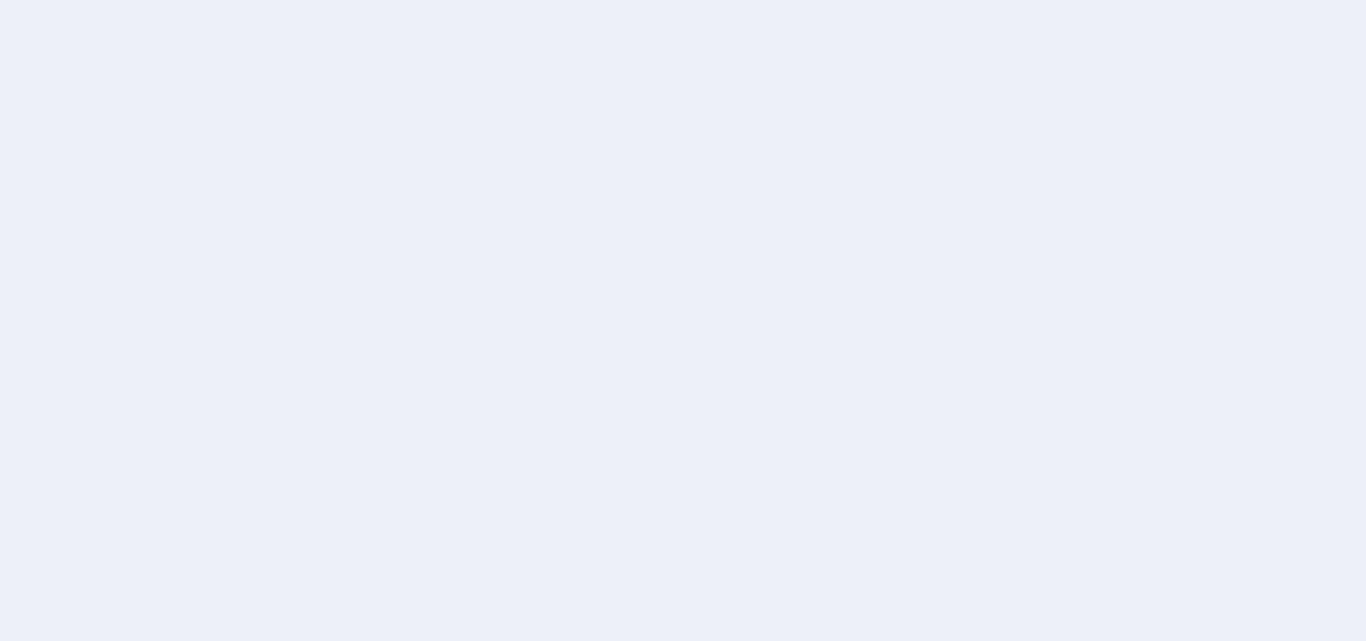 scroll, scrollTop: 0, scrollLeft: 0, axis: both 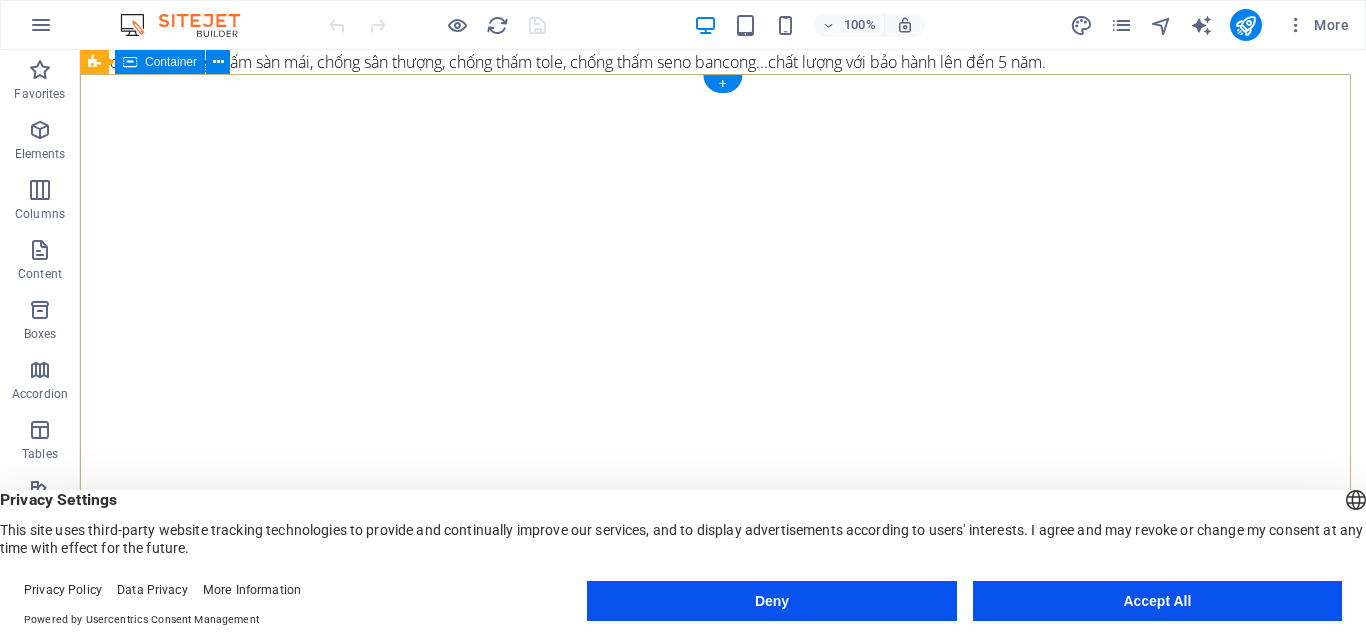 click on "giải pháp toàn diện Độc quyền từ quy trình Jison, Bảo hành 5 năm cho mỗi lỗi thấm dột. xem ngay" at bounding box center [723, 1331] 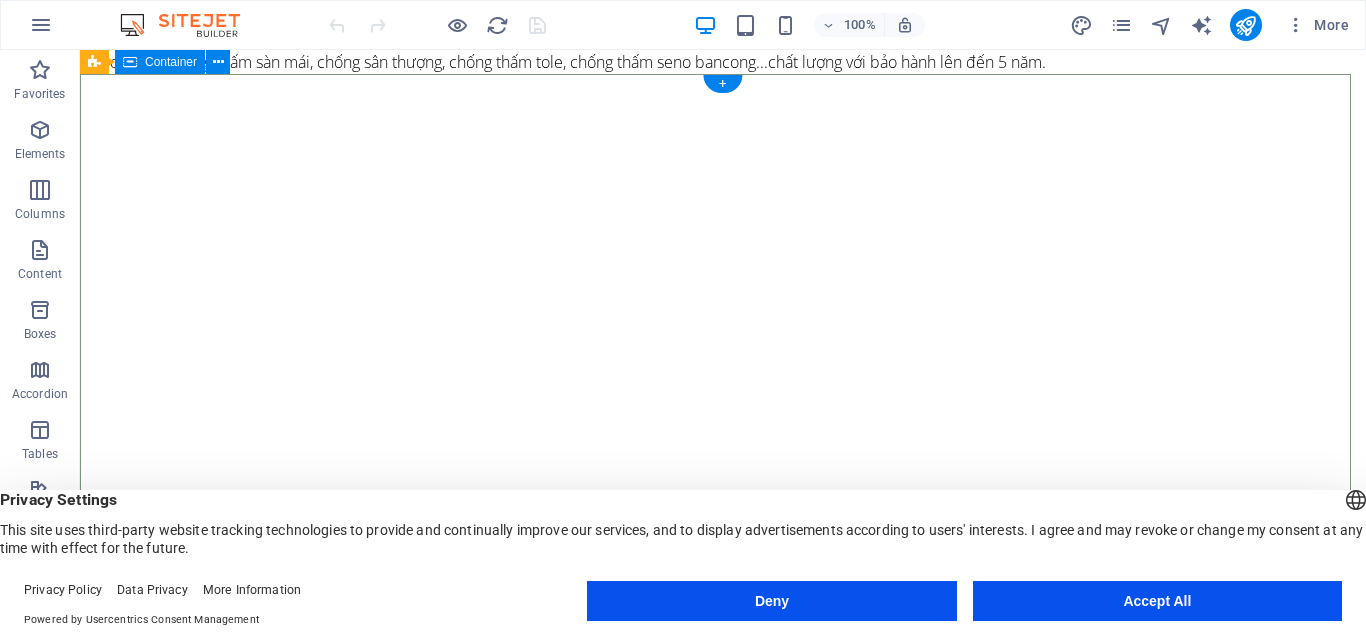 click on "giải pháp toàn diện Độc quyền từ quy trình Jison, Bảo hành 5 năm cho mỗi lỗi thấm dột. xem ngay" at bounding box center [723, 1331] 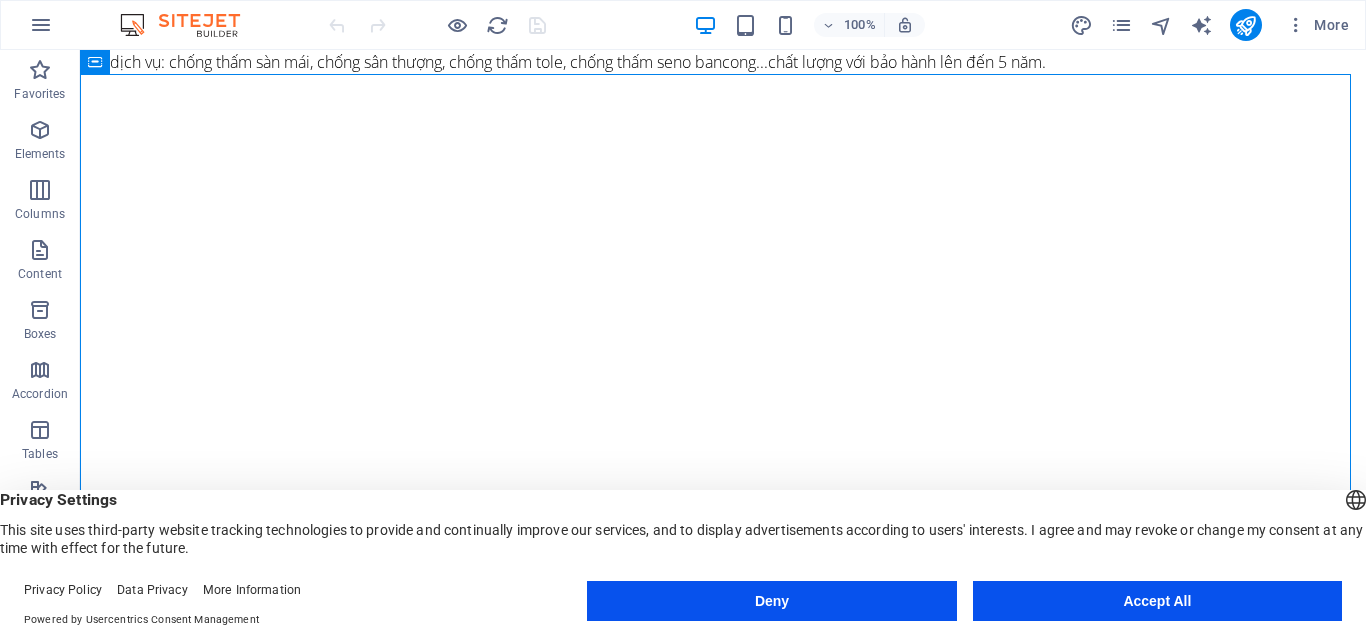 click on "Các dịch vụ: chống thấm sàn mái, chống sân thượng, chống thấm tole, chống thấm seno bancong...chất lượng với bảo hành lên đến 5 năm.
Skip to main content
giải pháp toàn diện Độc quyền từ quy trình Jison, Bảo hành 5 năm cho mỗi lỗi thấm dột. xem ngay Trang chủ giới thiệu dịch vụ công trình mới Project-detail sản phẩm jison liên hệ báo giá Fobe Home Uy tín - Chất lượng - Trách nhiệm Với hơn một thập kỷ kinh nghiệm, Fobe Home tự hào là đơn vị hàng đầu trong lĩnh vực chống thấm cho cả công trình dân dụng và công nghiệp. Chúng tôi cam kết mang đến những giải pháp chống thấm vượt trội, đảm bảo sự bền vững và chất lượng cho mọi công trình, góp phần vào sự phát triển hạ tầng xây dựng của tỉnh nhà. Tại sao nên chọn dịch vụ chống thấm tại Fobe Home? Đội ngũ chuyên nghiệp:" at bounding box center (723, 5728) 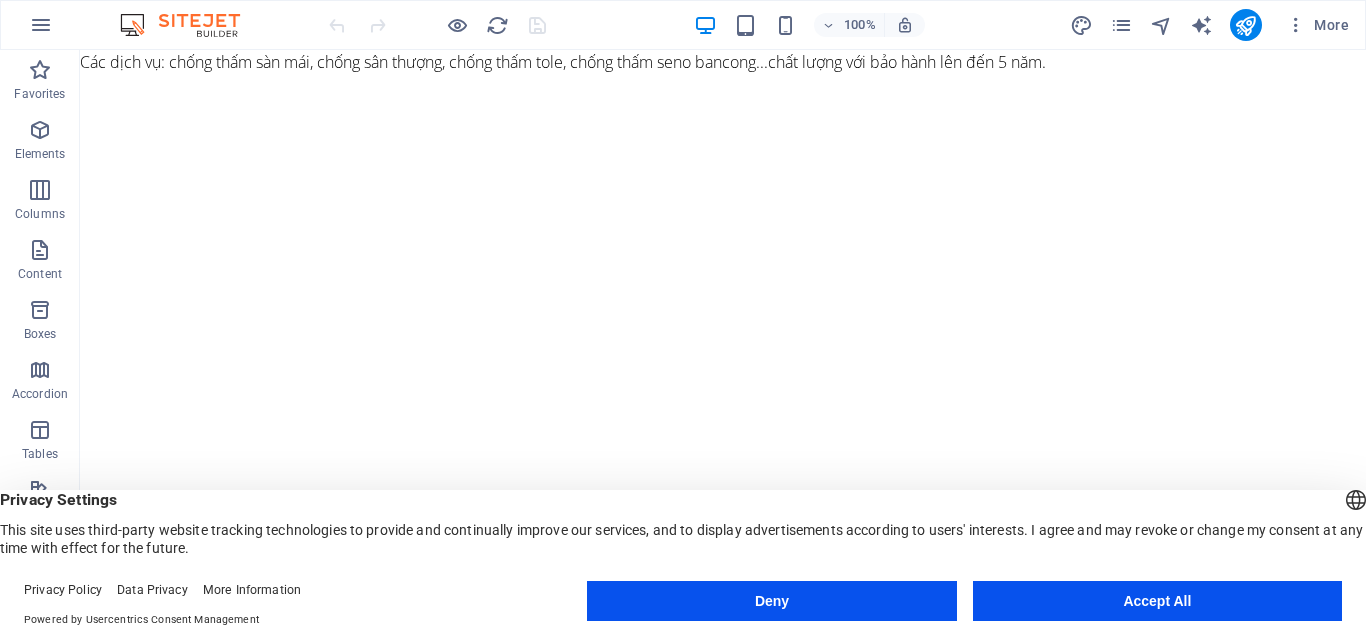 click on "Các dịch vụ: chống thấm sàn mái, chống sân thượng, chống thấm tole, chống thấm seno bancong...chất lượng với bảo hành lên đến 5 năm.
Skip to main content
giải pháp toàn diện Độc quyền từ quy trình Jison, Bảo hành 5 năm cho mỗi lỗi thấm dột. xem ngay Trang chủ giới thiệu dịch vụ công trình mới Project-detail sản phẩm jison liên hệ báo giá Fobe Home Uy tín - Chất lượng - Trách nhiệm Với hơn một thập kỷ kinh nghiệm, Fobe Home tự hào là đơn vị hàng đầu trong lĩnh vực chống thấm cho cả công trình dân dụng và công nghiệp. Chúng tôi cam kết mang đến những giải pháp chống thấm vượt trội, đảm bảo sự bền vững và chất lượng cho mọi công trình, góp phần vào sự phát triển hạ tầng xây dựng của tỉnh nhà. Tại sao nên chọn dịch vụ chống thấm tại Fobe Home? Đội ngũ chuyên nghiệp:" at bounding box center [723, 5728] 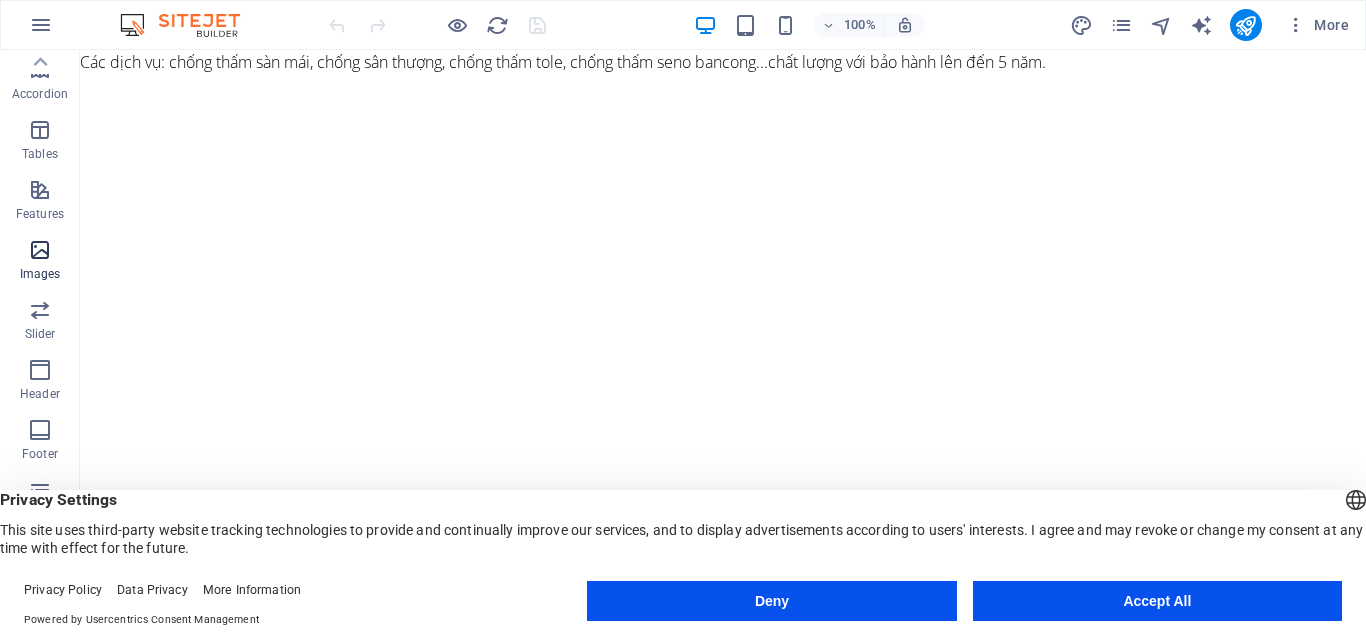 scroll, scrollTop: 341, scrollLeft: 0, axis: vertical 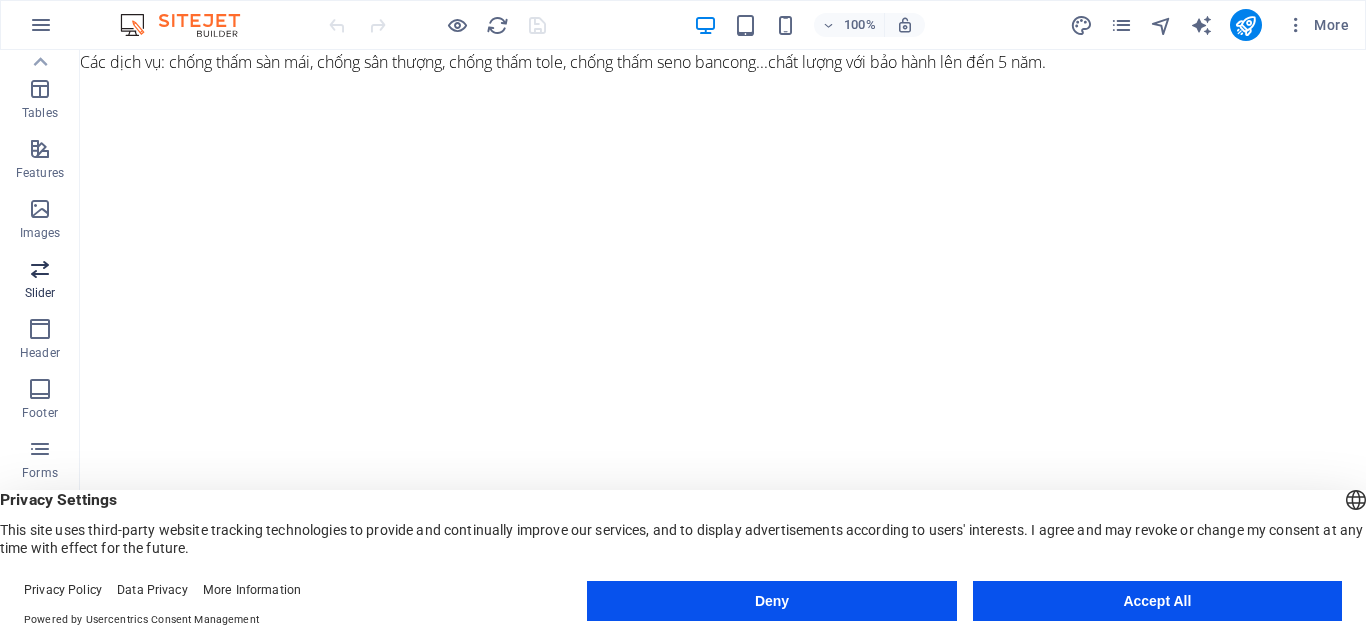 click at bounding box center [40, 269] 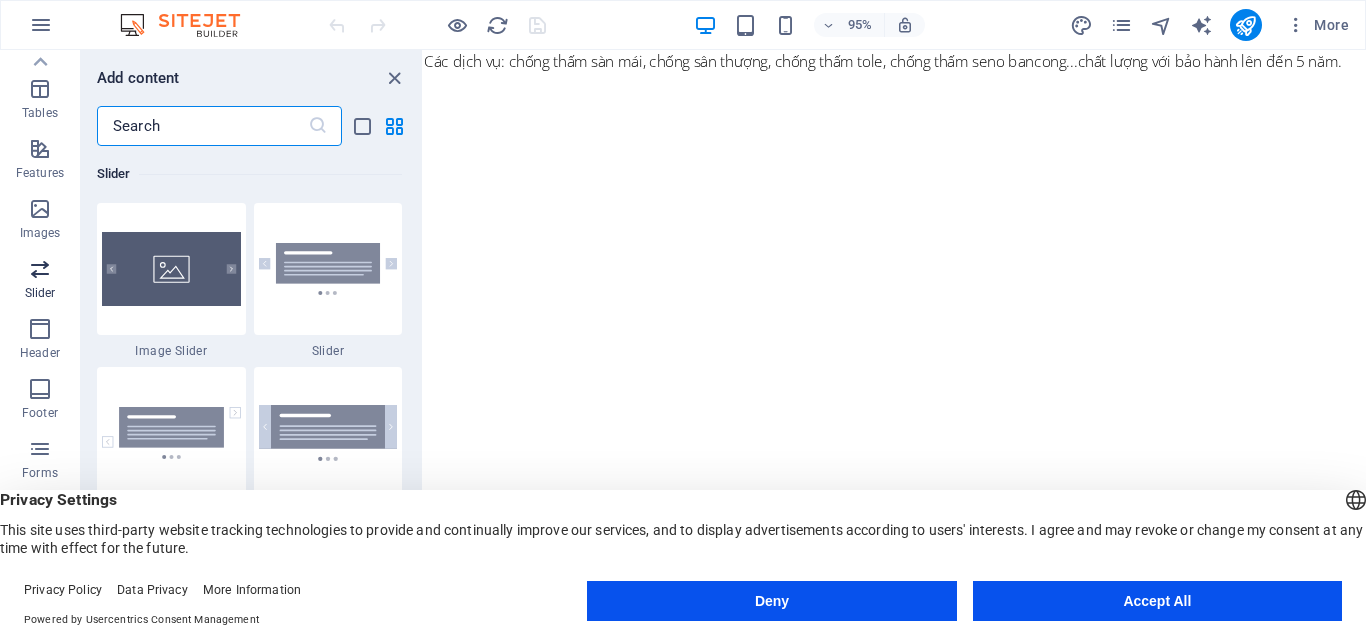 scroll, scrollTop: 11337, scrollLeft: 0, axis: vertical 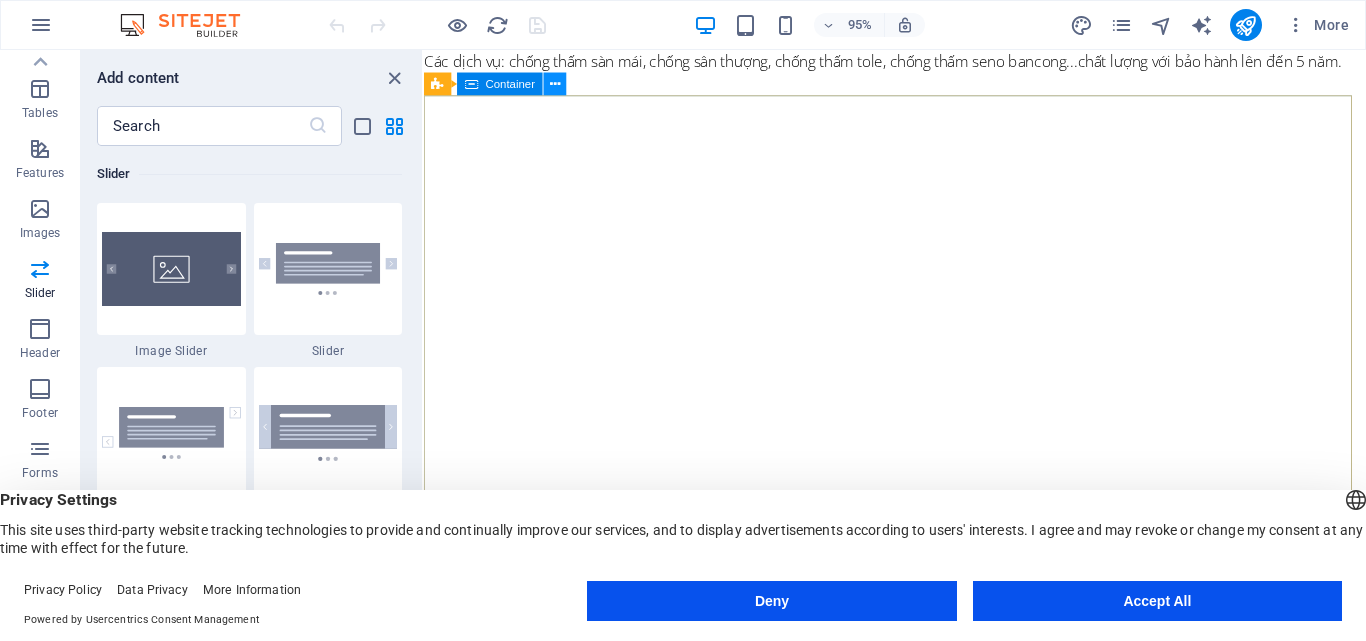 click at bounding box center [555, 84] 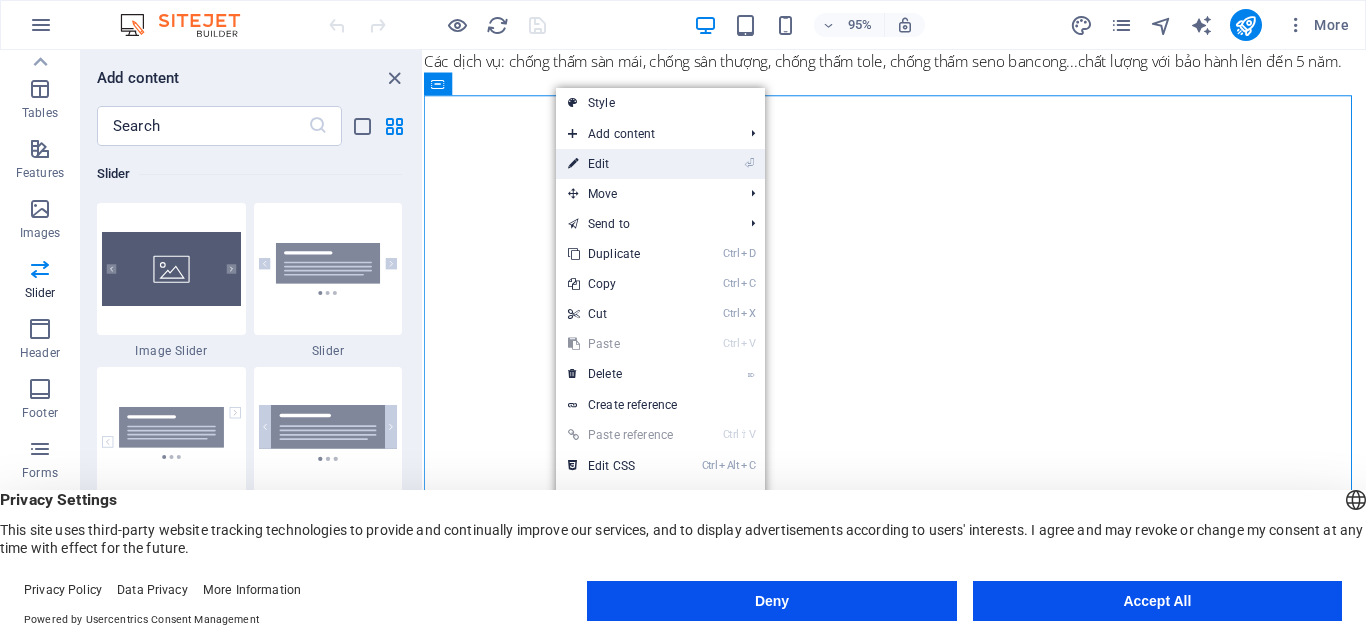 drag, startPoint x: 625, startPoint y: 158, endPoint x: 209, endPoint y: 111, distance: 418.64664 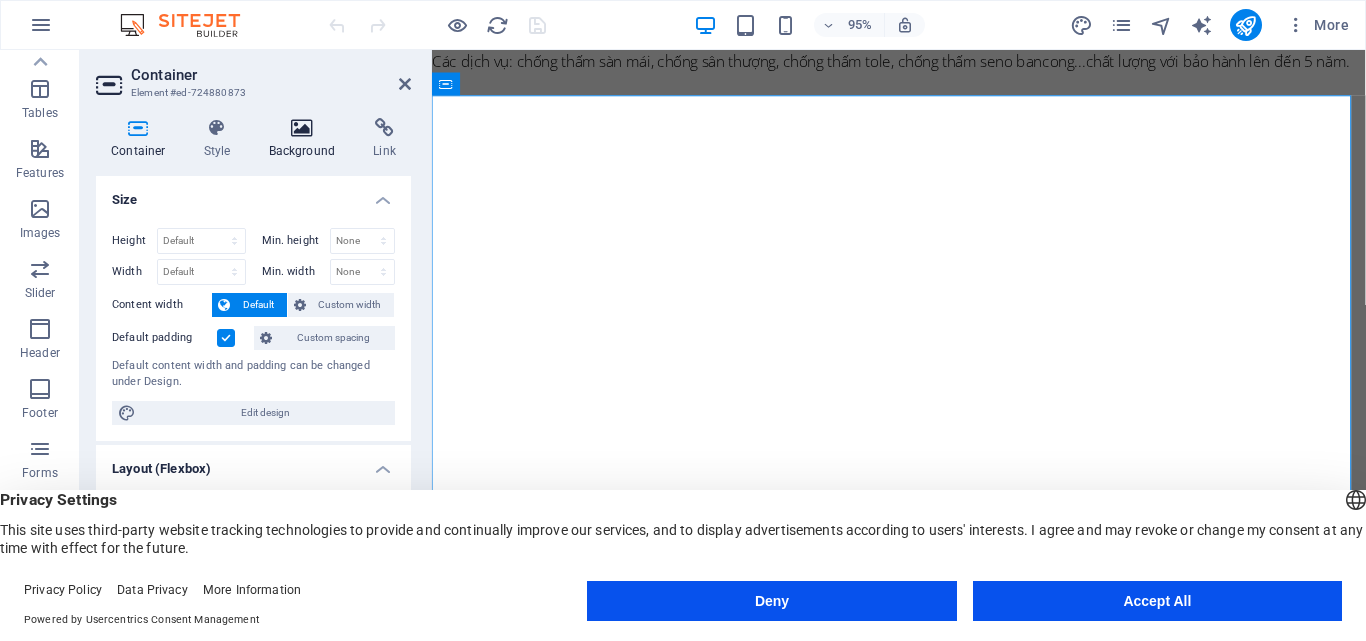 click at bounding box center [302, 128] 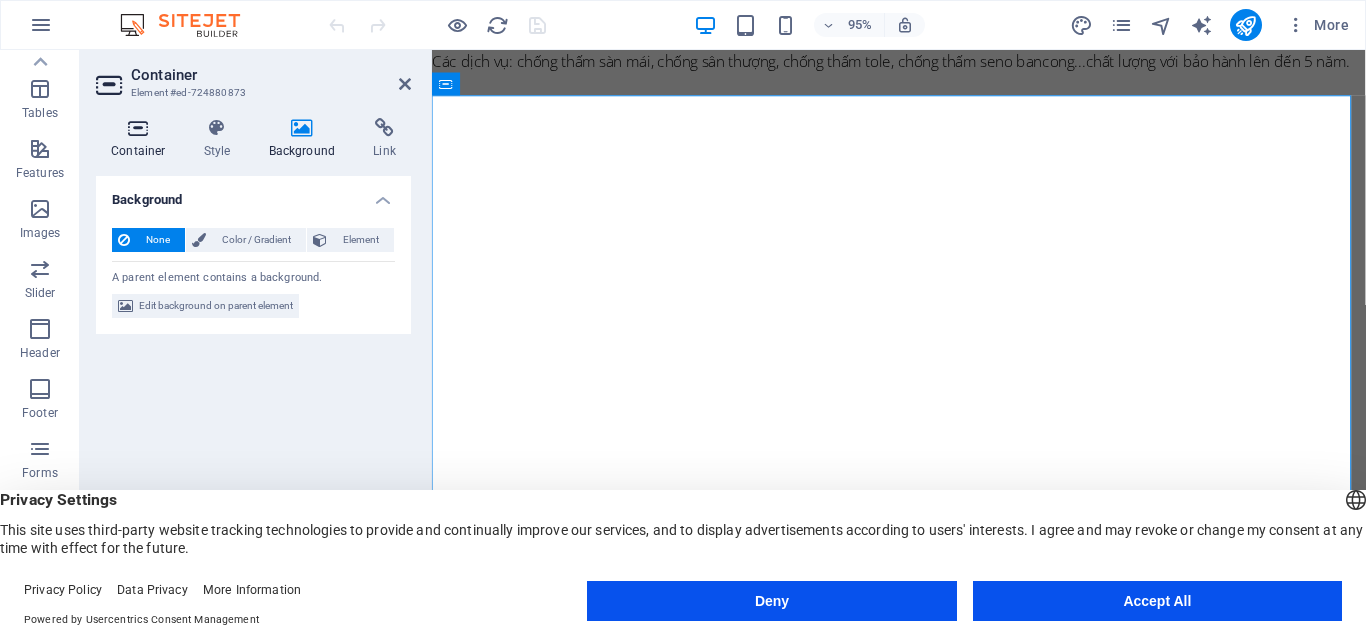 click on "Container" at bounding box center (142, 139) 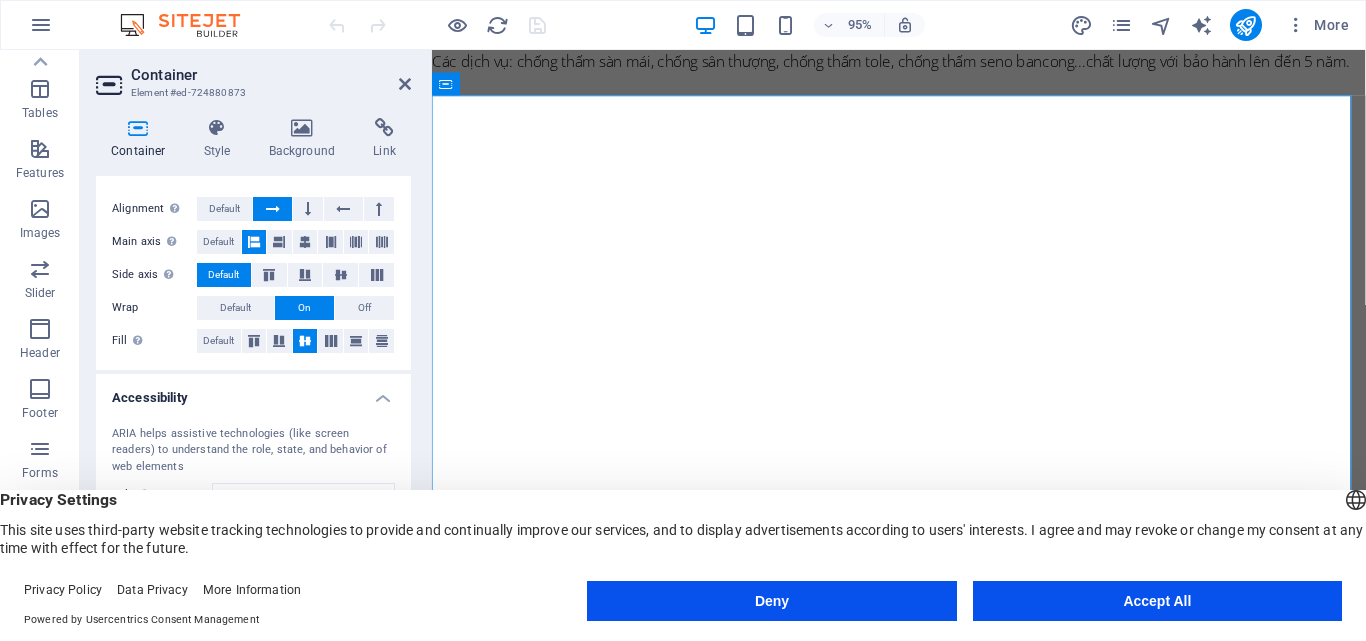 scroll, scrollTop: 358, scrollLeft: 0, axis: vertical 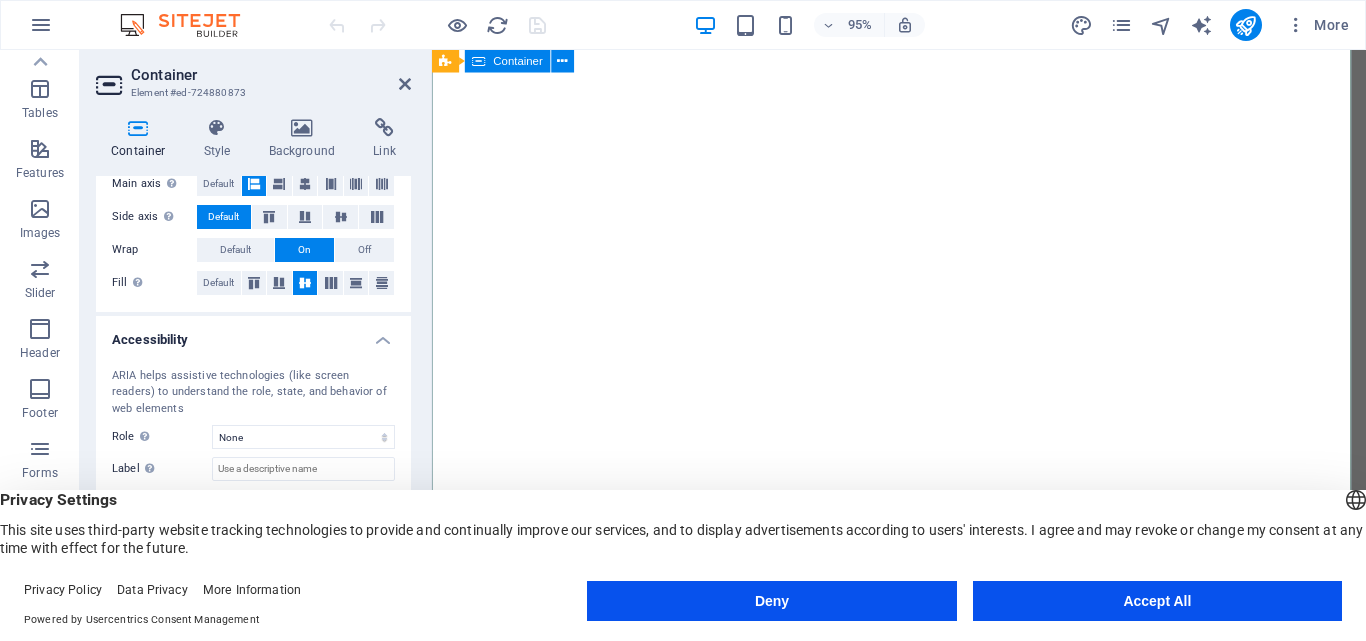 click on "giải pháp toàn diện Độc quyền từ quy trình Jison, Bảo hành 5 năm cho mỗi lỗi thấm dột. xem ngay" at bounding box center (923, 1243) 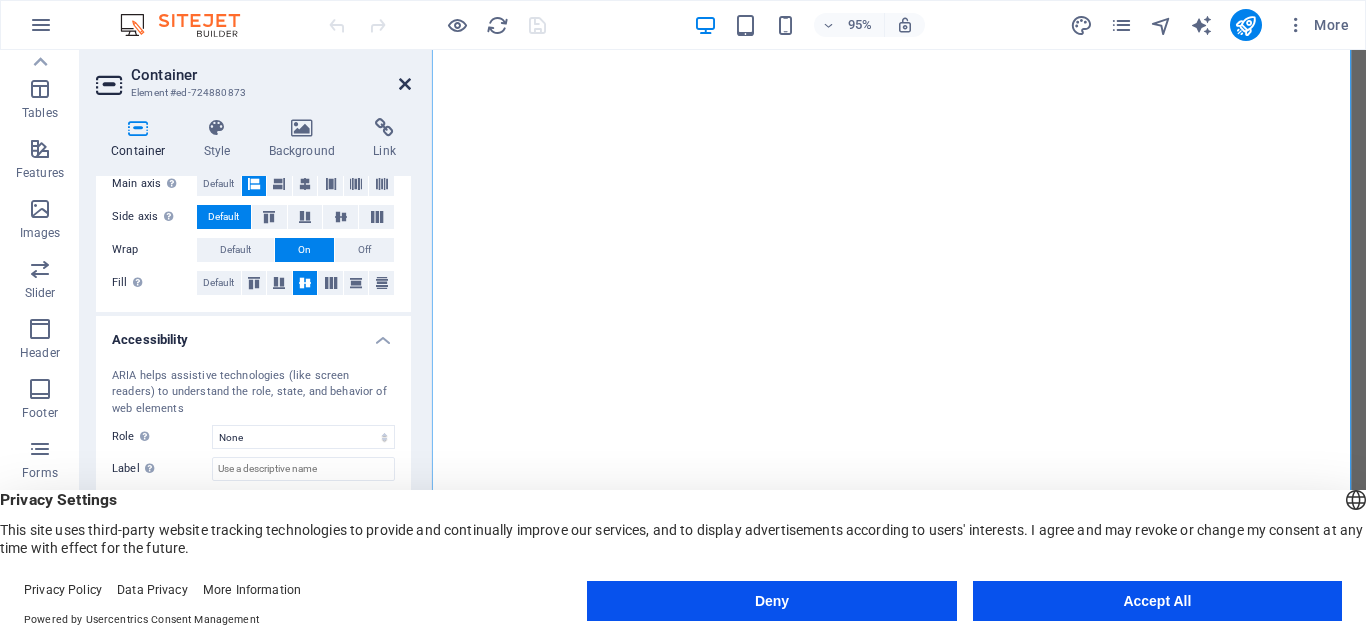 click at bounding box center (405, 84) 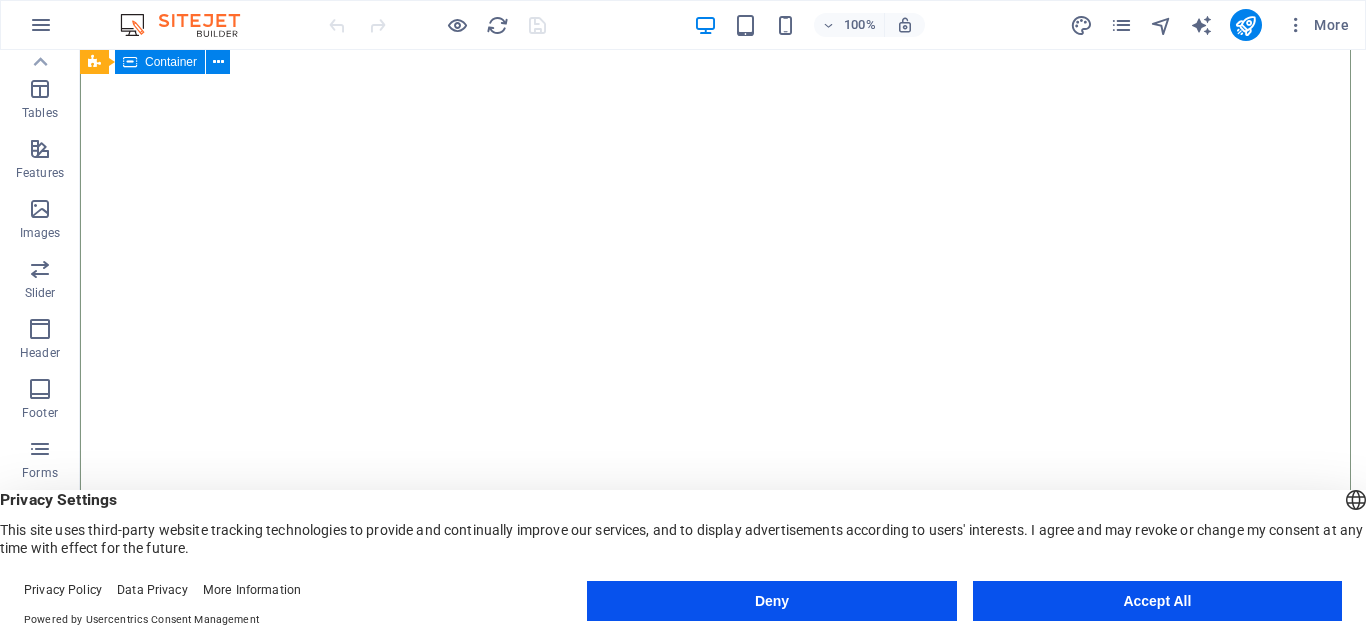 click on "giải pháp toàn diện Độc quyền từ quy trình Jison, Bảo hành 5 năm cho mỗi lỗi thấm dột. xem ngay" at bounding box center (723, 1243) 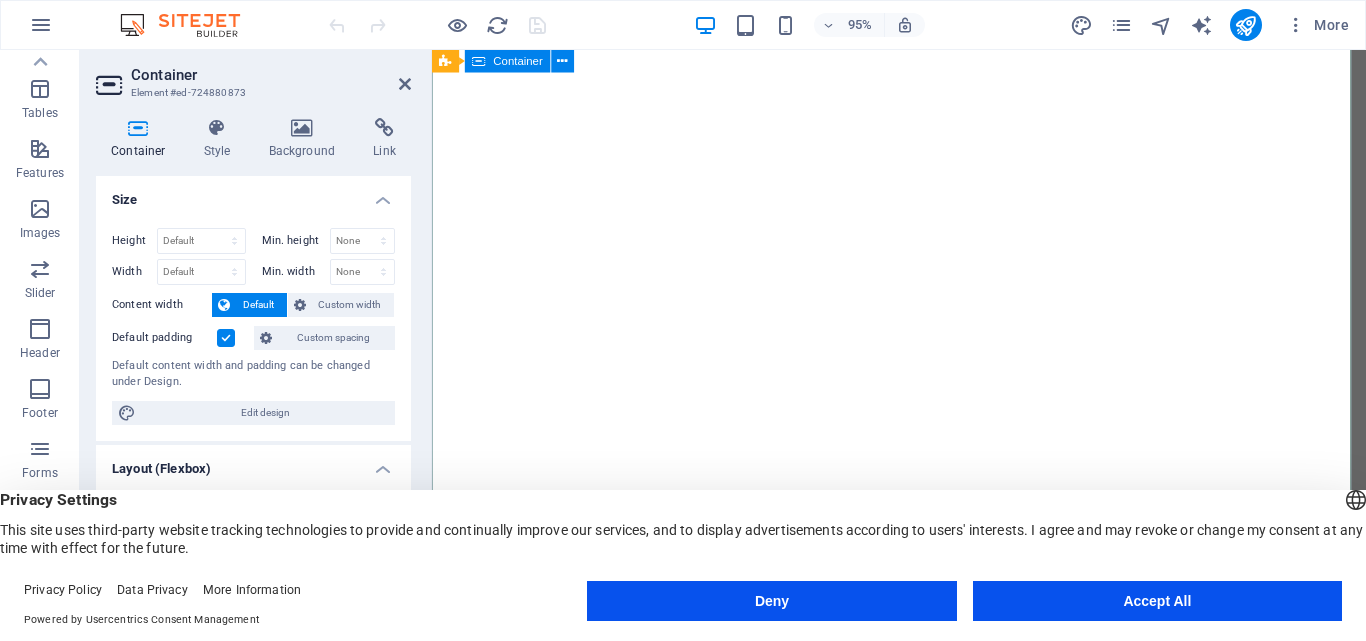 click on "giải pháp toàn diện Độc quyền từ quy trình Jison, Bảo hành 5 năm cho mỗi lỗi thấm dột. xem ngay" at bounding box center (923, 1243) 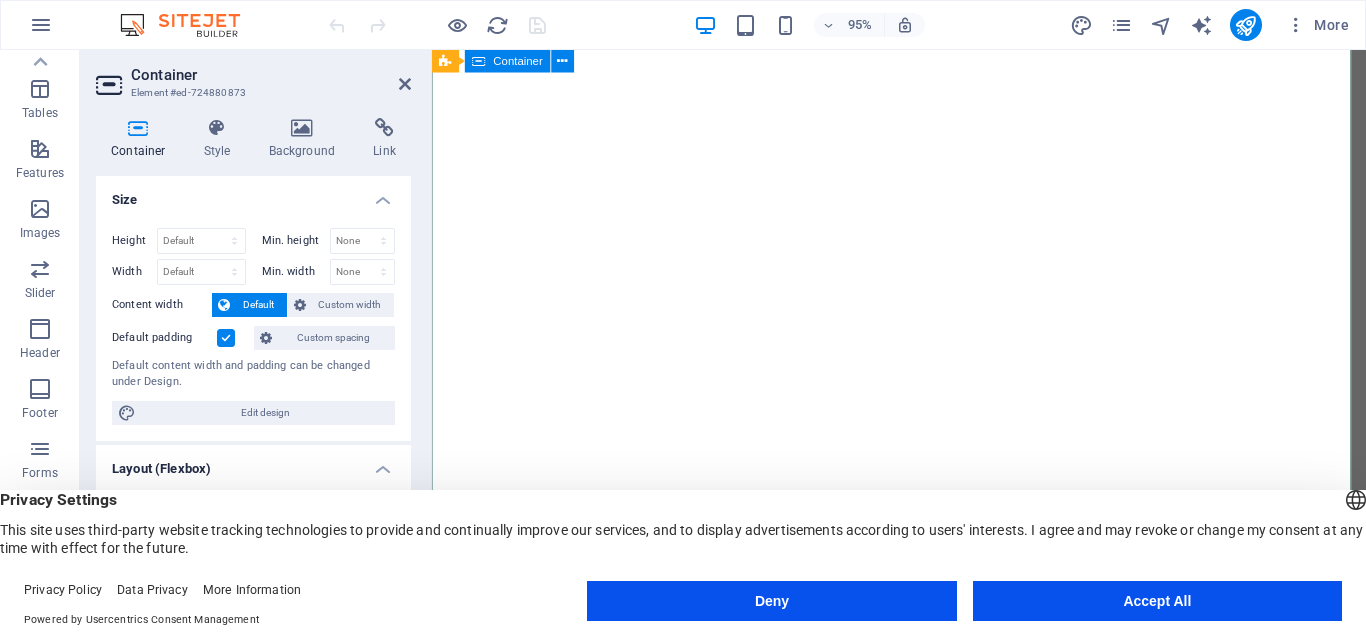 click on "giải pháp toàn diện Độc quyền từ quy trình Jison, Bảo hành 5 năm cho mỗi lỗi thấm dột. xem ngay" at bounding box center (923, 1243) 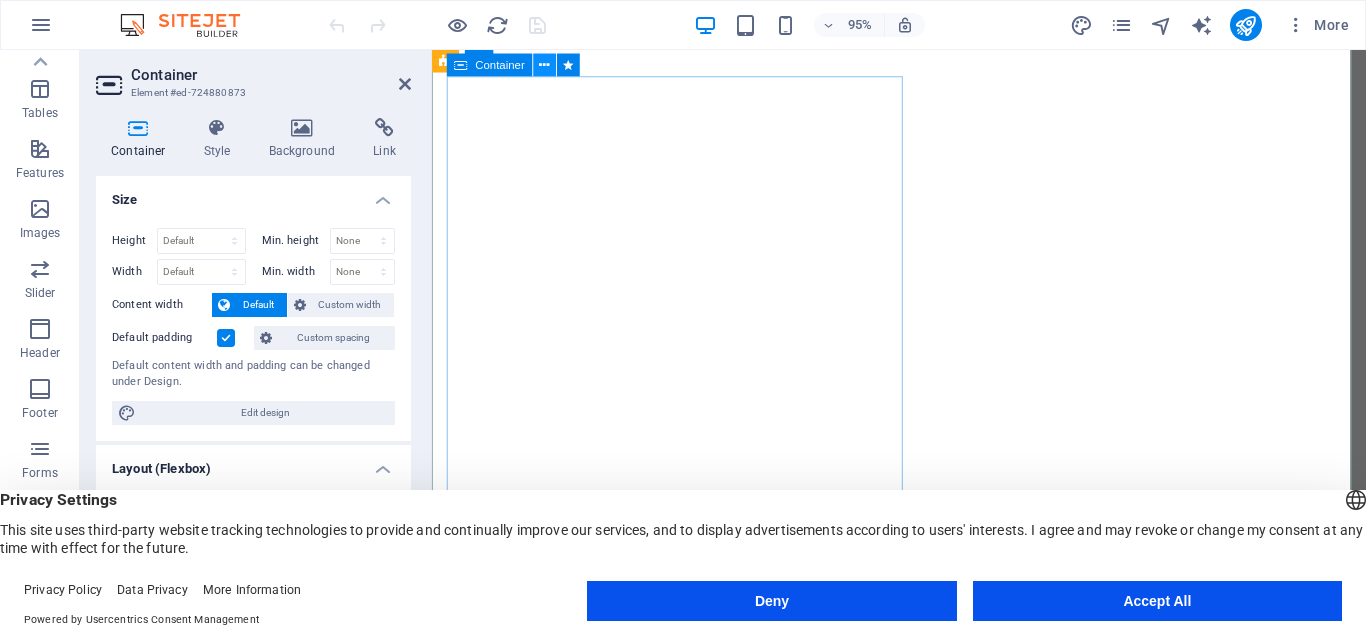 click at bounding box center [545, 65] 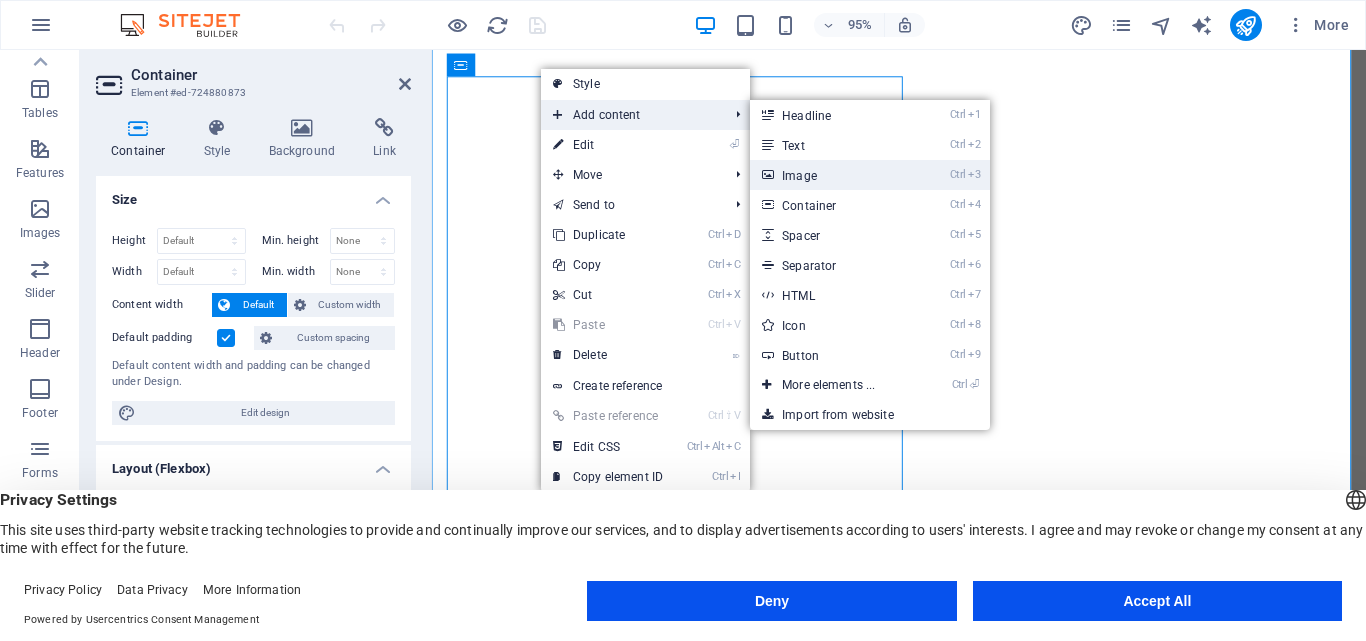 click on "Ctrl 3  Image" at bounding box center [832, 175] 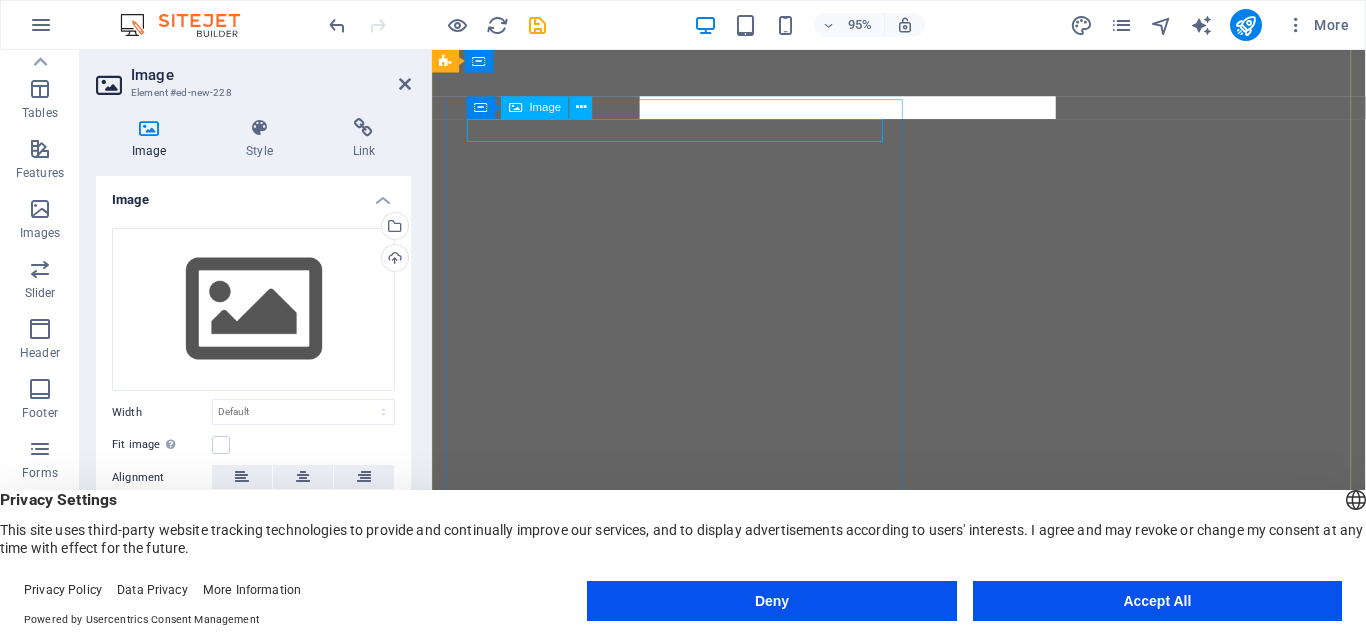 scroll, scrollTop: 76, scrollLeft: 0, axis: vertical 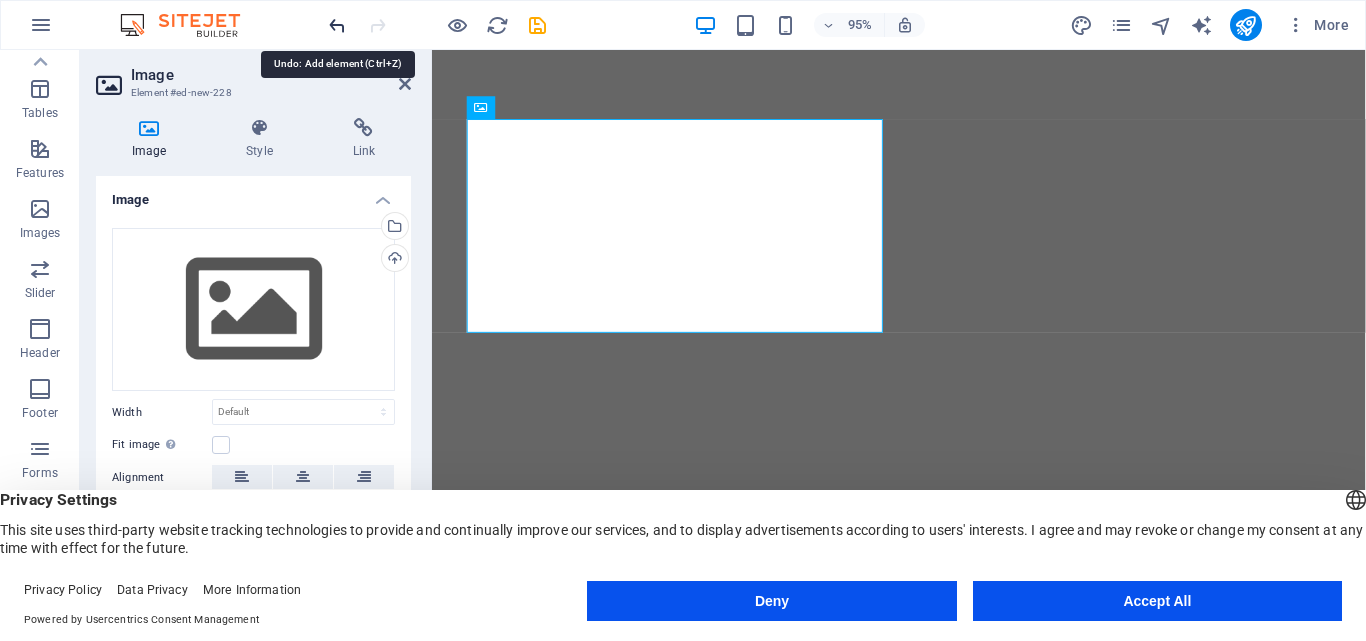 click at bounding box center (337, 25) 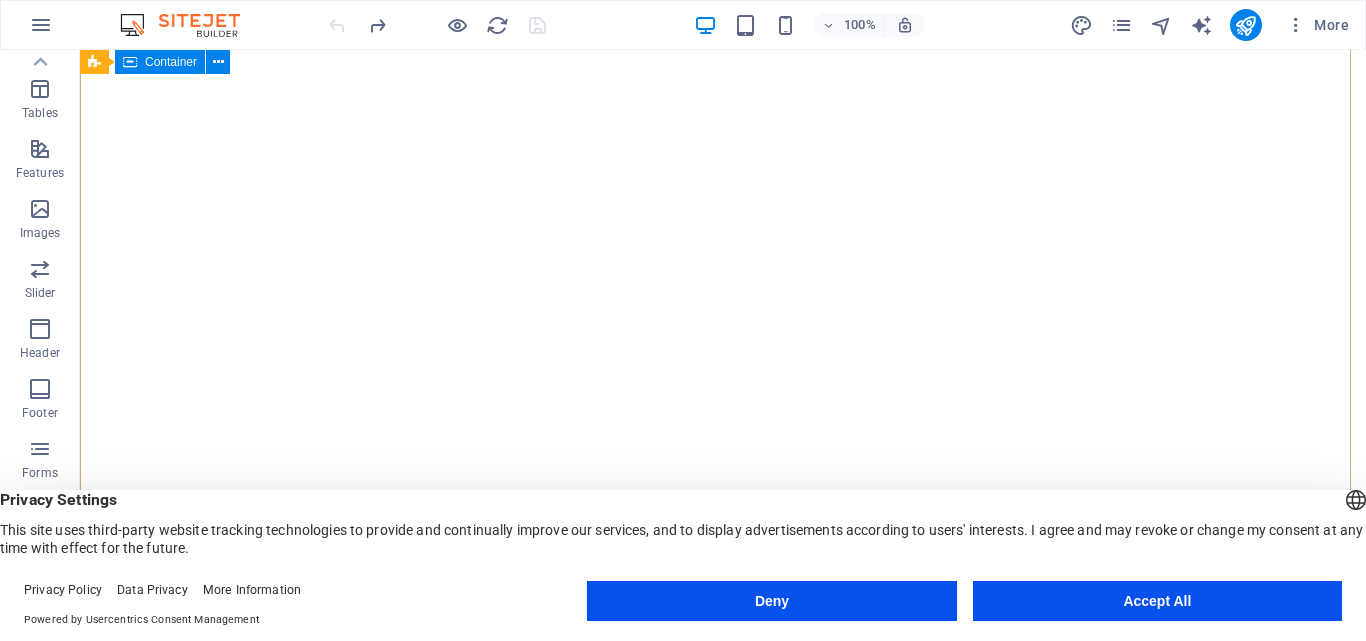 scroll, scrollTop: 0, scrollLeft: 0, axis: both 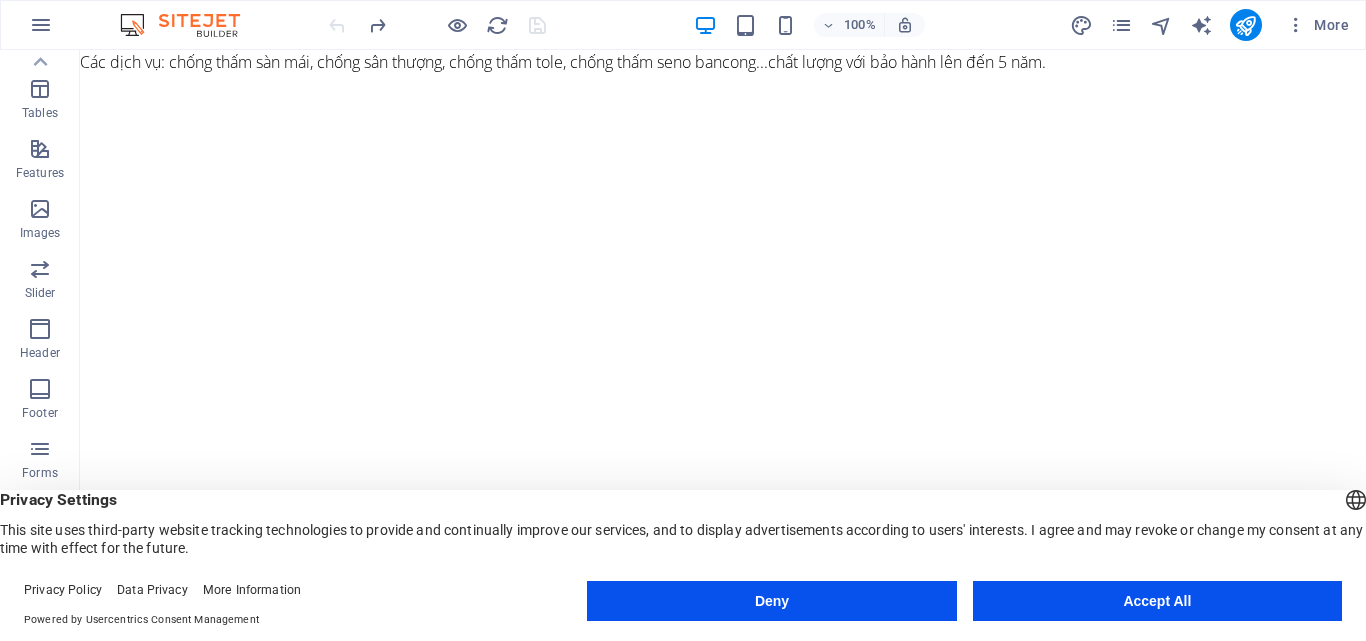 click on "Các dịch vụ: chống thấm sàn mái, chống sân thượng, chống thấm tole, chống thấm seno bancong...chất lượng với bảo hành lên đến 5 năm.
Skip to main content
giải pháp toàn diện Độc quyền từ quy trình Jison, Bảo hành 5 năm cho mỗi lỗi thấm dột. xem ngay Trang chủ giới thiệu dịch vụ công trình mới Project-detail sản phẩm jison liên hệ báo giá Fobe Home Uy tín - Chất lượng - Trách nhiệm Với hơn một thập kỷ kinh nghiệm, Fobe Home tự hào là đơn vị hàng đầu trong lĩnh vực chống thấm cho cả công trình dân dụng và công nghiệp. Chúng tôi cam kết mang đến những giải pháp chống thấm vượt trội, đảm bảo sự bền vững và chất lượng cho mọi công trình, góp phần vào sự phát triển hạ tầng xây dựng của tỉnh nhà. Tại sao nên chọn dịch vụ chống thấm tại Fobe Home? Đội ngũ chuyên nghiệp:" at bounding box center [723, 5728] 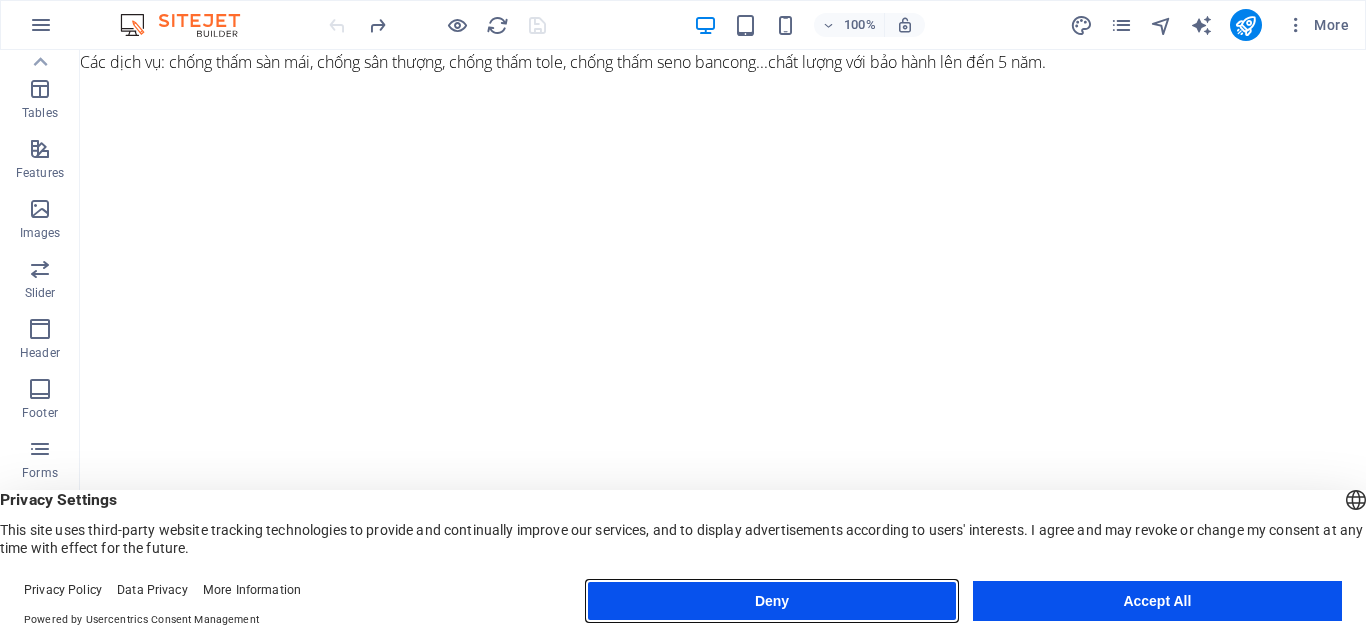 drag, startPoint x: 873, startPoint y: 595, endPoint x: 1000, endPoint y: 588, distance: 127.192764 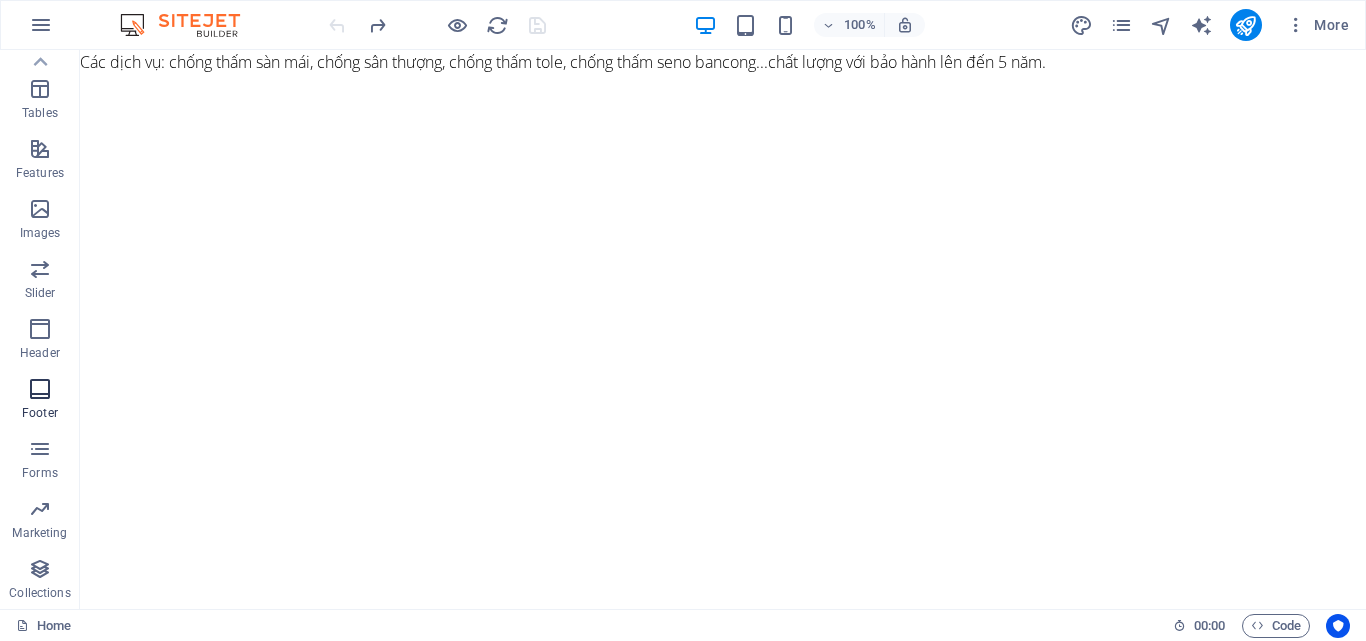 click at bounding box center [40, 389] 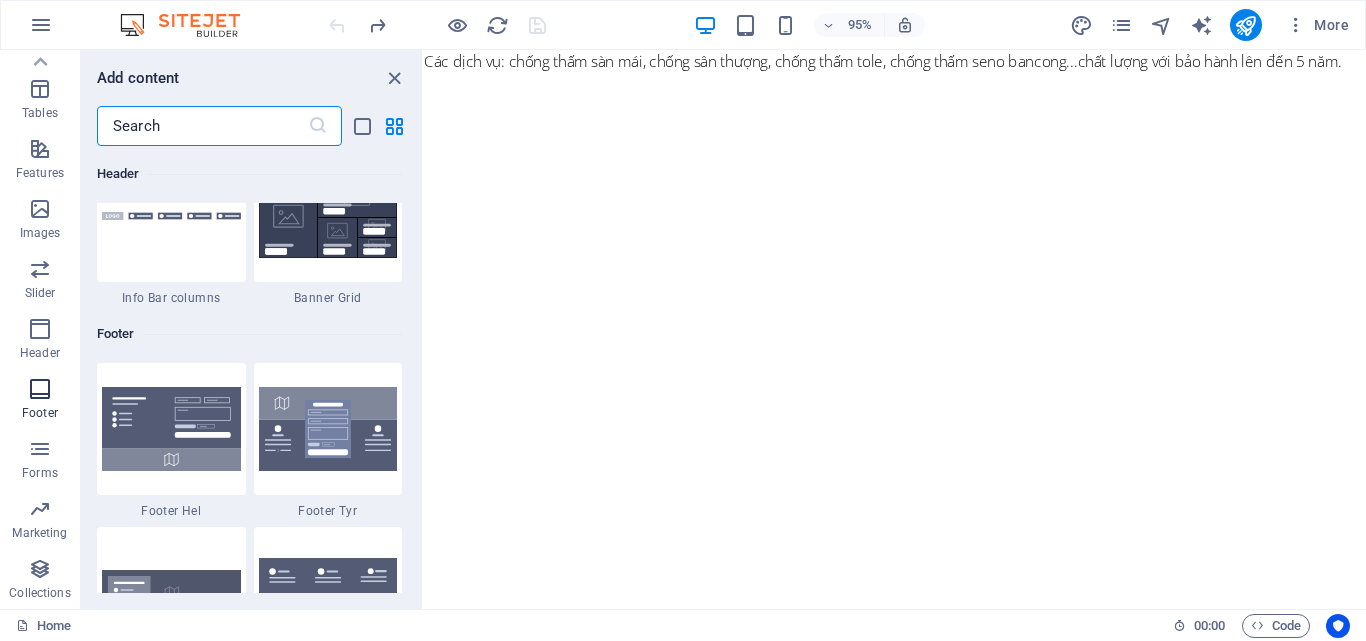 scroll, scrollTop: 13239, scrollLeft: 0, axis: vertical 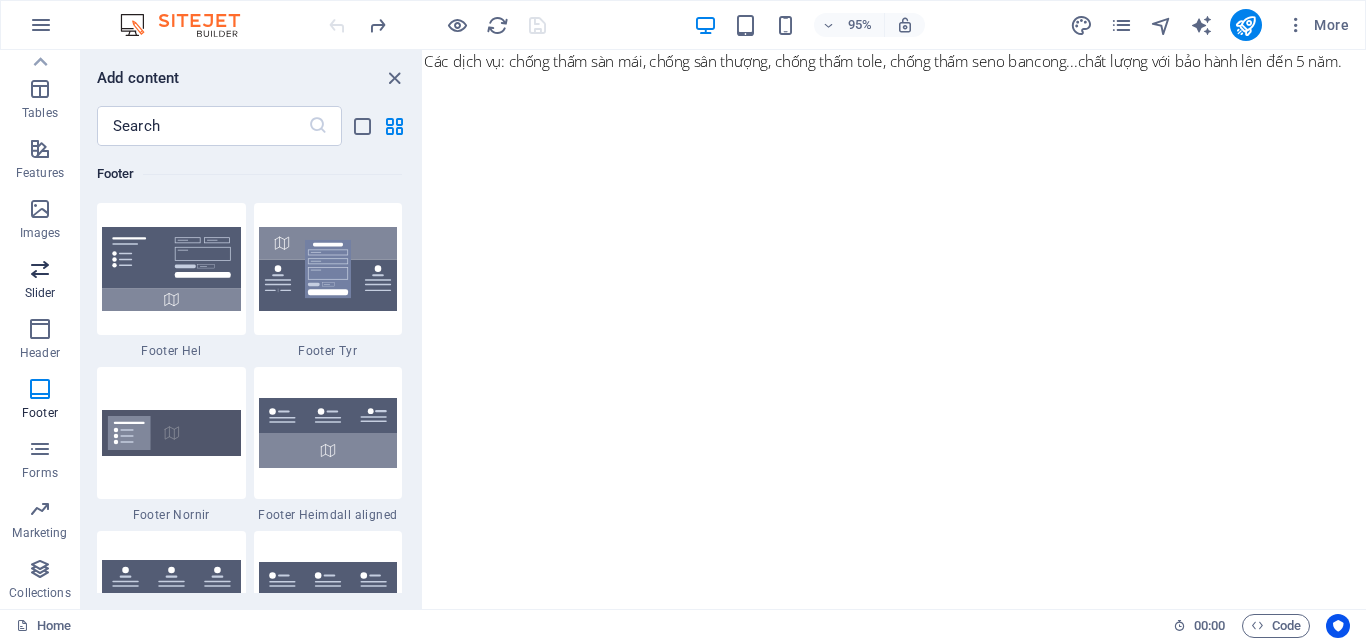 click at bounding box center (40, 269) 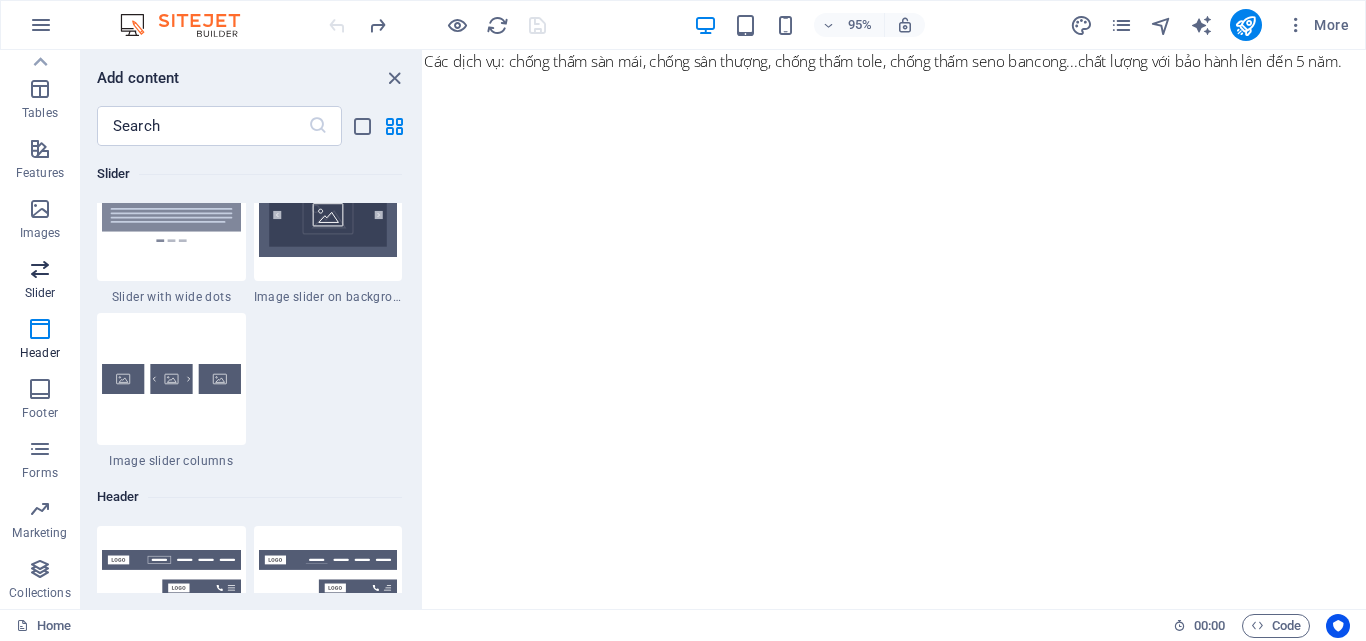 scroll, scrollTop: 11337, scrollLeft: 0, axis: vertical 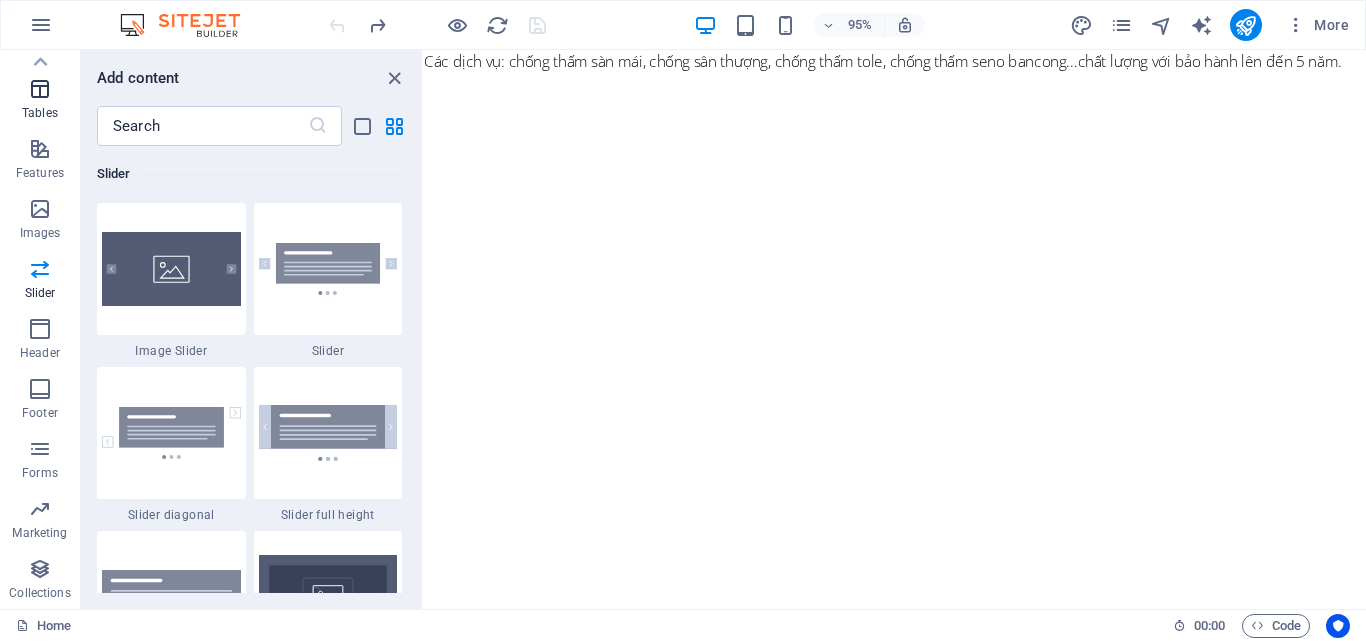 click on "Tables" at bounding box center [40, 101] 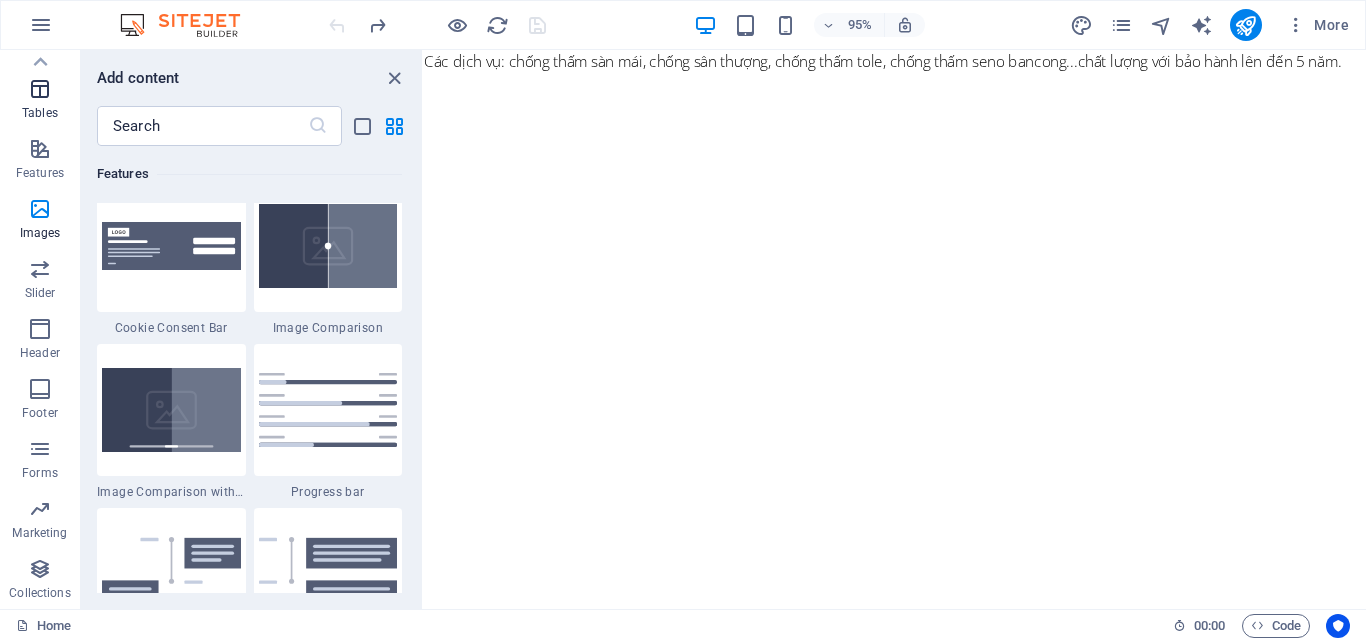 scroll, scrollTop: 6926, scrollLeft: 0, axis: vertical 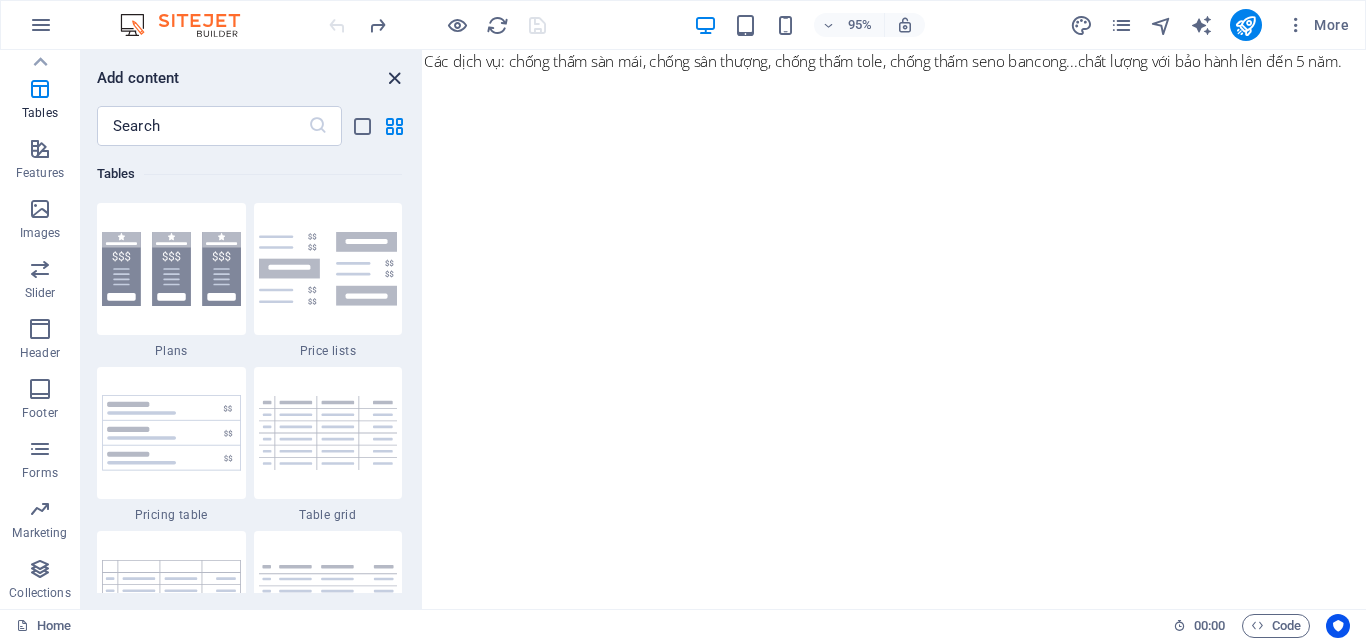 click at bounding box center [394, 78] 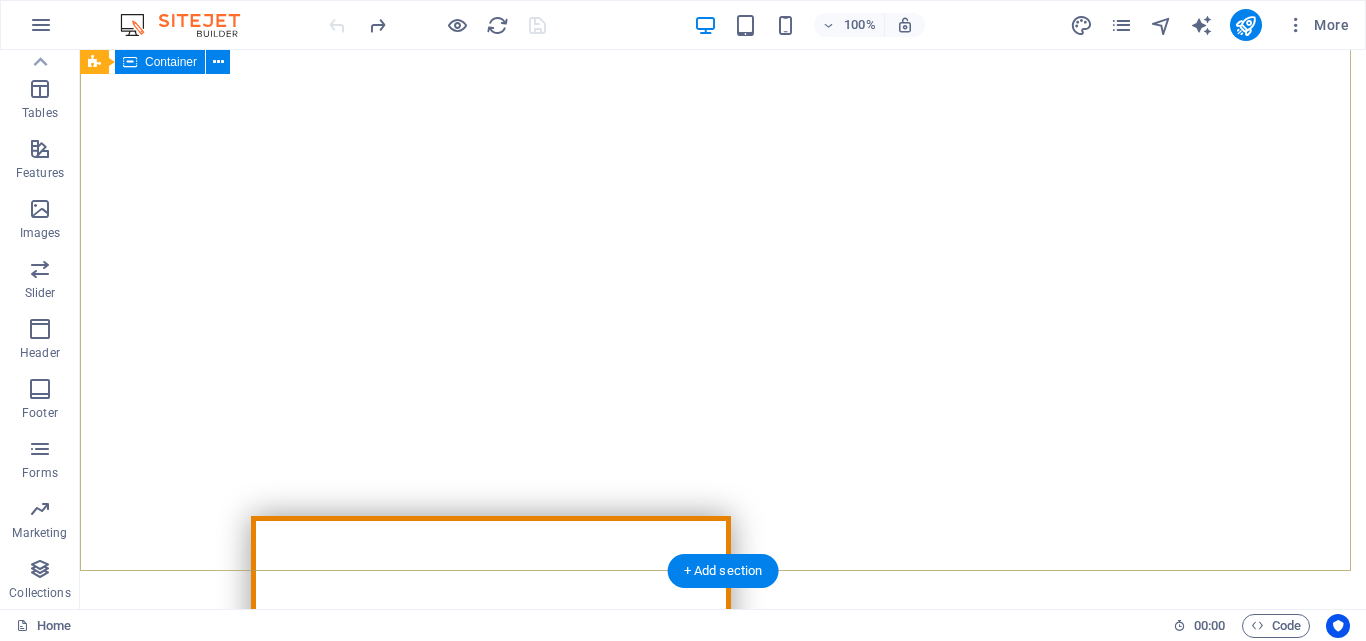 scroll, scrollTop: 500, scrollLeft: 0, axis: vertical 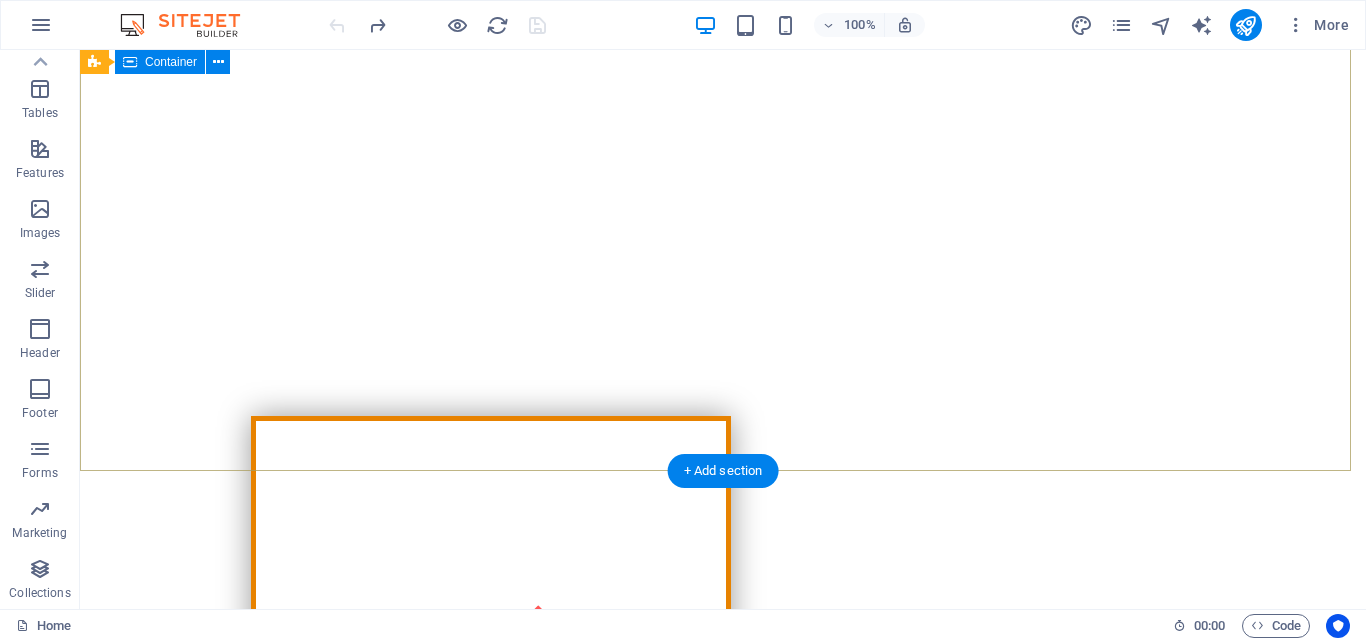 click on "giải pháp toàn diện Độc quyền từ quy trình Jison, Bảo hành 5 năm cho mỗi lỗi thấm dột. xem ngay" at bounding box center [723, 831] 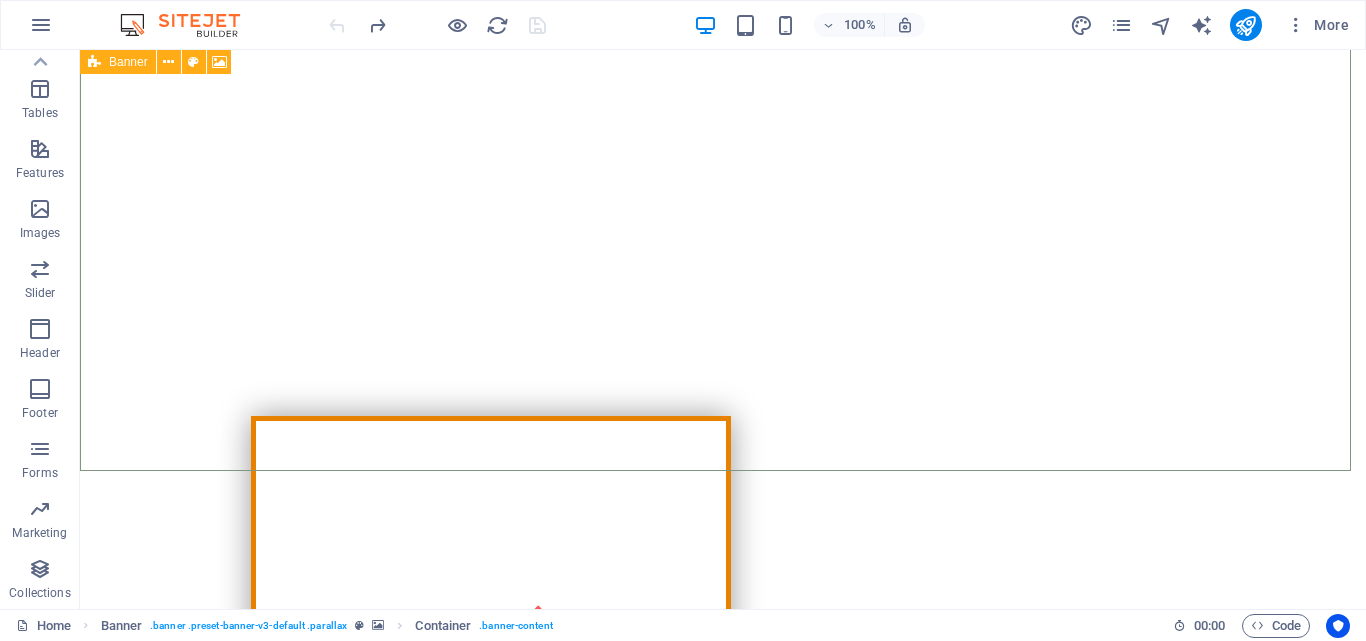 click on "Banner" at bounding box center [128, 62] 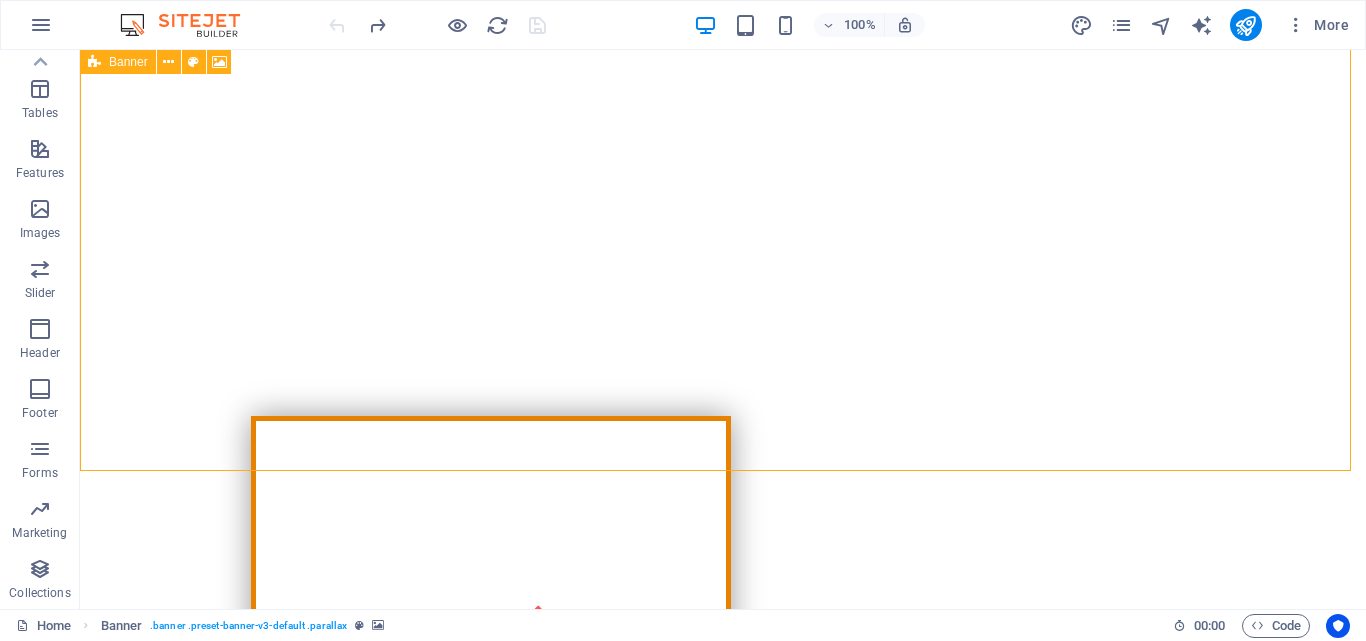 click on "Banner" at bounding box center [128, 62] 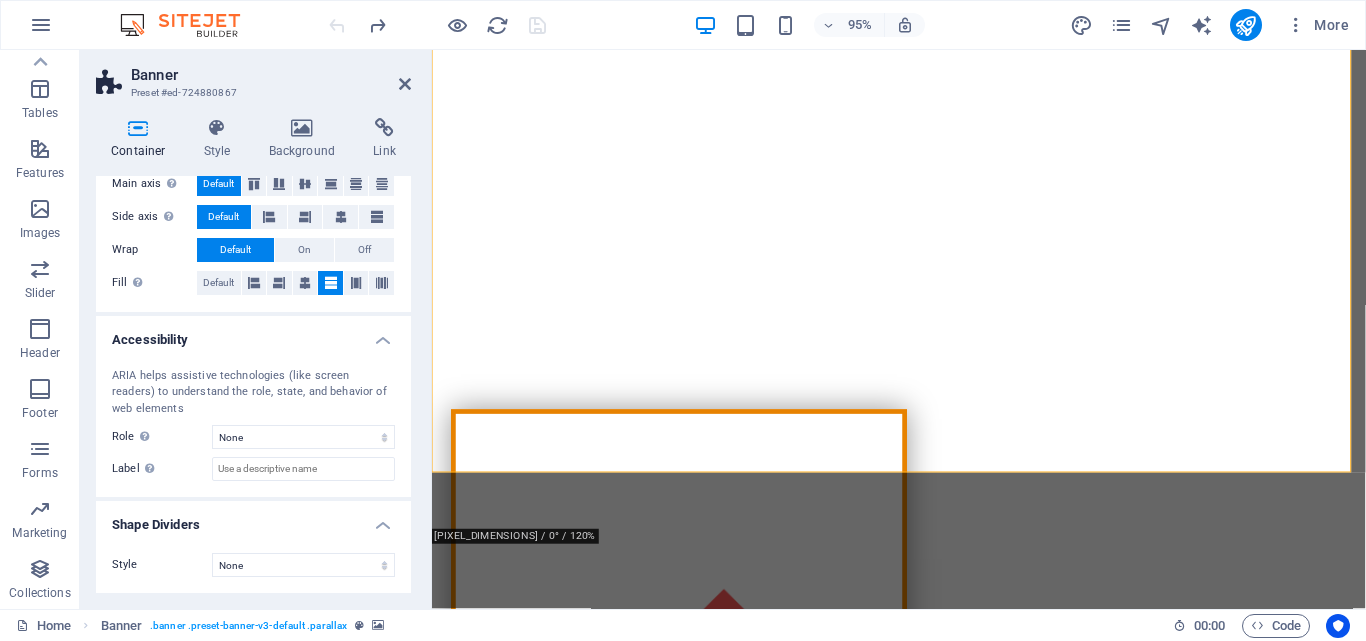 scroll, scrollTop: 0, scrollLeft: 0, axis: both 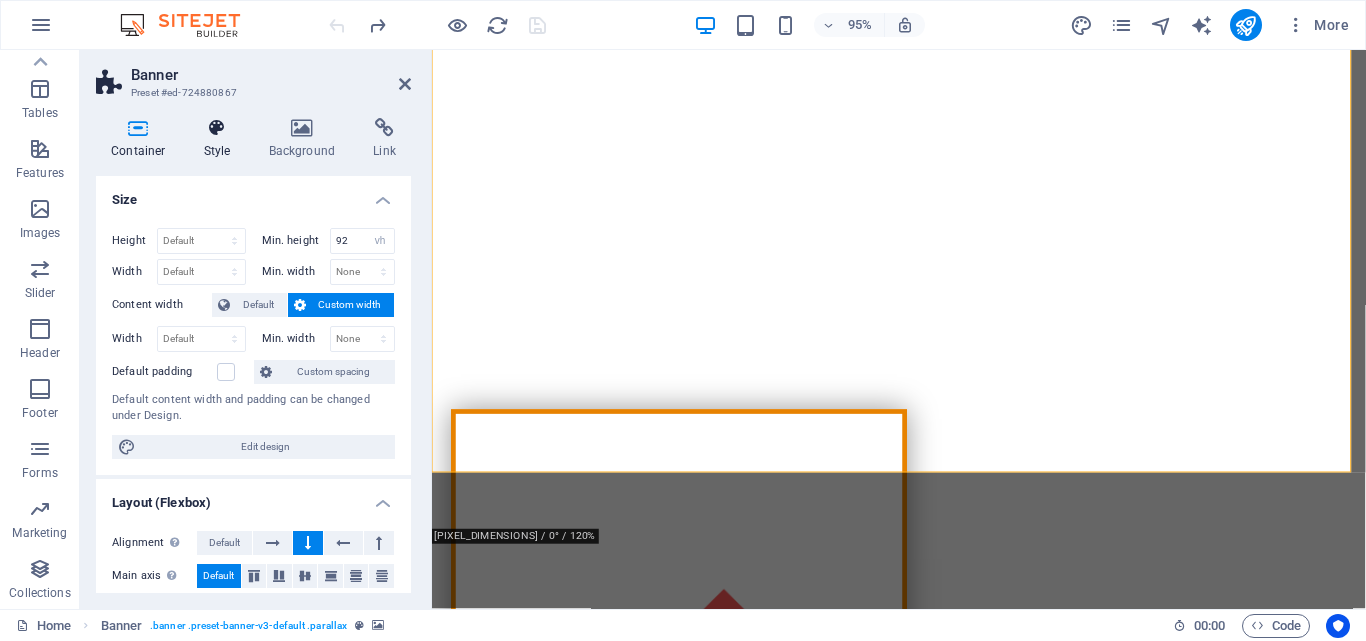 click on "Style" at bounding box center (221, 139) 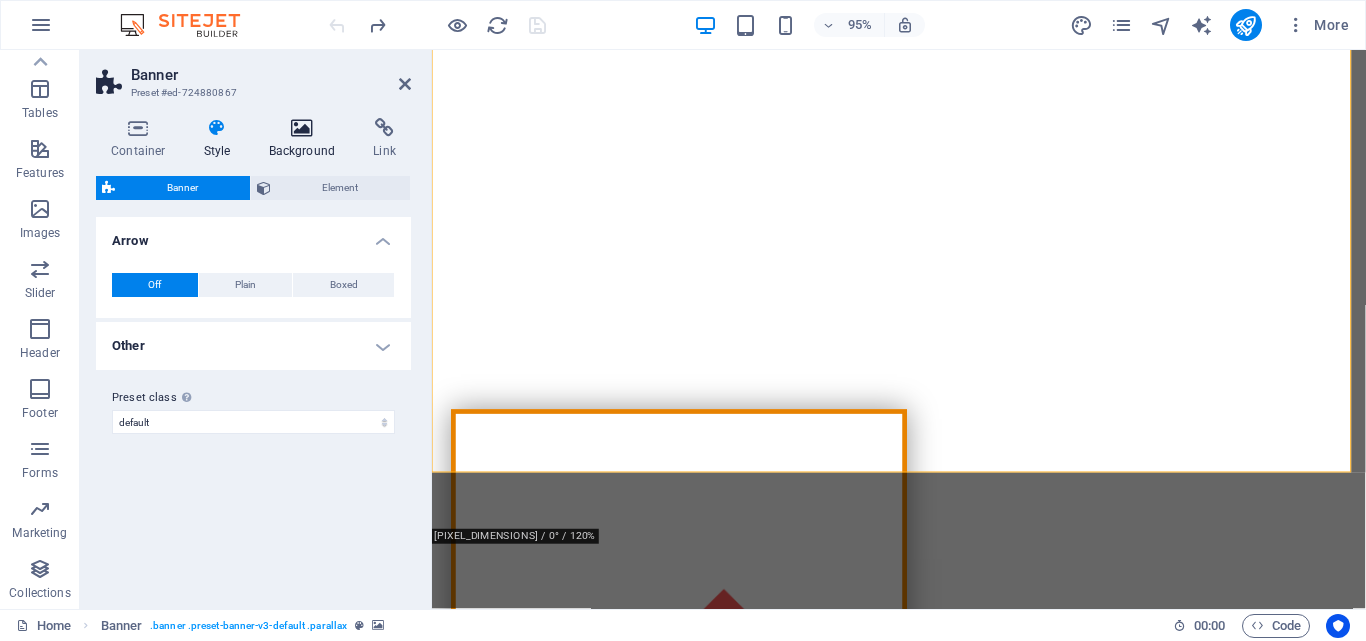 click at bounding box center [302, 128] 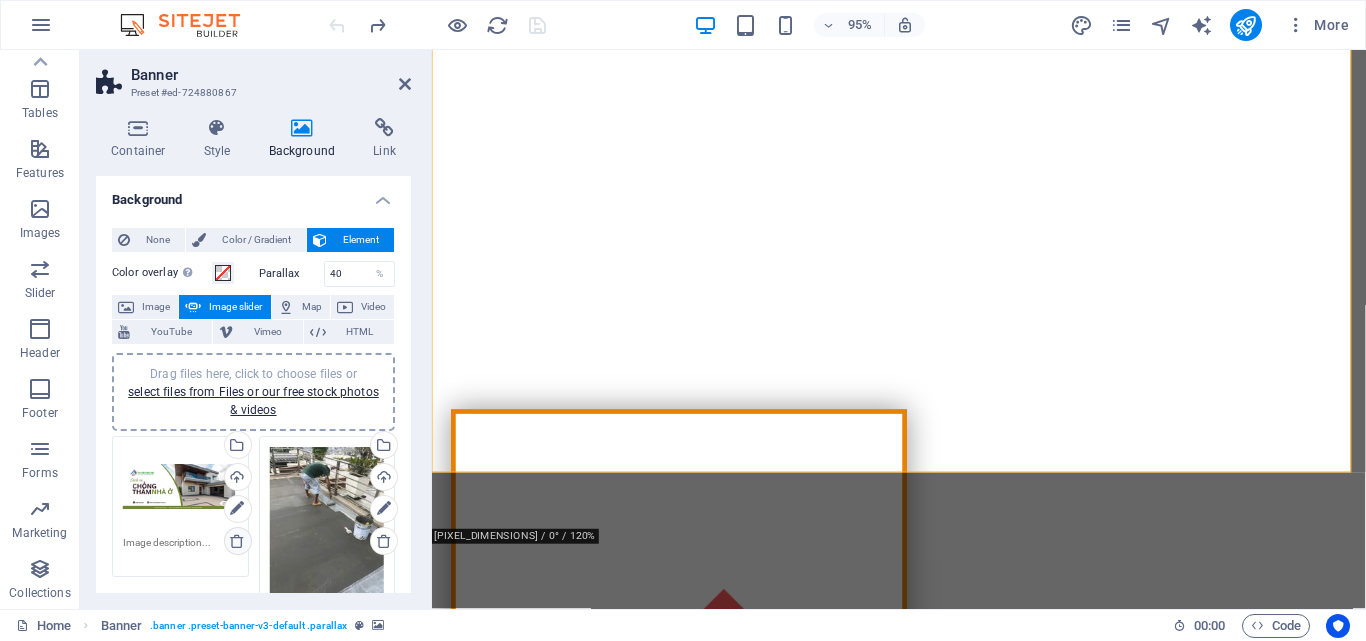 click at bounding box center (237, 541) 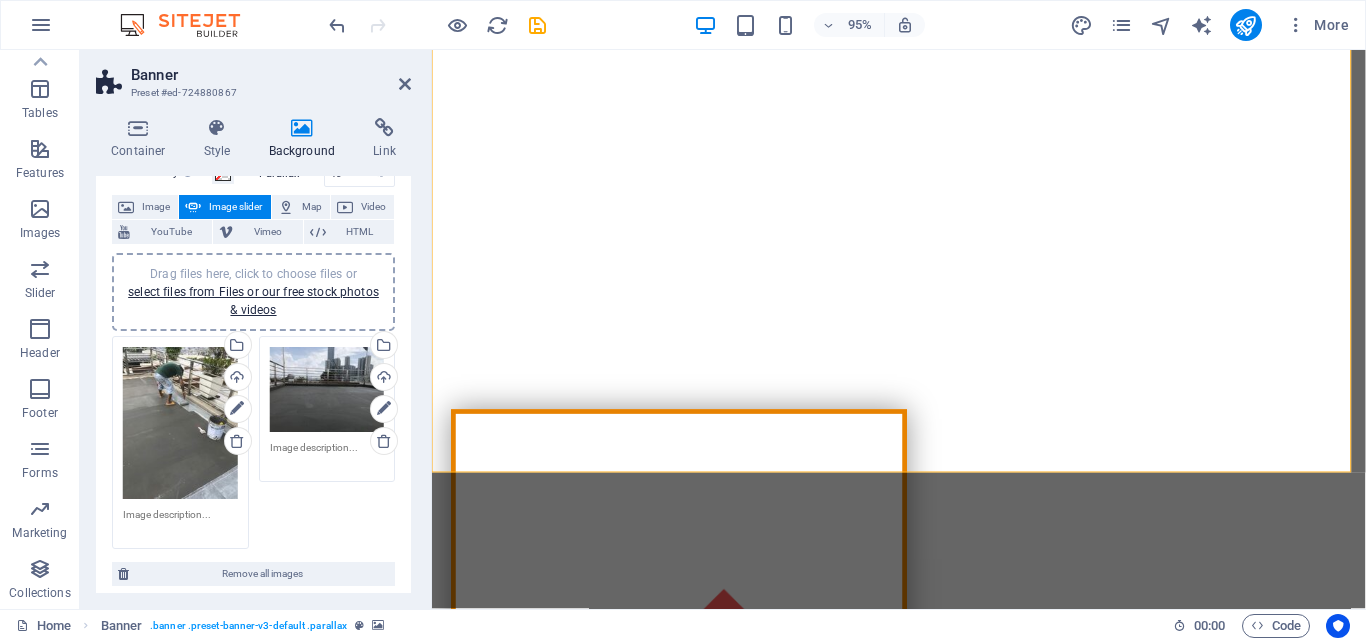 scroll, scrollTop: 0, scrollLeft: 0, axis: both 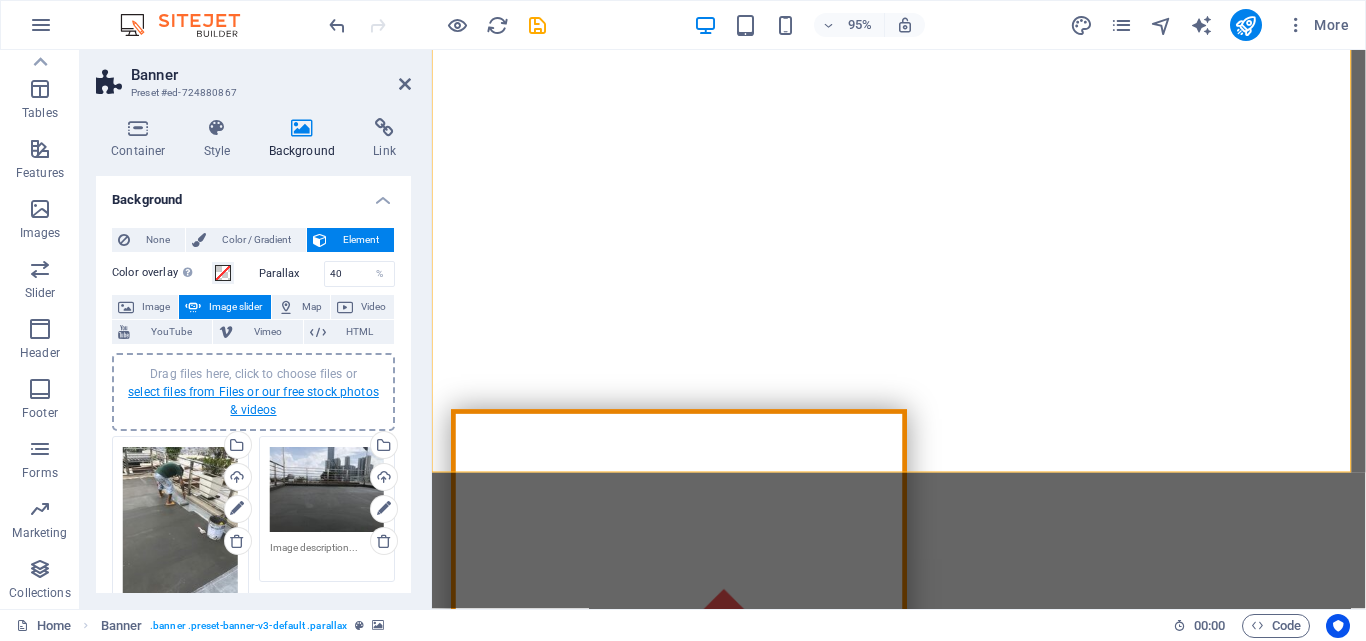 click on "select files from Files or our free stock photos & videos" at bounding box center (253, 401) 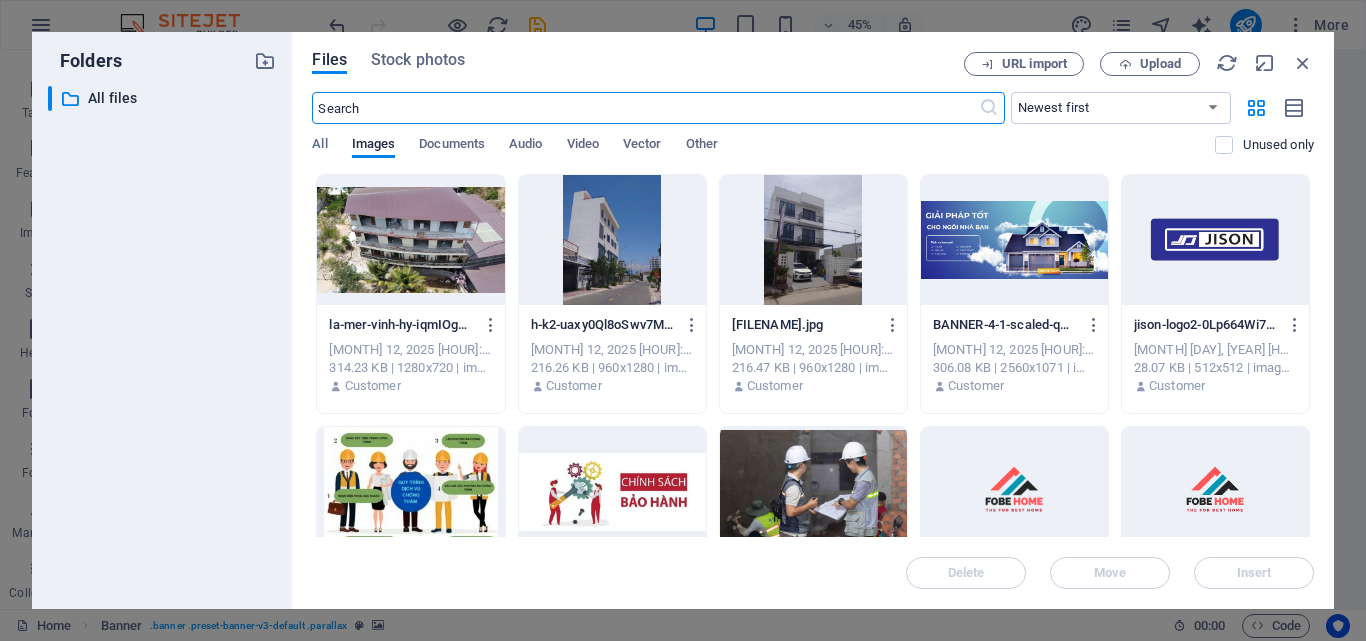 click at bounding box center [1014, 240] 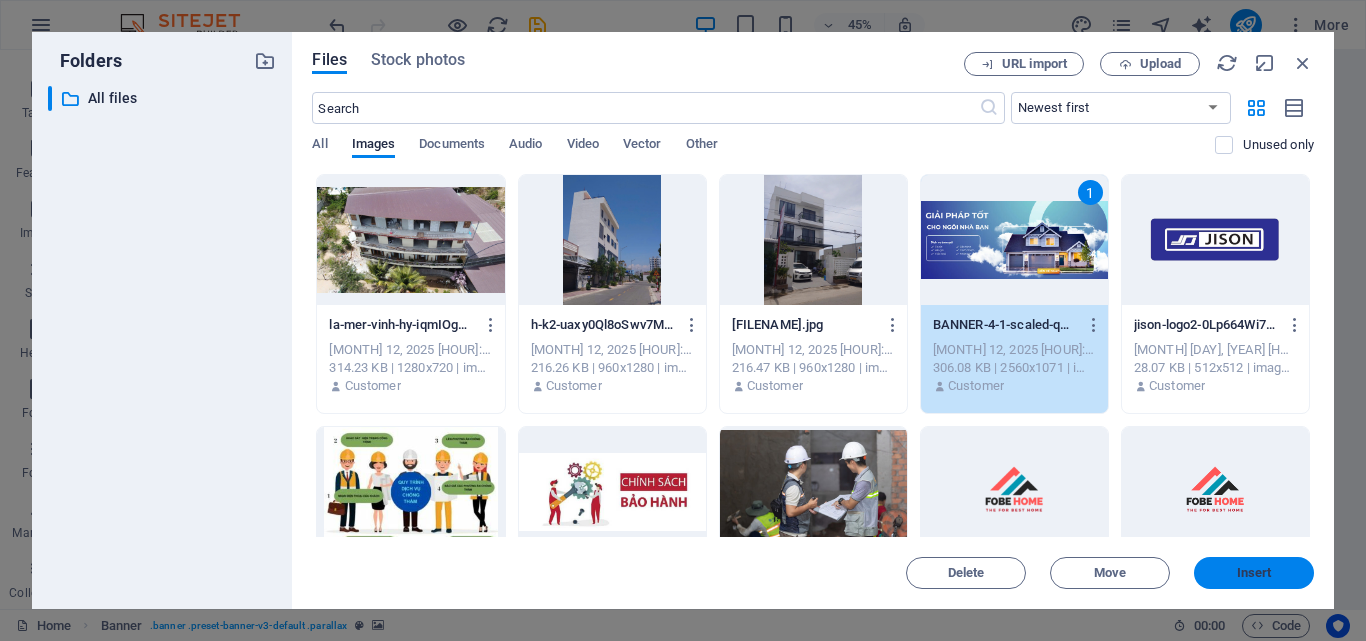 click on "Insert" at bounding box center (1254, 573) 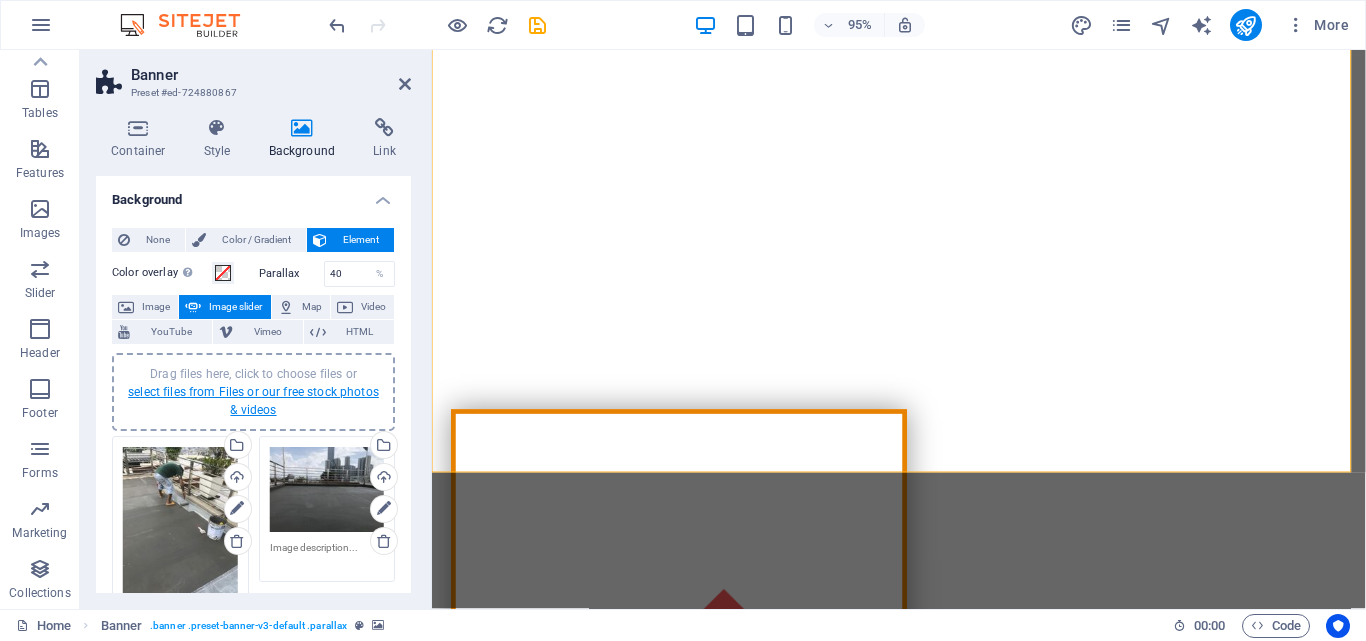 scroll, scrollTop: 200, scrollLeft: 0, axis: vertical 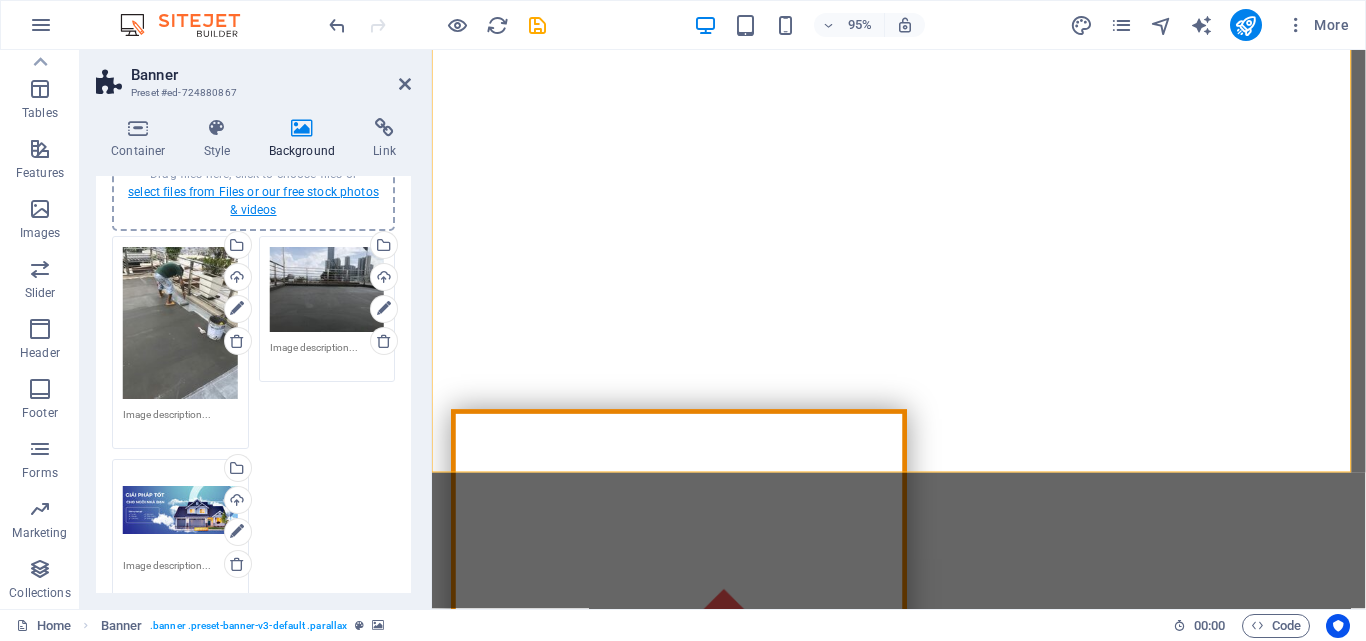 click on "select files from Files or our free stock photos & videos" at bounding box center [253, 201] 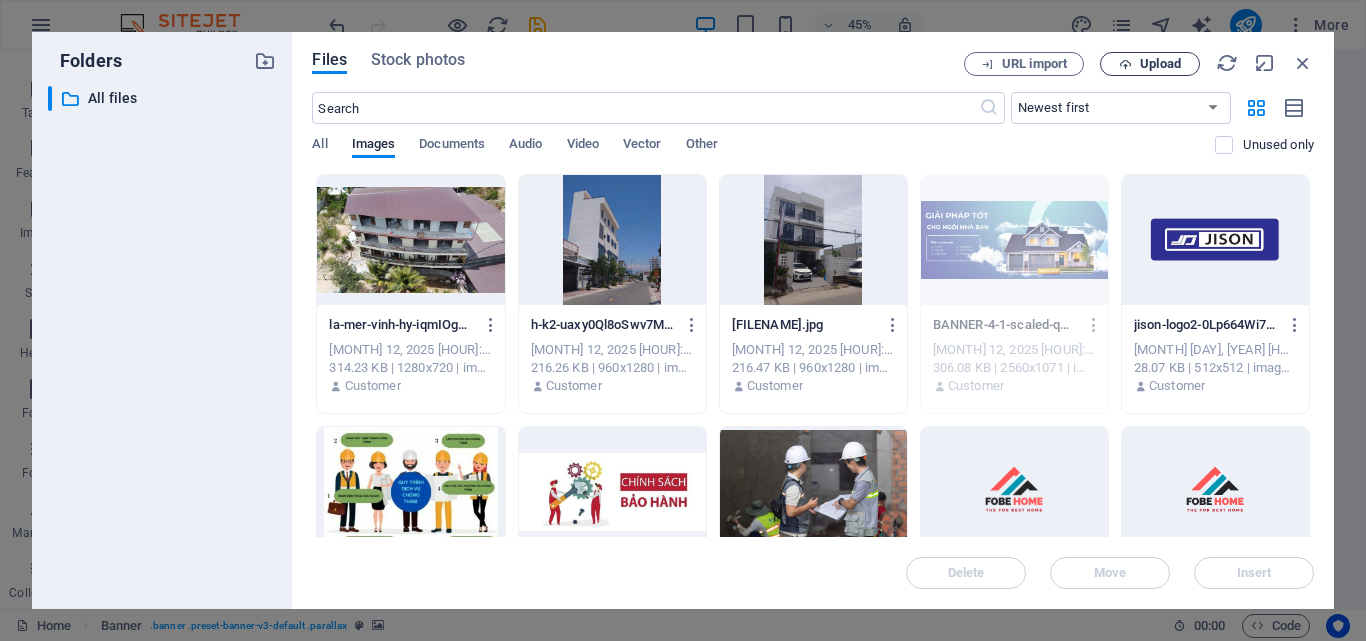 click on "Upload" at bounding box center (1160, 64) 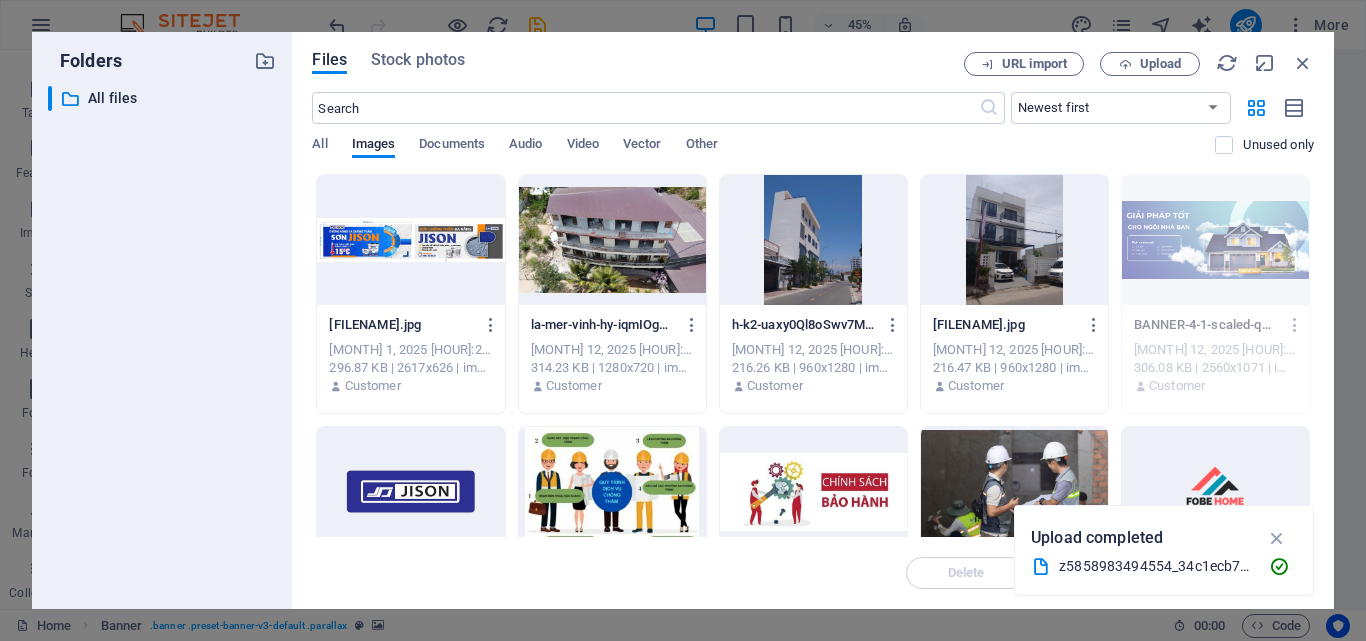 click at bounding box center [410, 240] 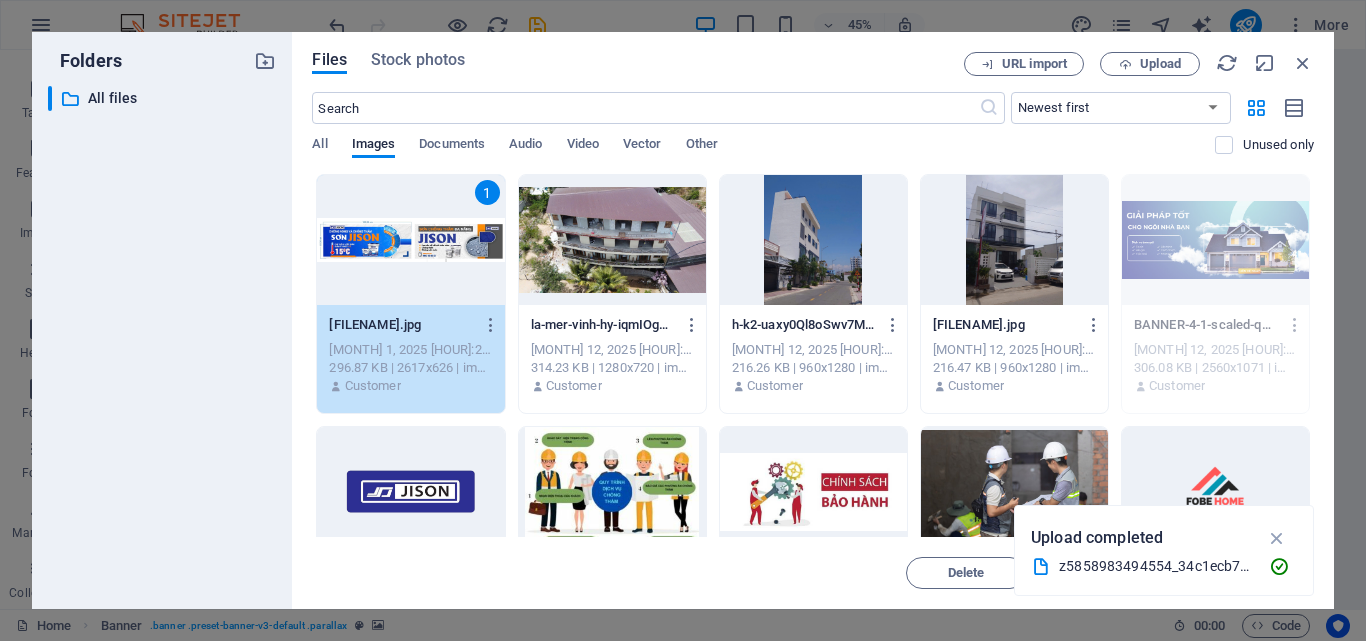 click on "1" at bounding box center (410, 240) 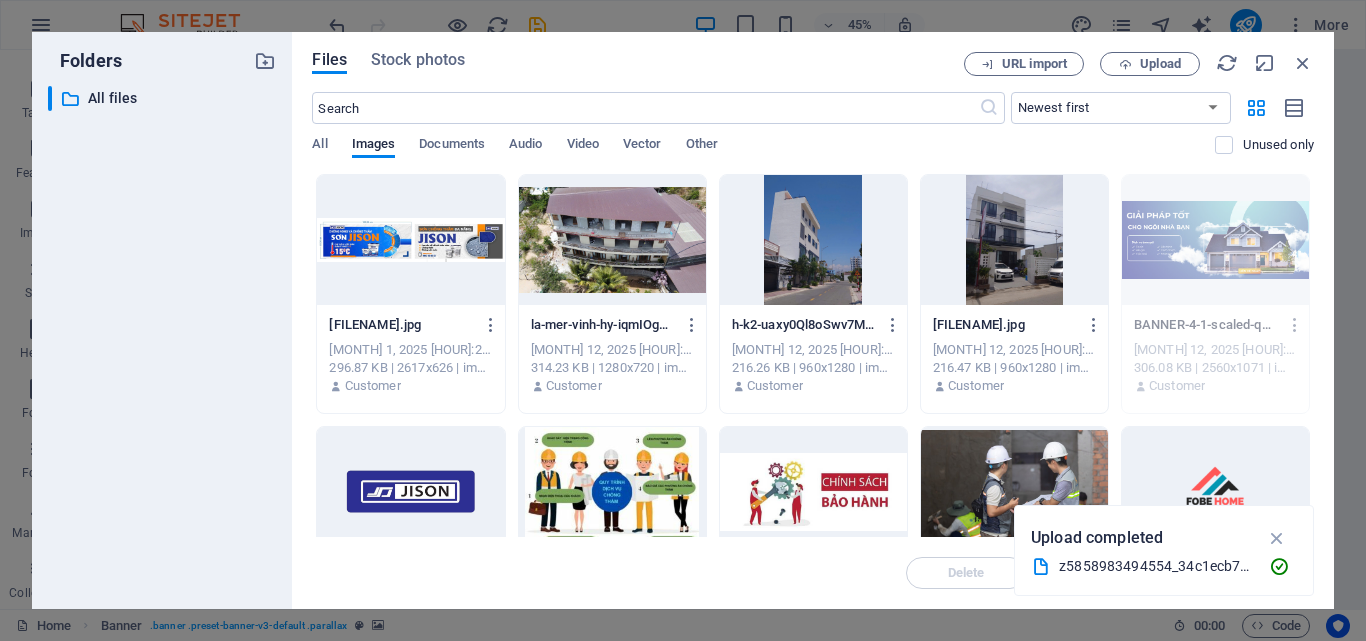 click at bounding box center (410, 240) 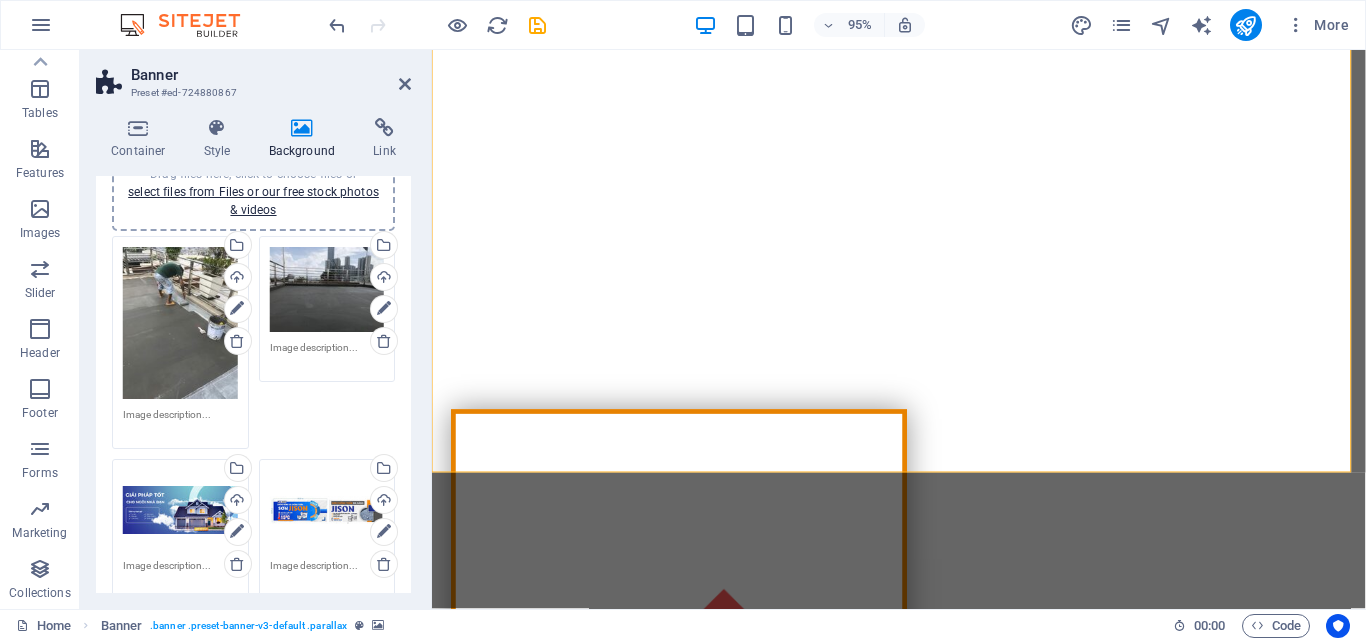click on "Drag files here, click to choose files or select files from Files or our free stock photos & videos" at bounding box center [327, 510] 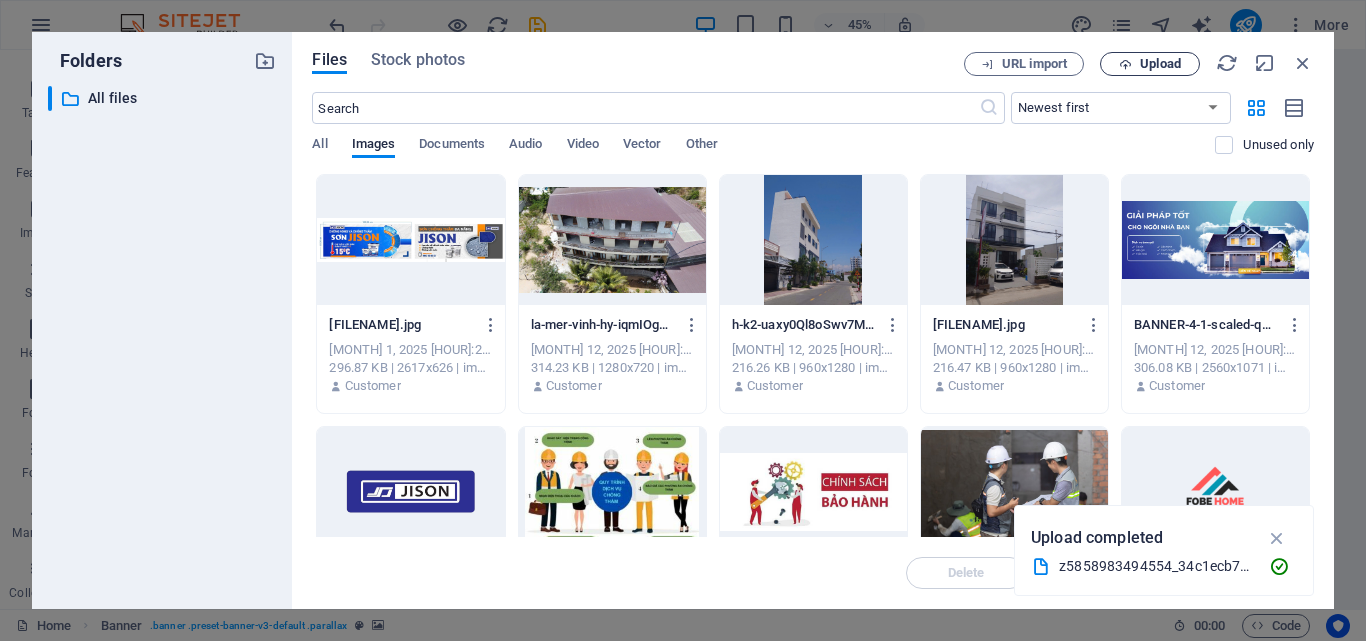 click on "Upload" at bounding box center (1160, 64) 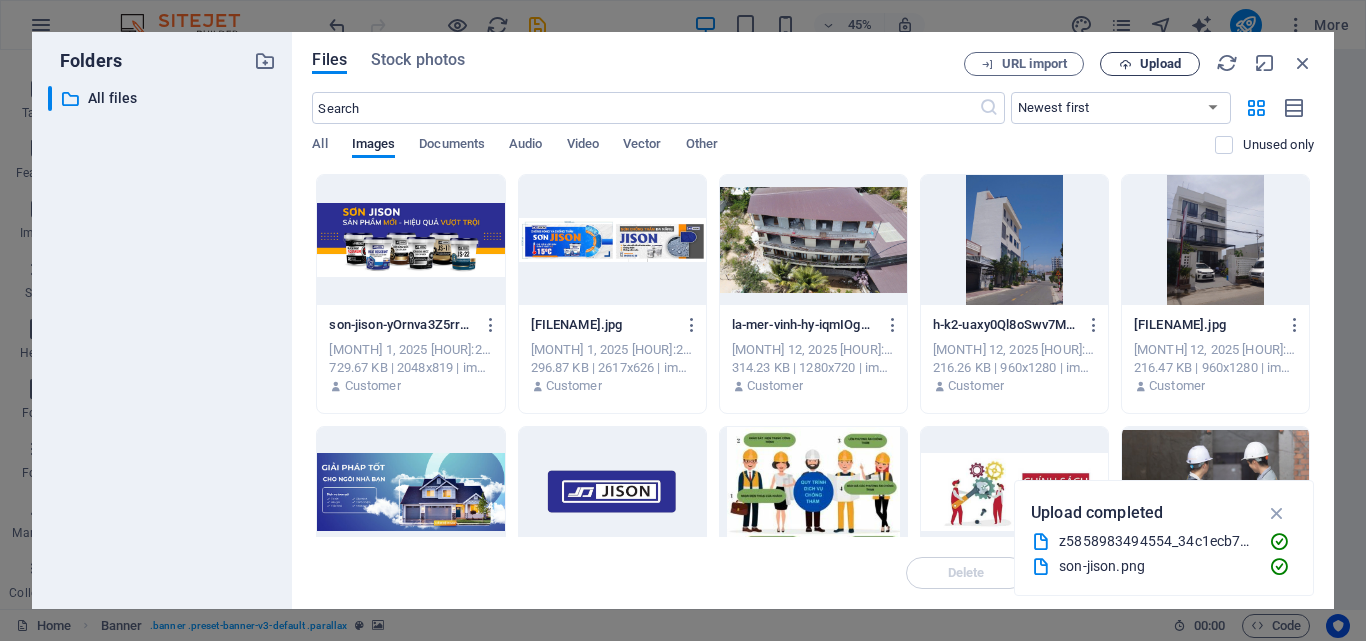 click on "Upload" at bounding box center [1160, 64] 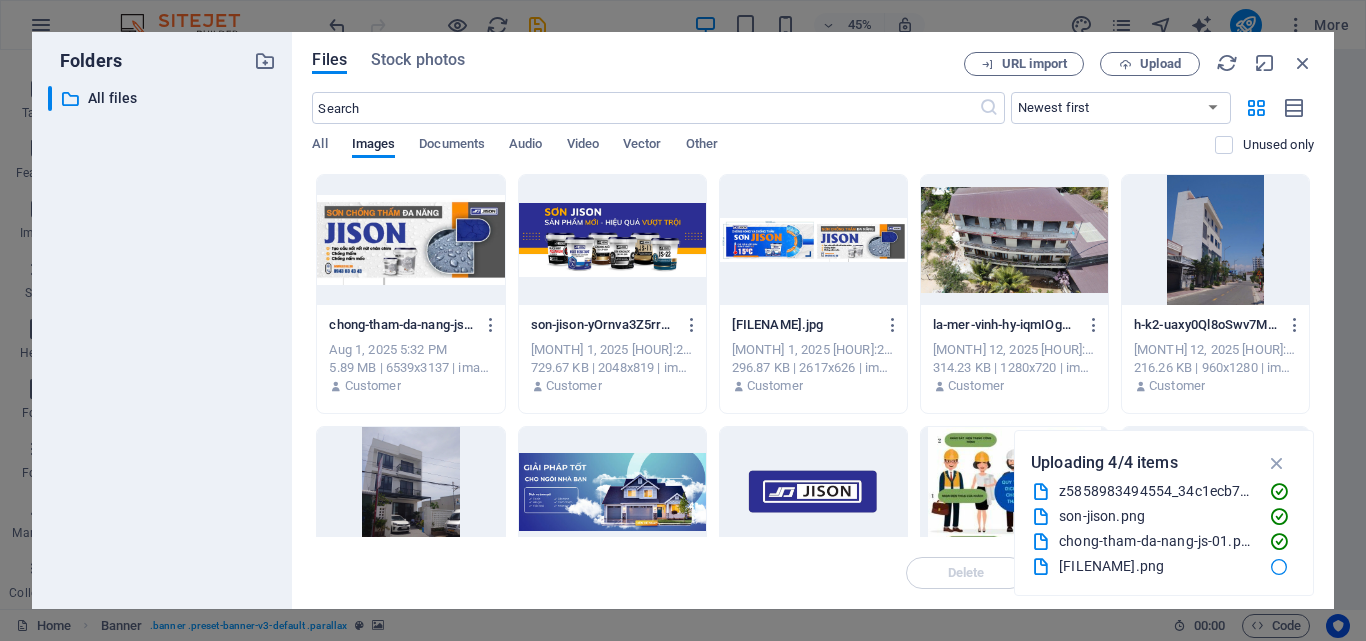 click at bounding box center [410, 240] 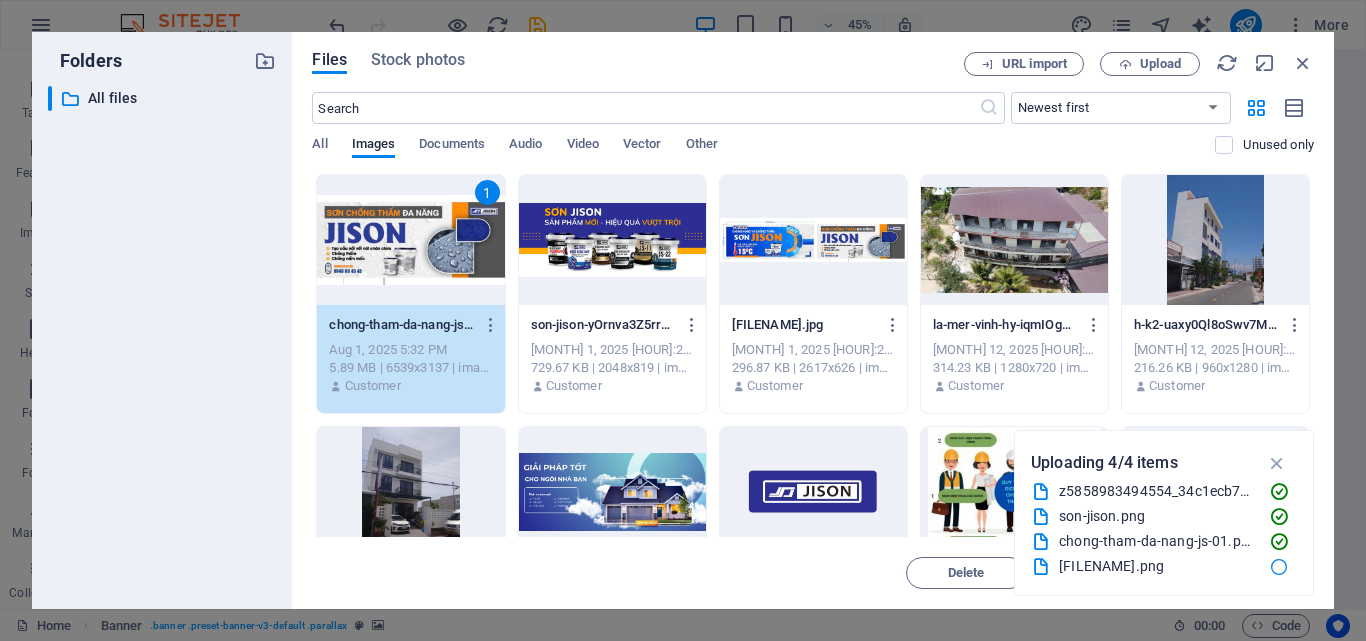 click at bounding box center (612, 240) 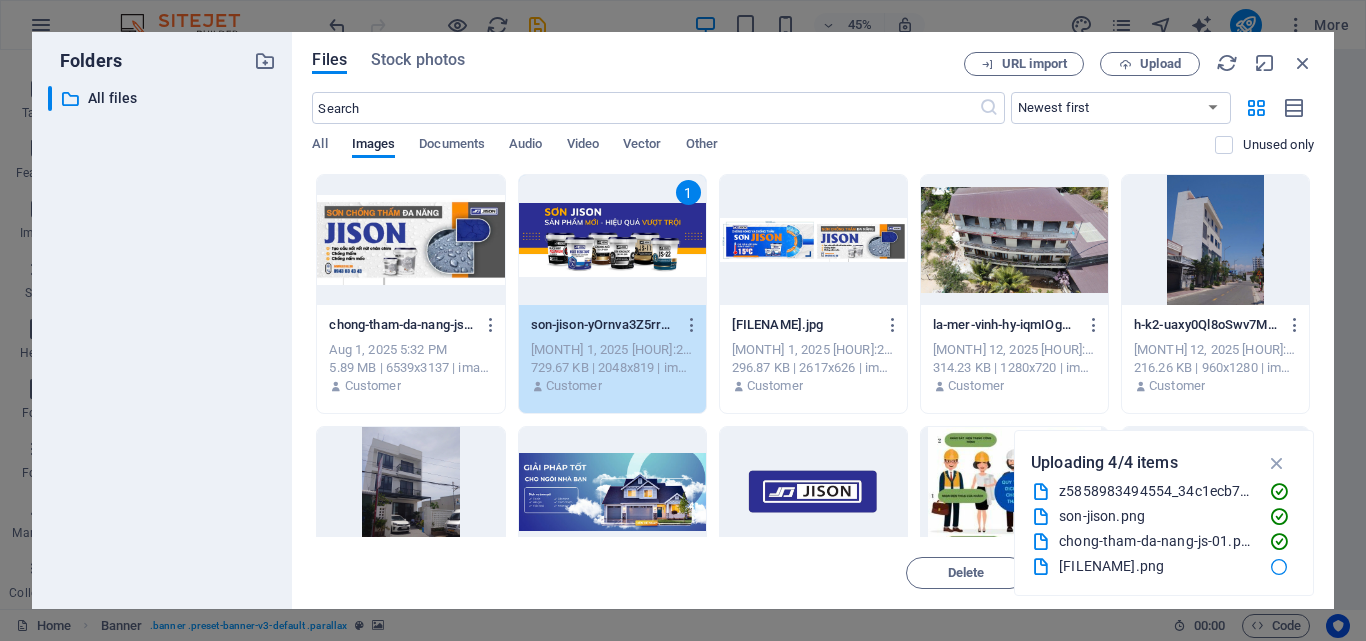 click on "chong-tham-da-nang-js-01-9o7TZQ8tKgyd3fsxN1y8nw.png chong-tham-da-nang-js-01-9o7TZQ8tKgyd3fsxN1y8nw.png [MONTH] [DAY], [YEAR] [HOUR]:[MINUTE] [AM/PM] [FILESIZE] | [DIMENSIONS] | [IMAGE_TYPE] Customer 1 son-jison-yOrnva3Z5rrhcKHjvPDvcg.png son-jison-yOrnva3Z5rrhcKHjvPDvcg.png [MONTH] [DAY], [YEAR] [HOUR]:[MINUTE] [AM/PM] [FILESIZE] | [DIMENSIONS] | [IMAGE_TYPE] Customer z5858983494554_34c1ecb74e931f03fcc8fea4594d90ee-WBE0gtHWXOtKqdOoFheTeQ.jpg z5858983494554_34c1ecb74e931f03fcc8fea4594d90ee-WBE0gtHWXOtKqdOoFheTeQ.jpg [MONTH] [DAY], [YEAR] [HOUR]:[MINUTE] [AM/PM] [FILESIZE] | [DIMENSIONS] | [IMAGE_TYPE] Customer la-mer-vinh-hy-iqmIOgKCZYR65HOi_ScURg.jpg la-mer-vinh-hy-iqmIOgKCZYR65HOi_ScURg.jpg [MONTH] [DAY], [YEAR] [HOUR]:[MINUTE] [AM/PM] [FILESIZE] | [DIMENSIONS] | [IMAGE_TYPE] Customer h-k2-uaxy0Ql8oSwv7MXN2CWaUQ.jpg h-k2-uaxy0Ql8oSwv7MXN2CWaUQ.jpg [MONTH] [DAY], [YEAR] [HOUR]:[MINUTE] [AM/PM] [FILESIZE] | [DIMENSIONS] | [IMAGE_TYPE] Customer hi-home-stay-1nyMilJllXG63XKhBhmiuQ.jpg hi-home-stay-1nyMilJllXG63XKhBhmiuQ.jpg [MONTH] [DAY], [YEAR] [HOUR]:[MINUTE] [AM/PM] [FILESIZE] | [DIMENSIONS] | [IMAGE_TYPE] Customer BANNER-4-1-scaled-qSD9Umk--RUzA03gW43UiA.jpg [MONTH] [DAY], [YEAR] [HOUR]:[MINUTE] [AM/PM] Customer Customer" at bounding box center [813, 924] 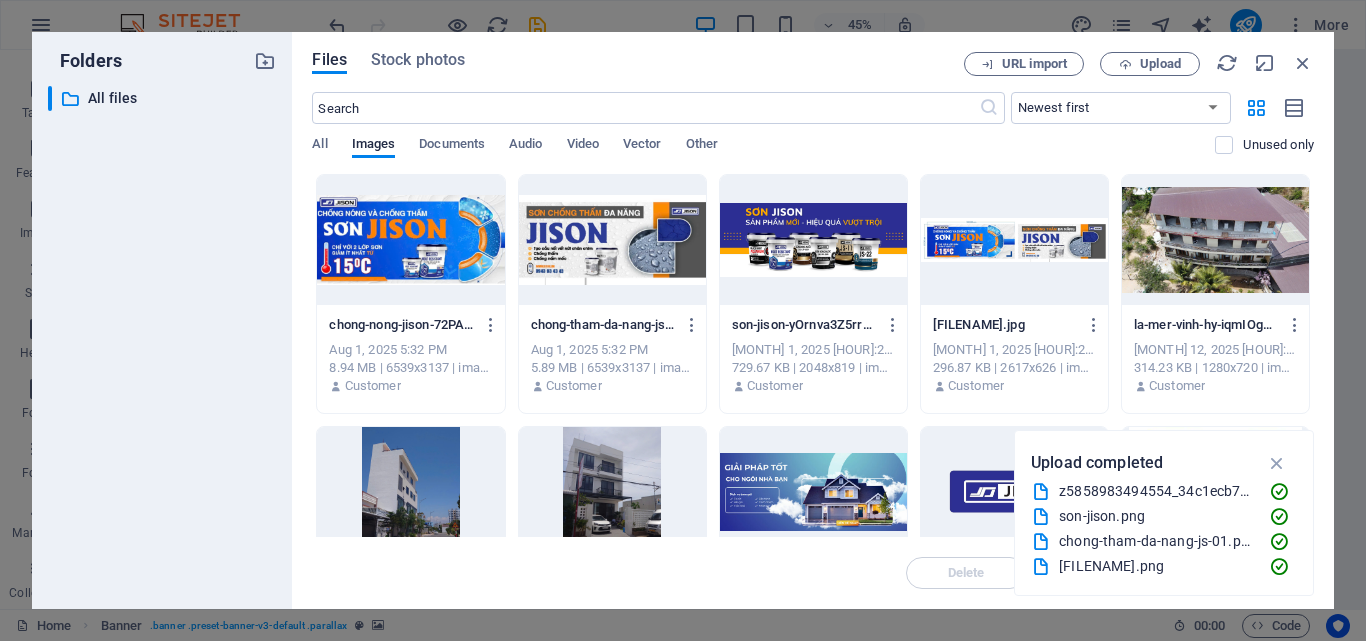 click at bounding box center [612, 240] 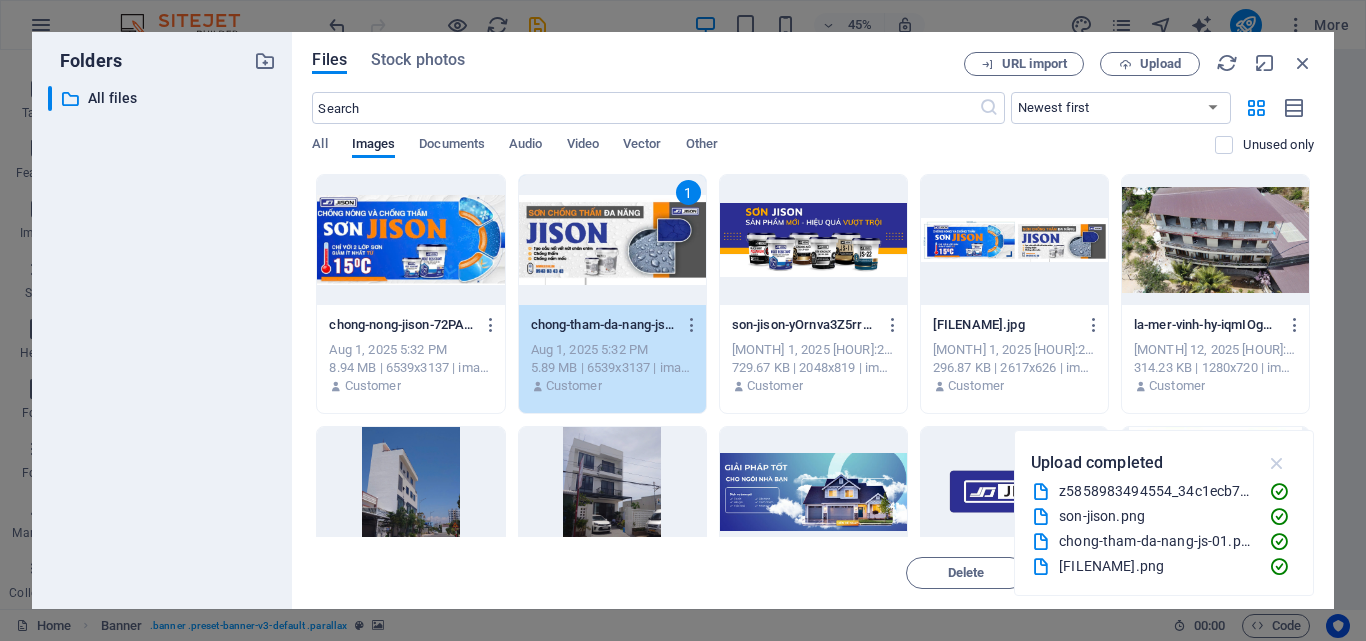 click at bounding box center (1277, 463) 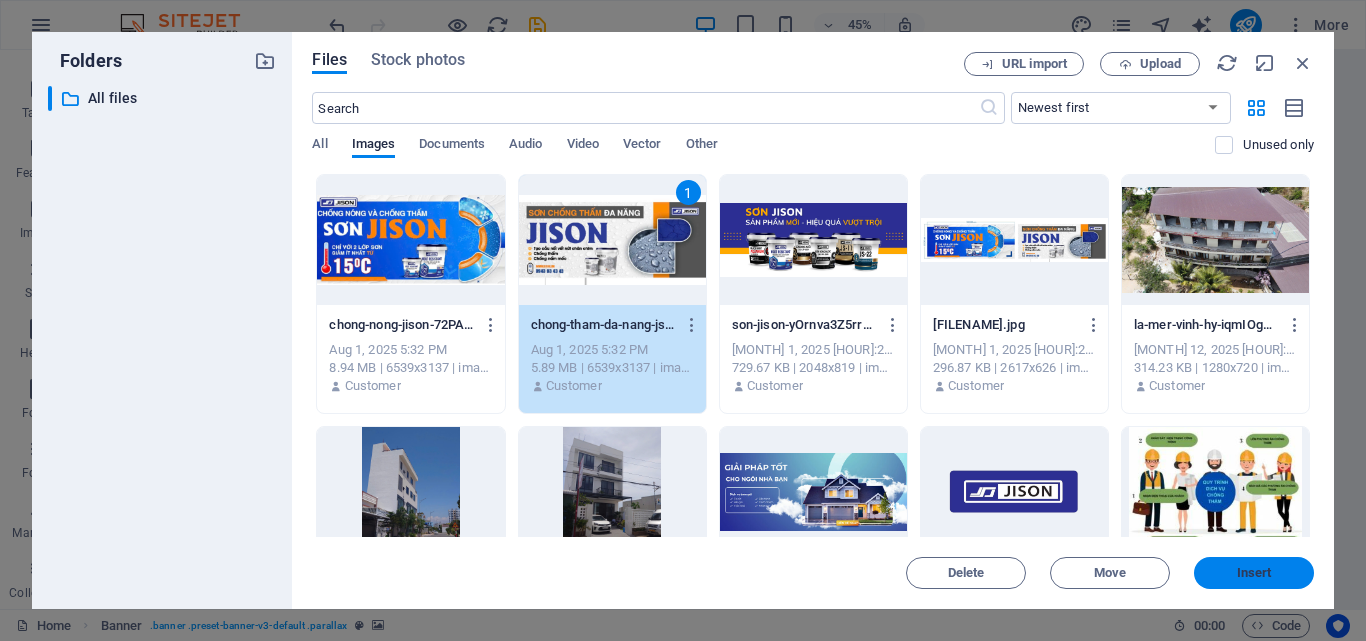 click on "Insert" at bounding box center (1254, 573) 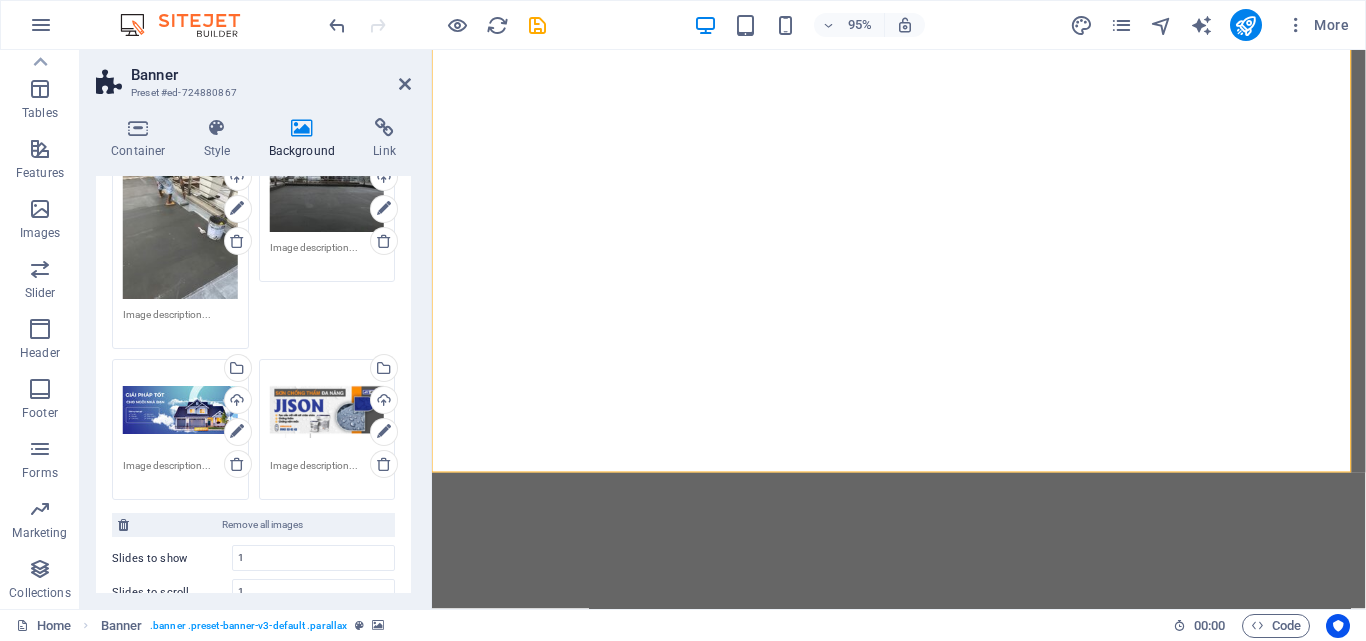 scroll, scrollTop: 200, scrollLeft: 0, axis: vertical 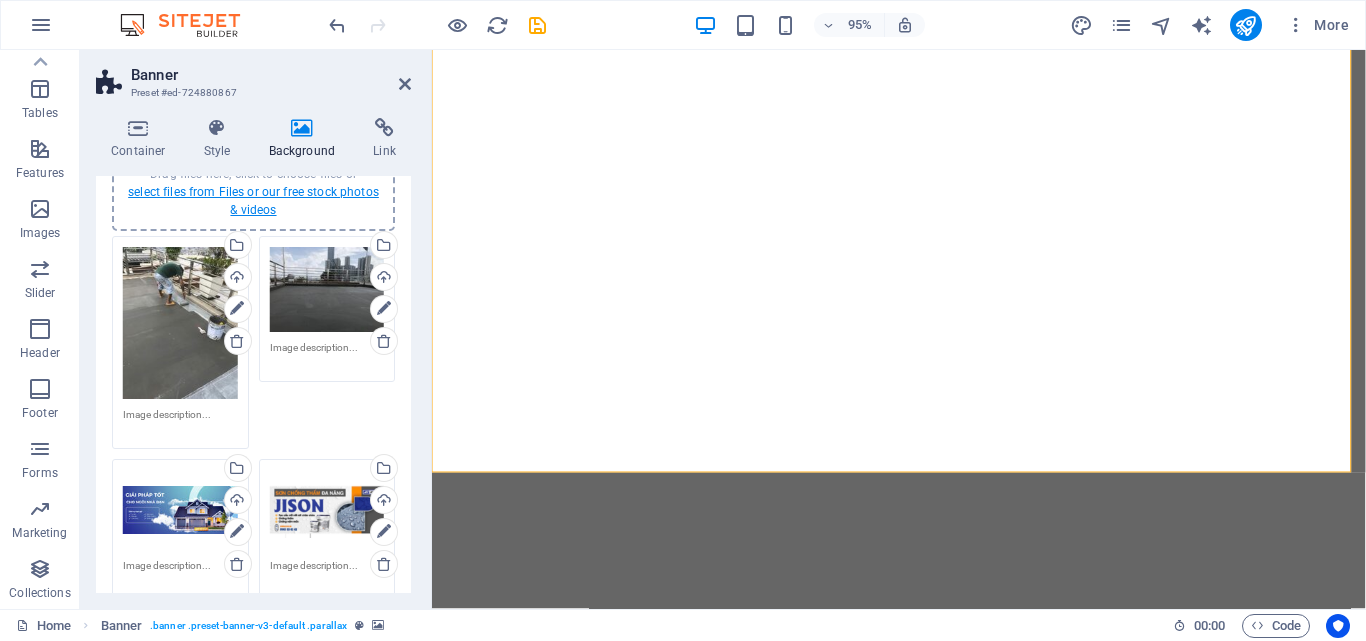 click on "select files from Files or our free stock photos & videos" at bounding box center [253, 201] 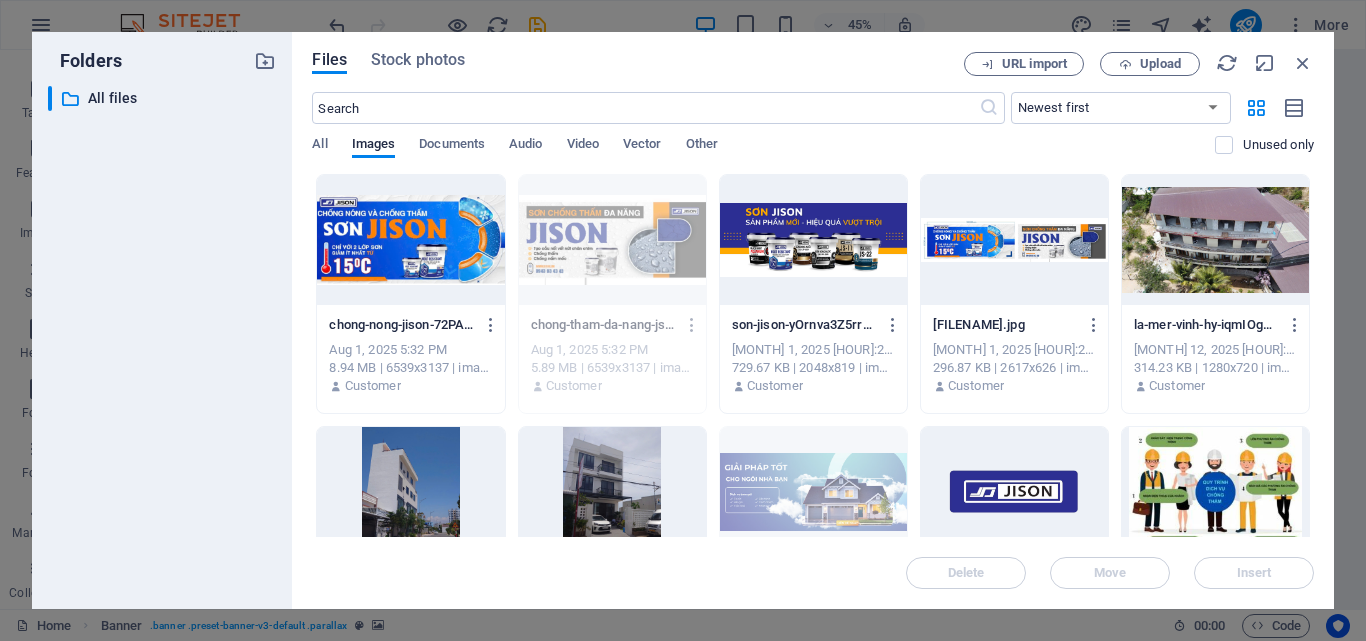 click at bounding box center (410, 240) 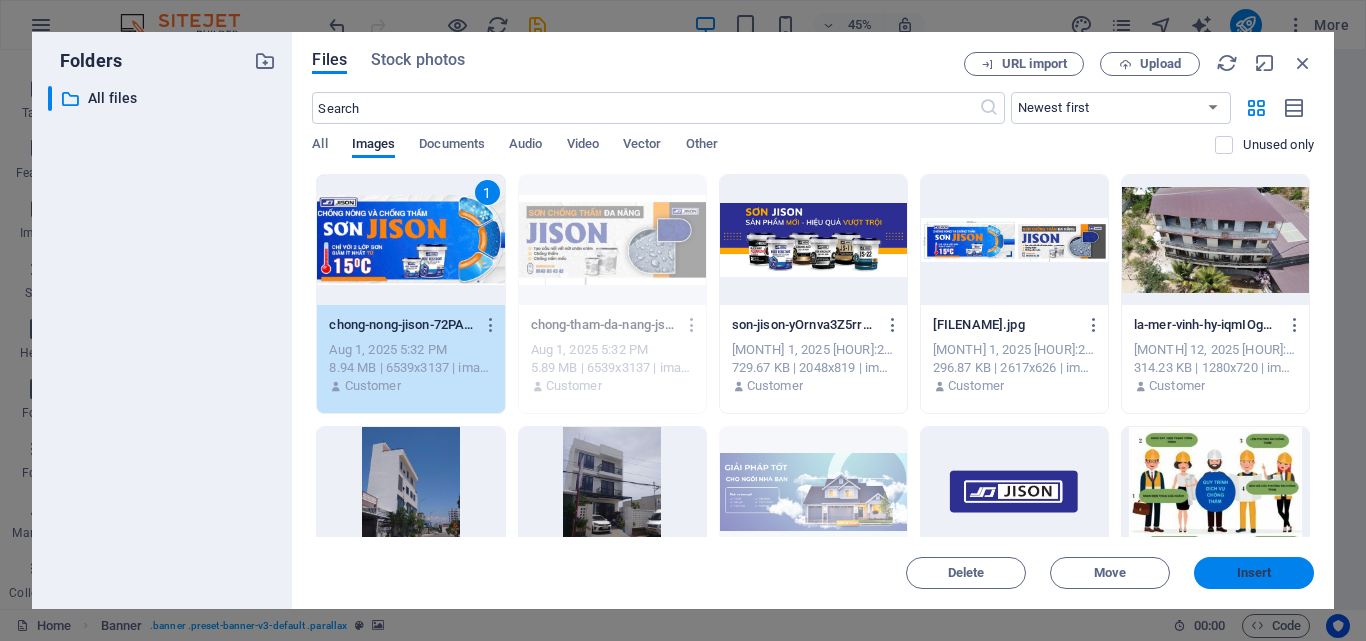 click on "Insert" at bounding box center [1254, 573] 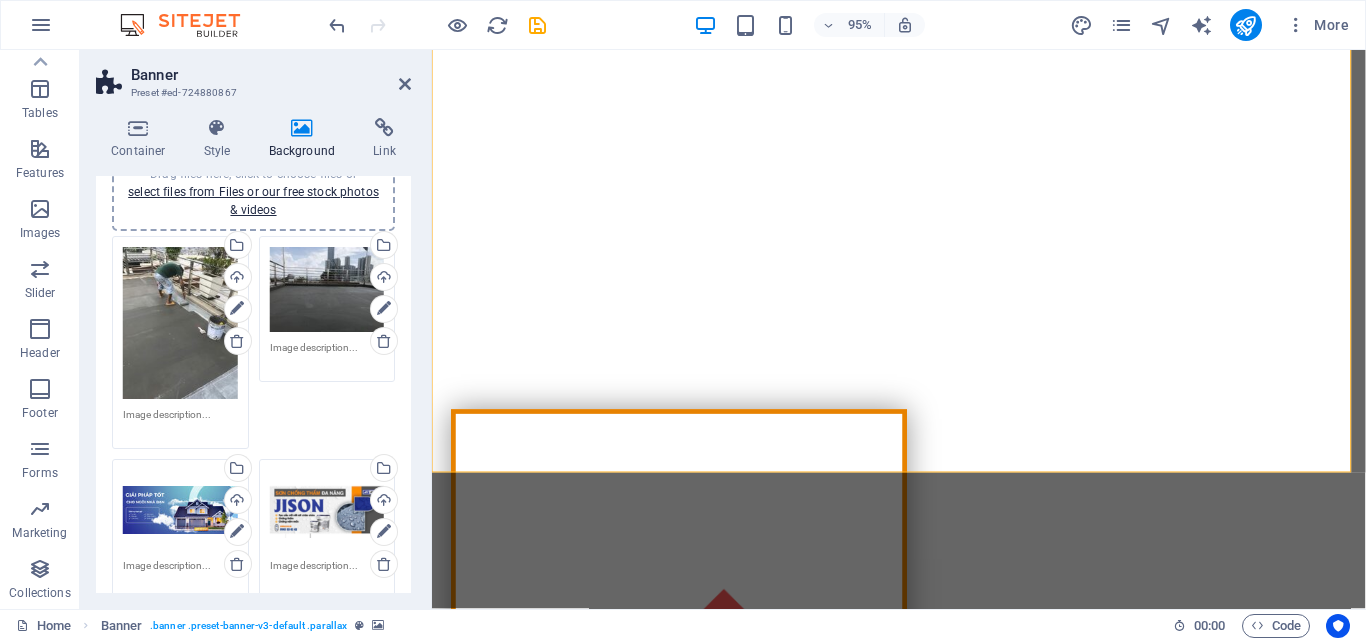 click on "Drag files here, click to choose files or select files from Files or our free stock photos & videos" at bounding box center [327, 510] 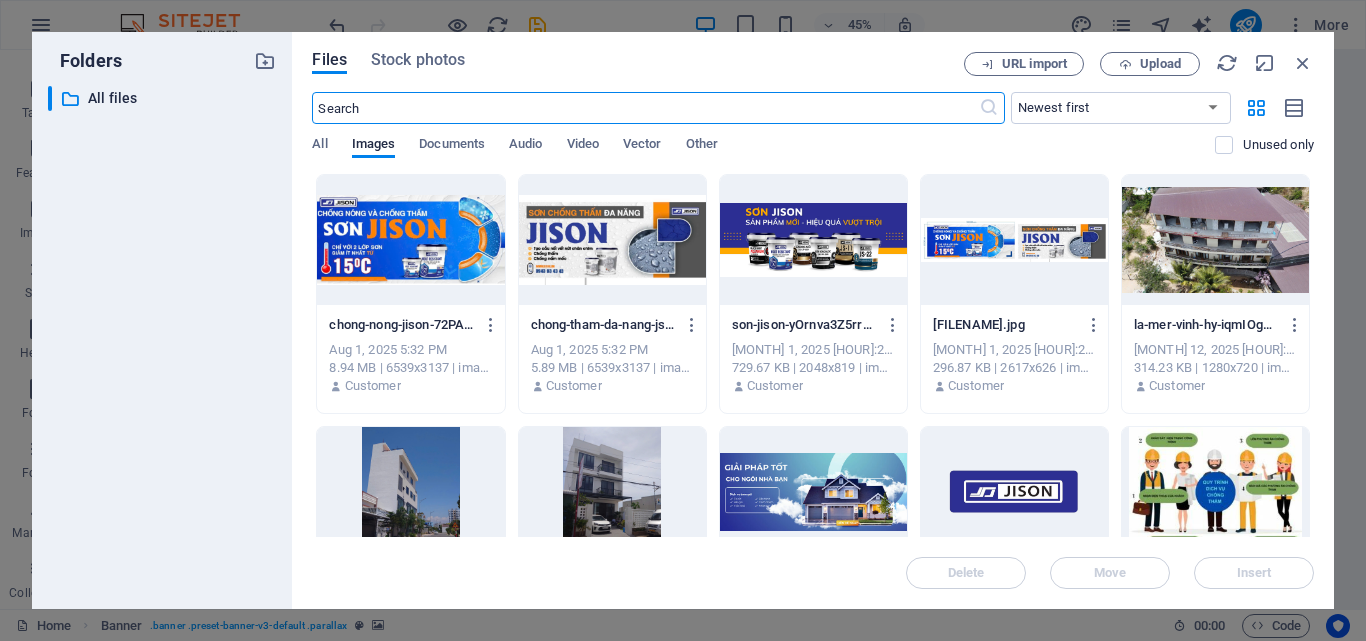 click at bounding box center [410, 240] 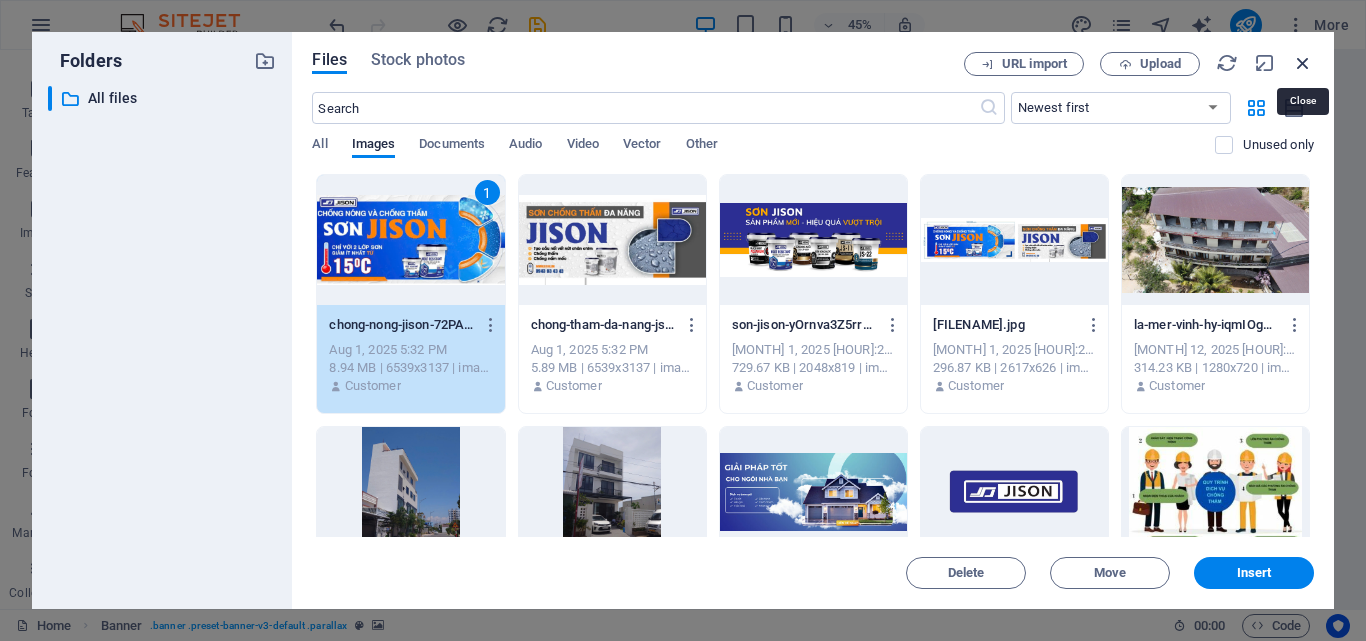 click at bounding box center [1303, 63] 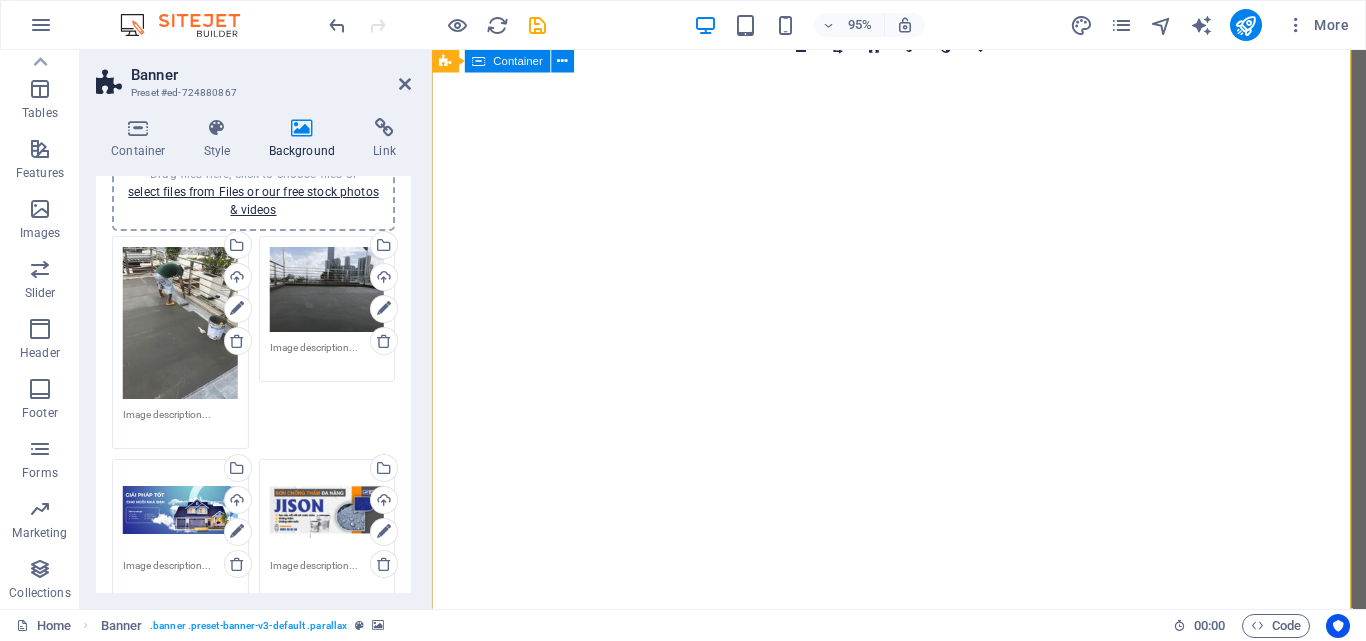 scroll, scrollTop: 0, scrollLeft: 0, axis: both 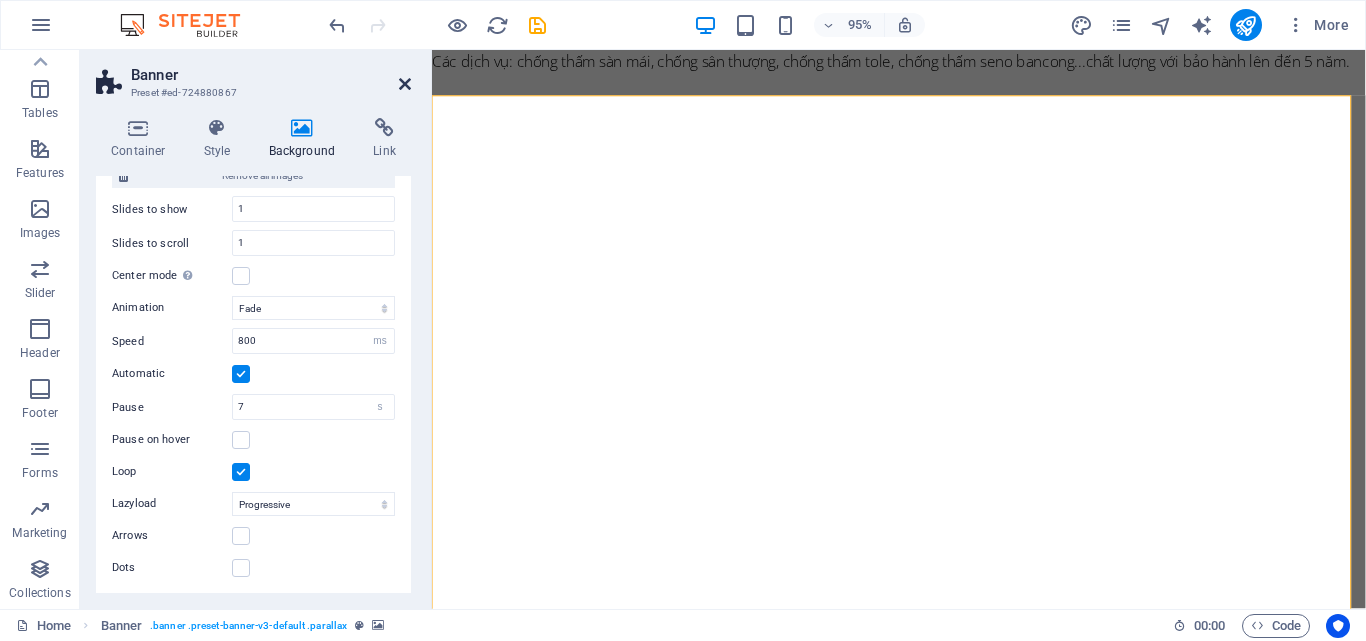 click at bounding box center (405, 84) 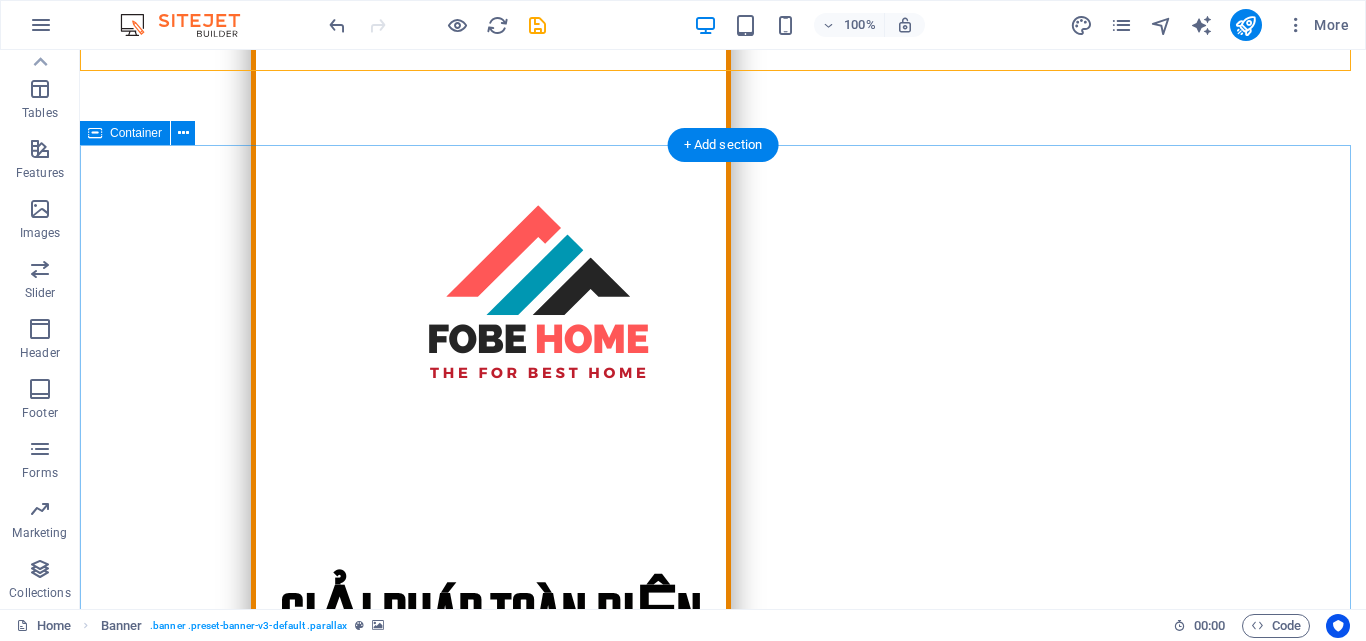 scroll, scrollTop: 1200, scrollLeft: 0, axis: vertical 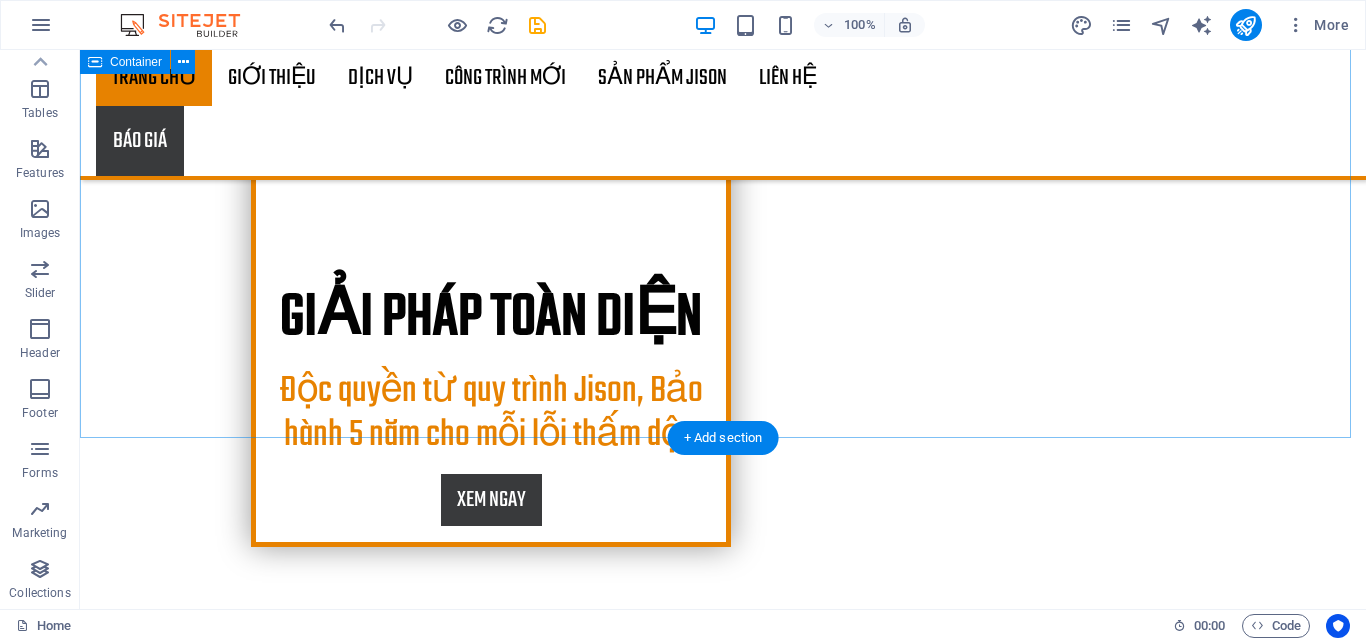 click on "Fobe Home Uy tín - Chất lượng - Trách nhiệm Với hơn một thập kỷ kinh nghiệm, Fobe Home tự hào là đơn vị hàng đầu trong lĩnh vực chống thấm cho cả công trình dân dụng và công nghiệp. Chúng tôi cam kết mang đến những giải pháp chống thấm vượt trội, đảm bảo sự bền vững và chất lượng cho mọi công trình, góp phần vào sự phát triển hạ tầng xây dựng của tỉnh nhà. Phương châm “người thực – việc thực – chất lượng thực” là kim chỉ nam xuyên suốt mọi hoạt động của Fobe Home. Chúng tôi không chỉ thi công mà còn chịu trách nhiệm hoàn toàn về chất lượng dịch vụ, đặt sự hài lòng và tin tưởng của khách hàng lên hàng đầu. Hãy để Fobe Home đồng hành cùng bạn, kiến tạo nên những công trình vững chắc theo thời gian! Tại sao nên chọn dịch vụ chống thấm tại Fobe Home?" at bounding box center (723, 1000) 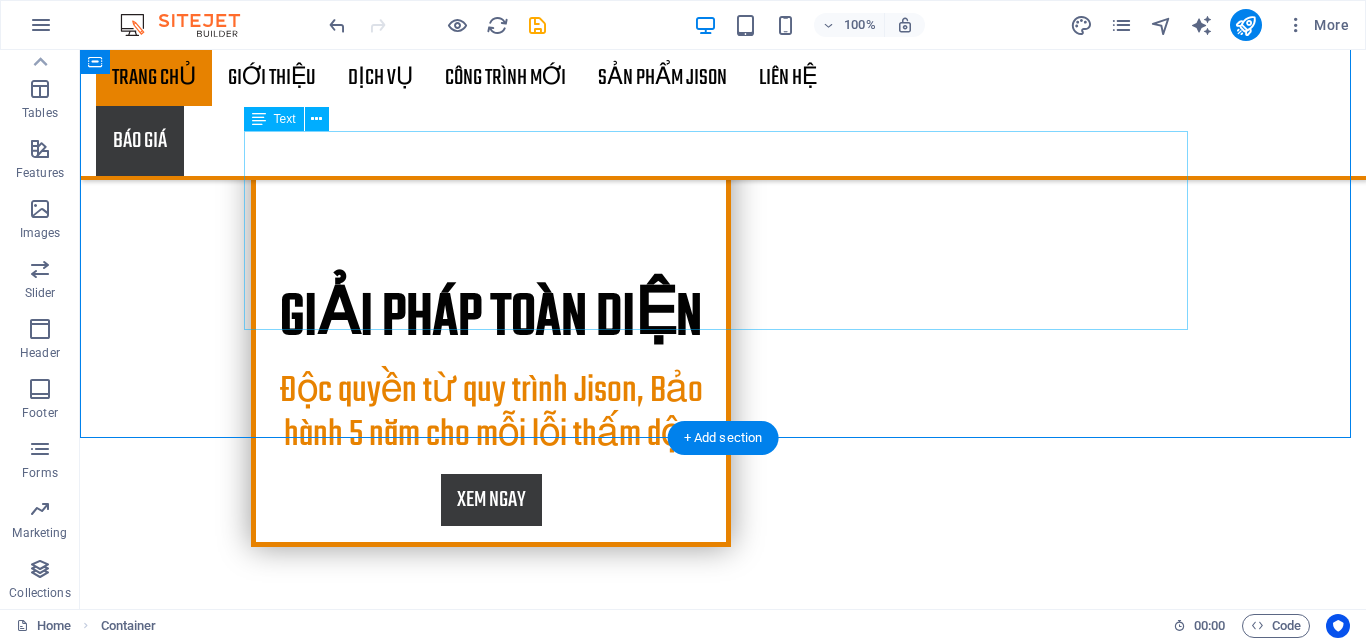 click on "Với hơn một thập kỷ kinh nghiệm, Fobe Home tự hào là đơn vị hàng đầu trong lĩnh vực chống thấm cho cả công trình dân dụng và công nghiệp. Chúng tôi cam kết mang đến những giải pháp chống thấm vượt trội, đảm bảo sự bền vững và chất lượng cho mọi công trình, góp phần vào sự phát triển hạ tầng xây dựng của tỉnh nhà. Phương châm “người thực – việc thực – chất lượng thực” là kim chỉ nam xuyên suốt mọi hoạt động của Fobe Home. Chúng tôi không chỉ thi công mà còn chịu trách nhiệm hoàn toàn về chất lượng dịch vụ, đặt sự hài lòng và tin tưởng của khách hàng lên hàng đầu. Hãy để Fobe Home đồng hành cùng bạn, kiến tạo nên những công trình vững chắc theo thời gian!" at bounding box center (723, 1092) 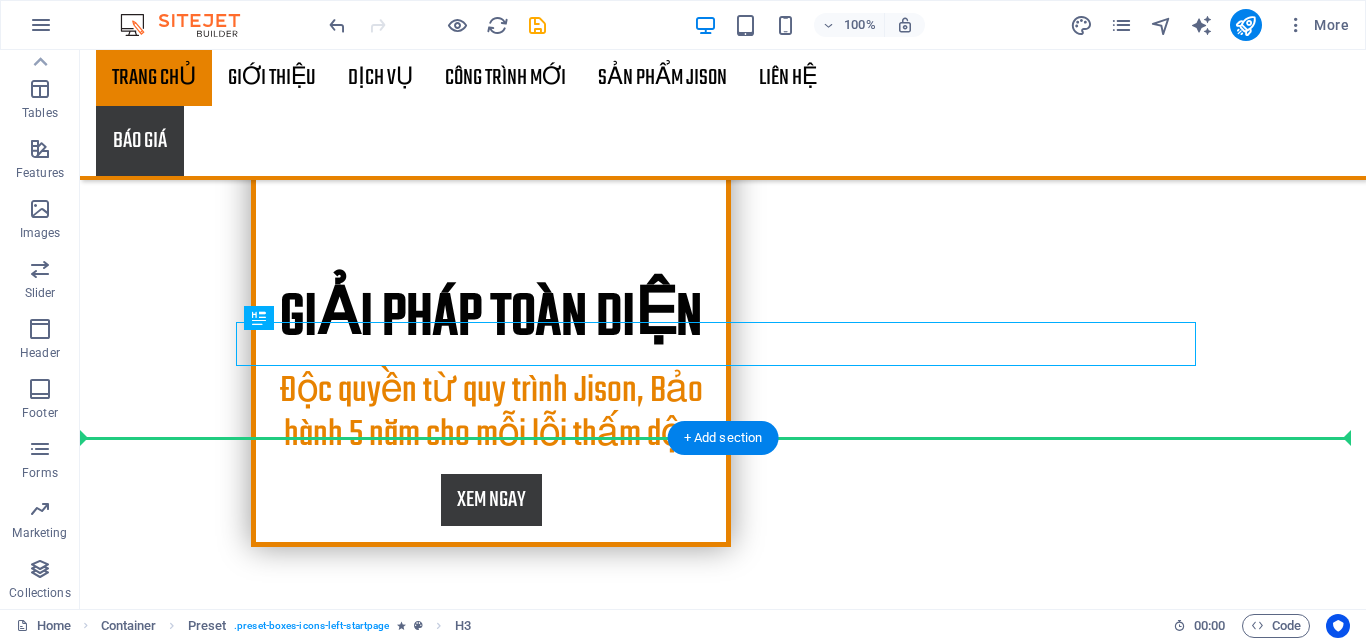 drag, startPoint x: 892, startPoint y: 339, endPoint x: 892, endPoint y: 390, distance: 51 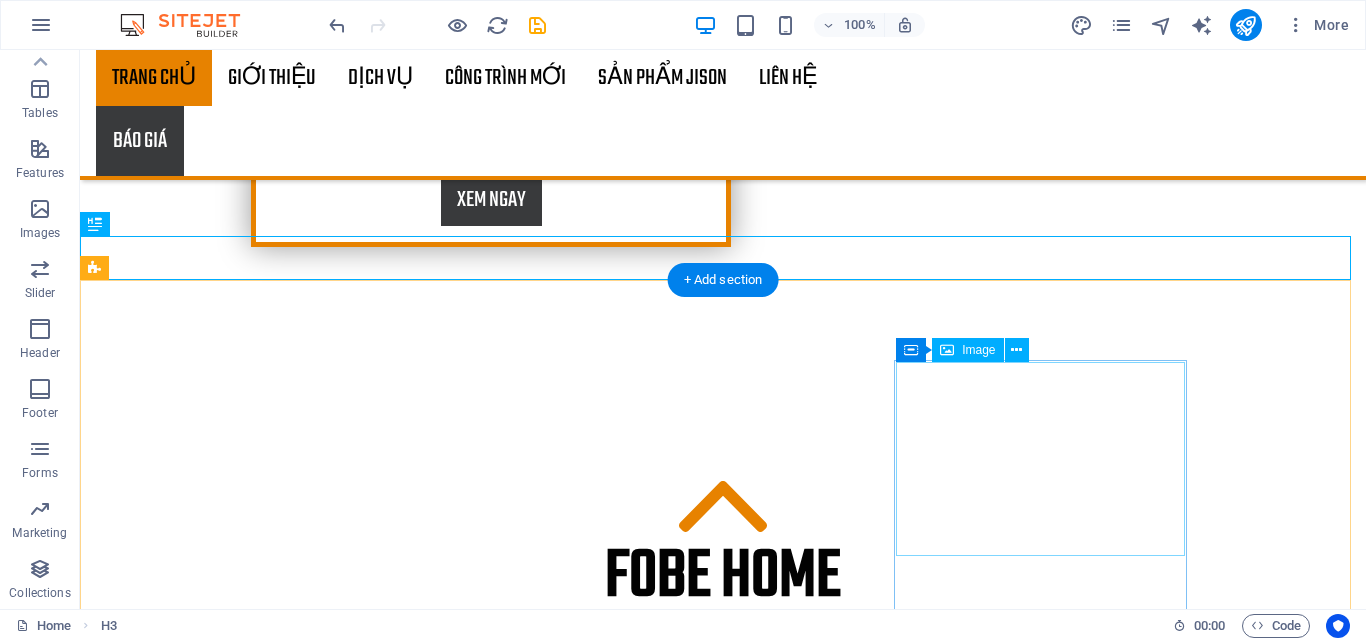 scroll, scrollTop: 1300, scrollLeft: 0, axis: vertical 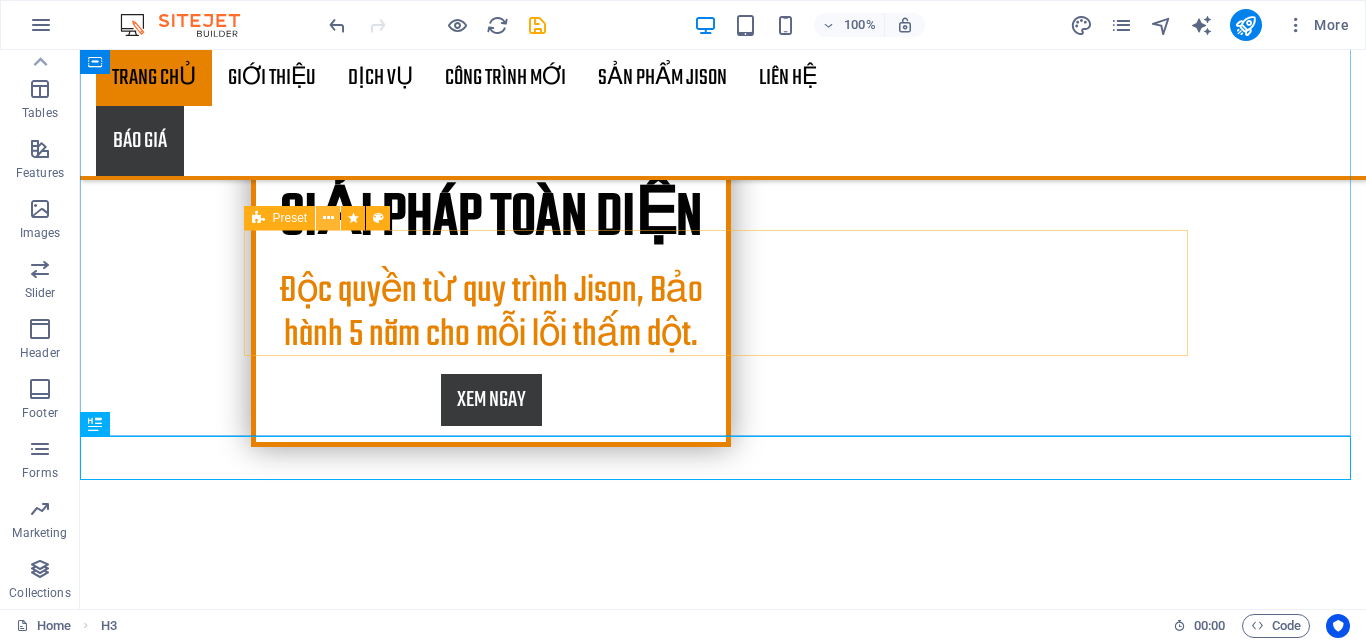 click at bounding box center (328, 218) 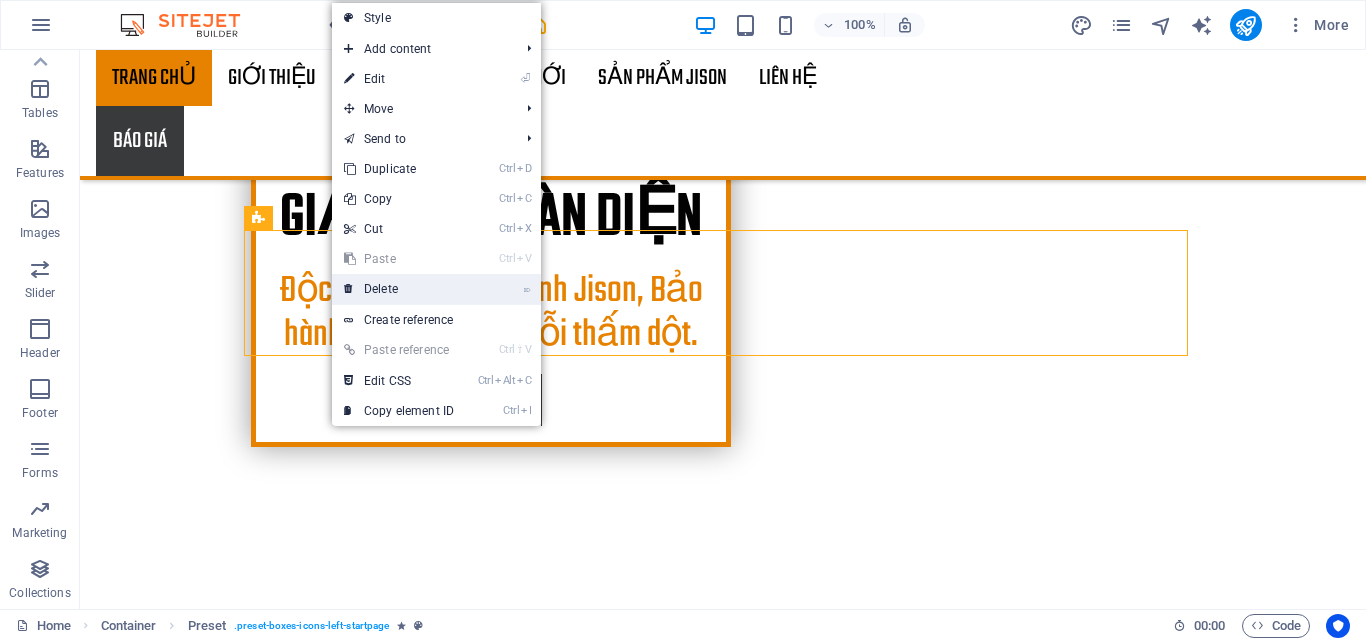 click on "⌦  Delete" at bounding box center [399, 289] 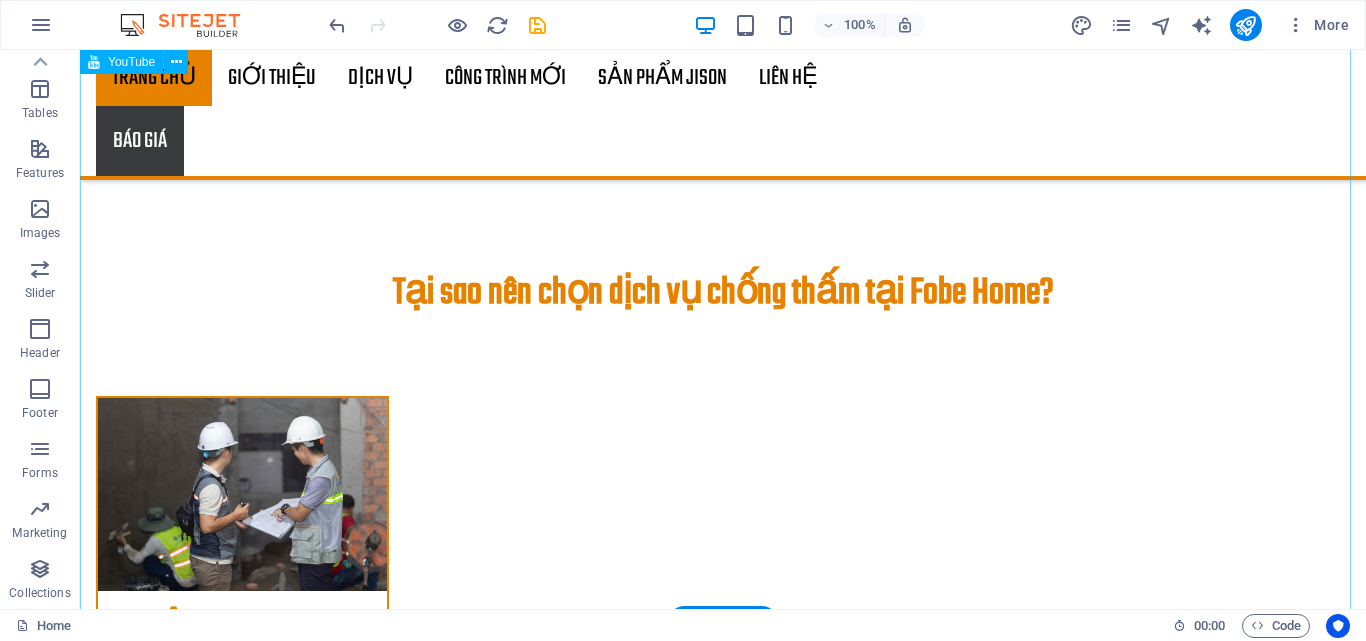scroll, scrollTop: 2100, scrollLeft: 0, axis: vertical 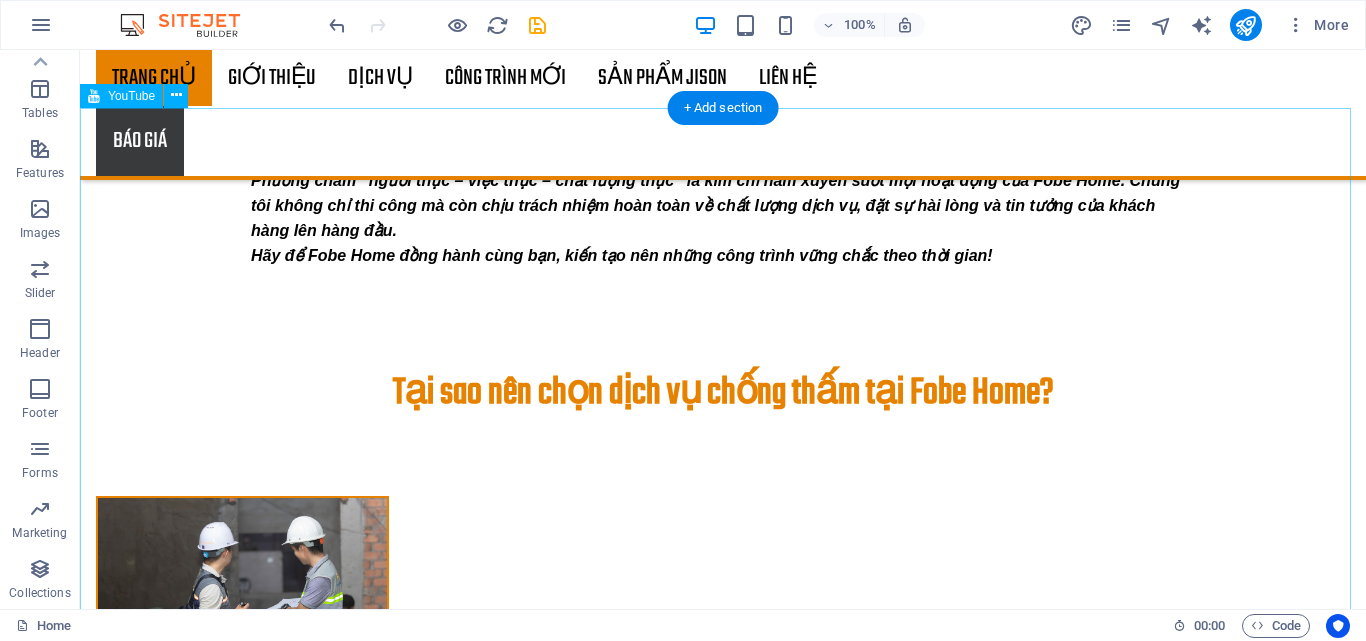 click at bounding box center (723, 2063) 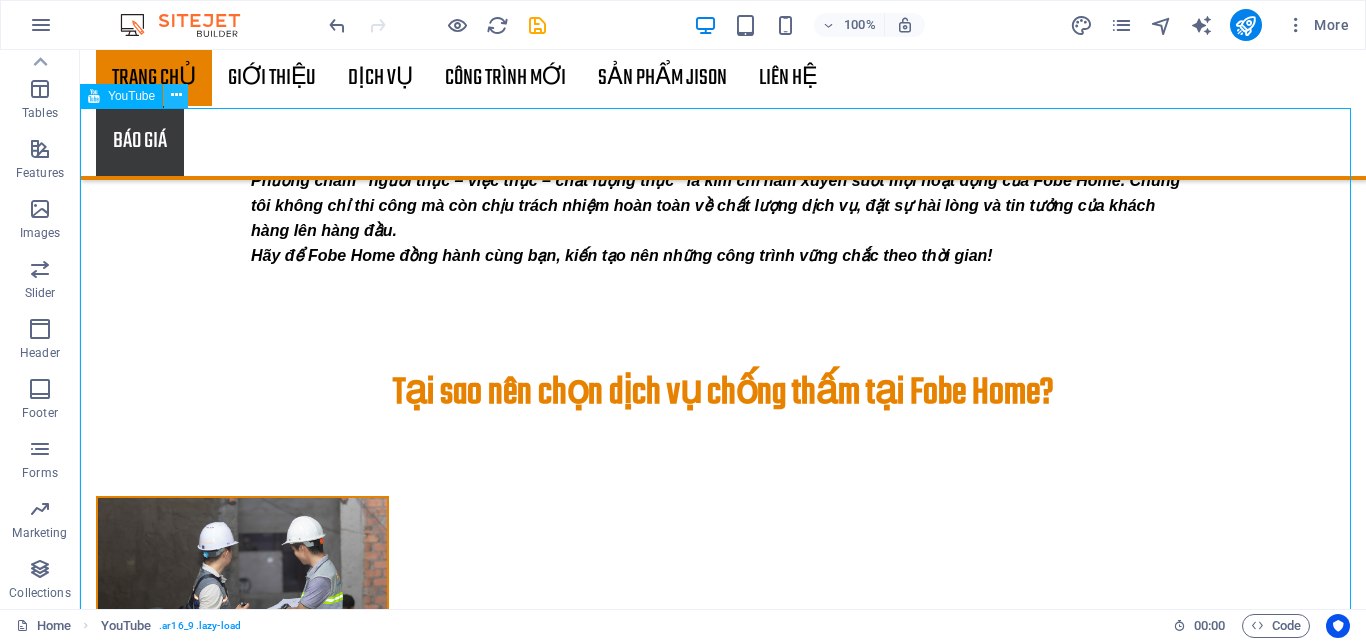 click at bounding box center [176, 95] 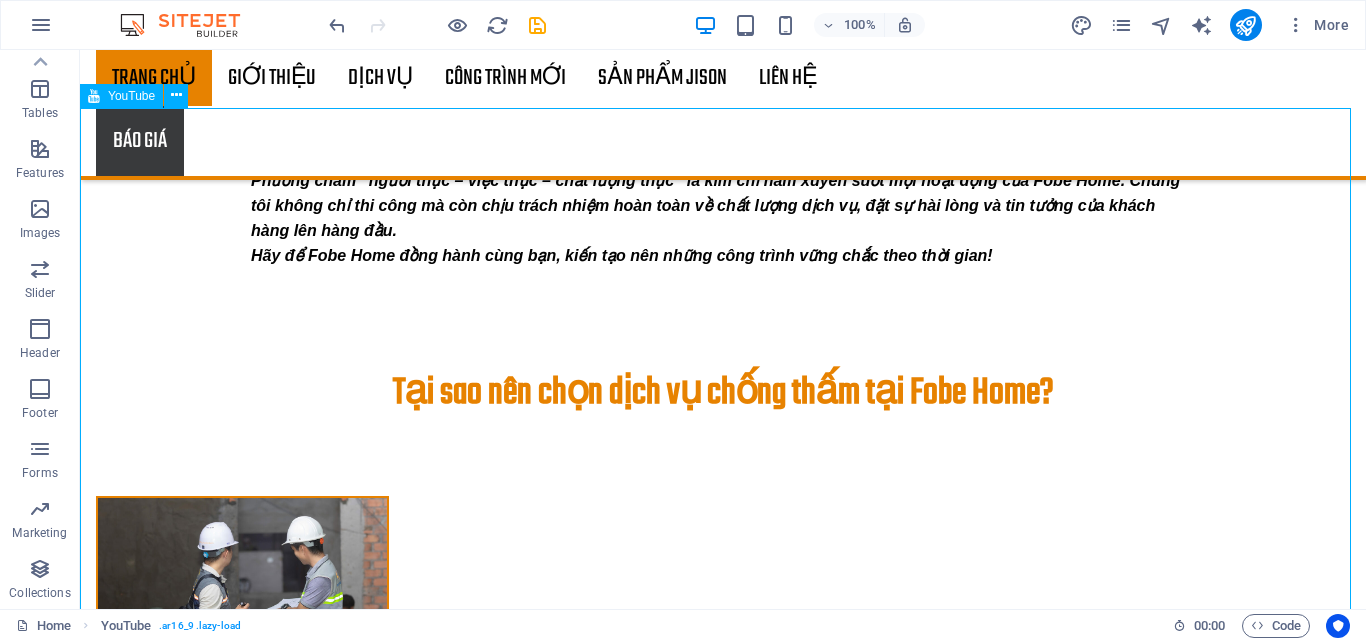 click on "YouTube" at bounding box center (121, 96) 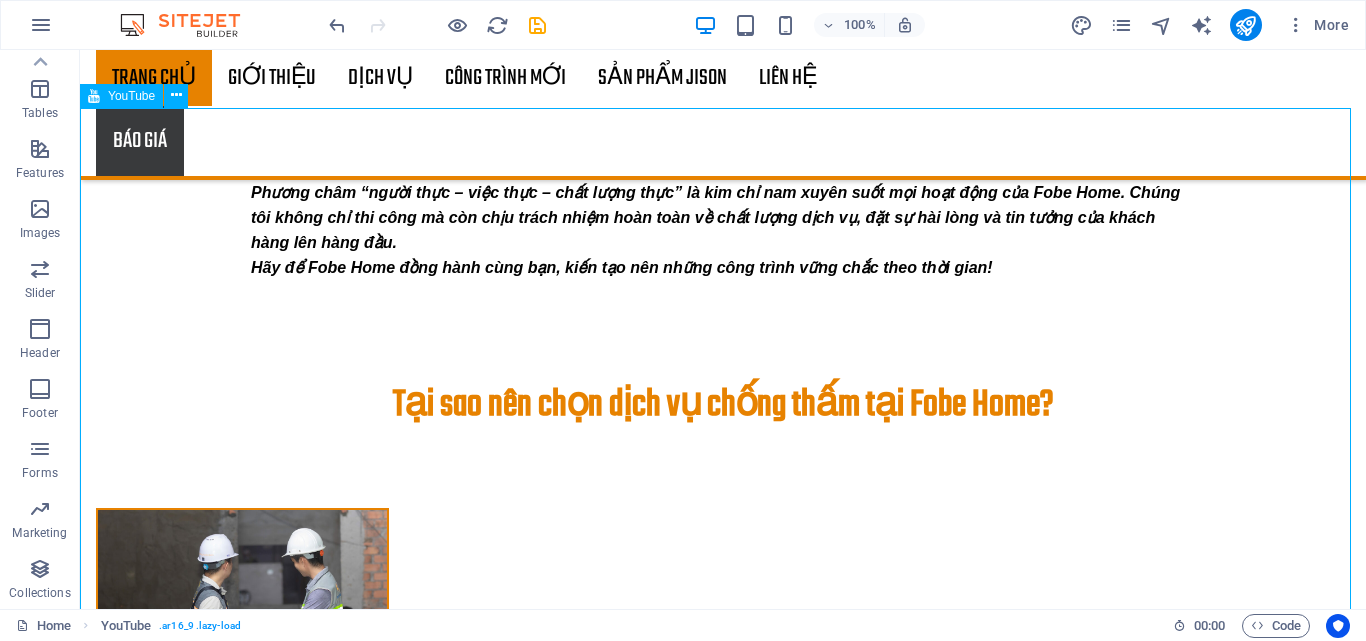 scroll, scrollTop: 2124, scrollLeft: 0, axis: vertical 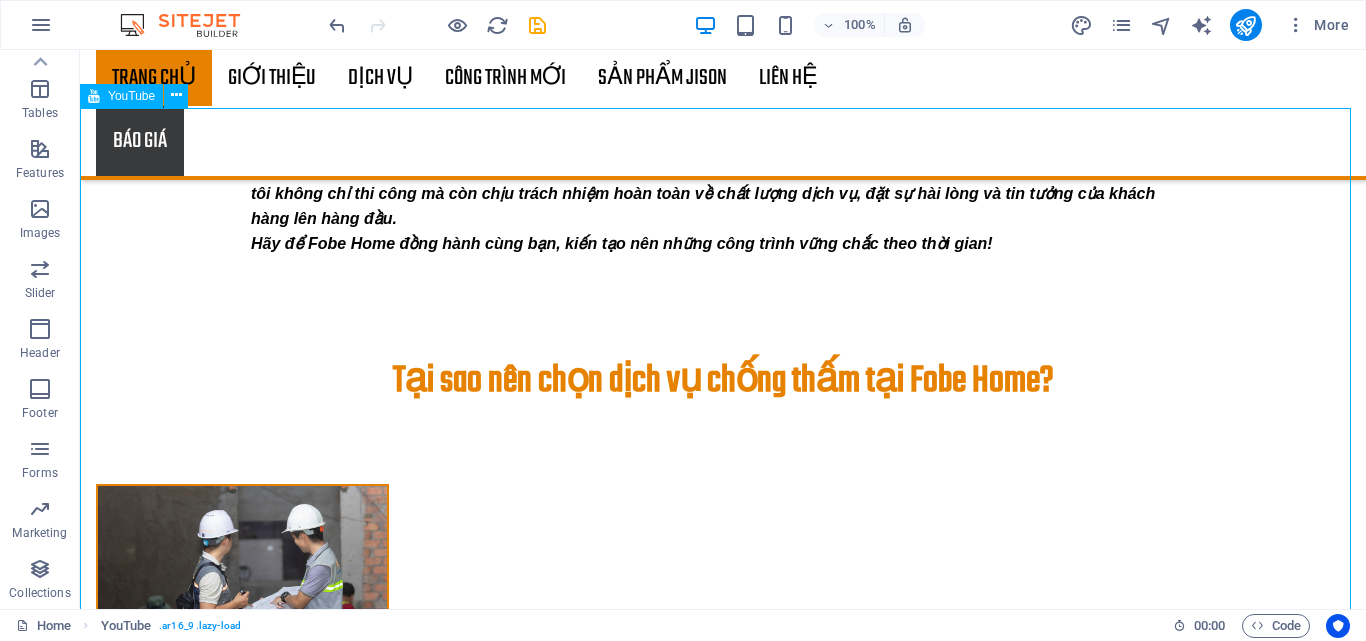 select on "ar16_9" 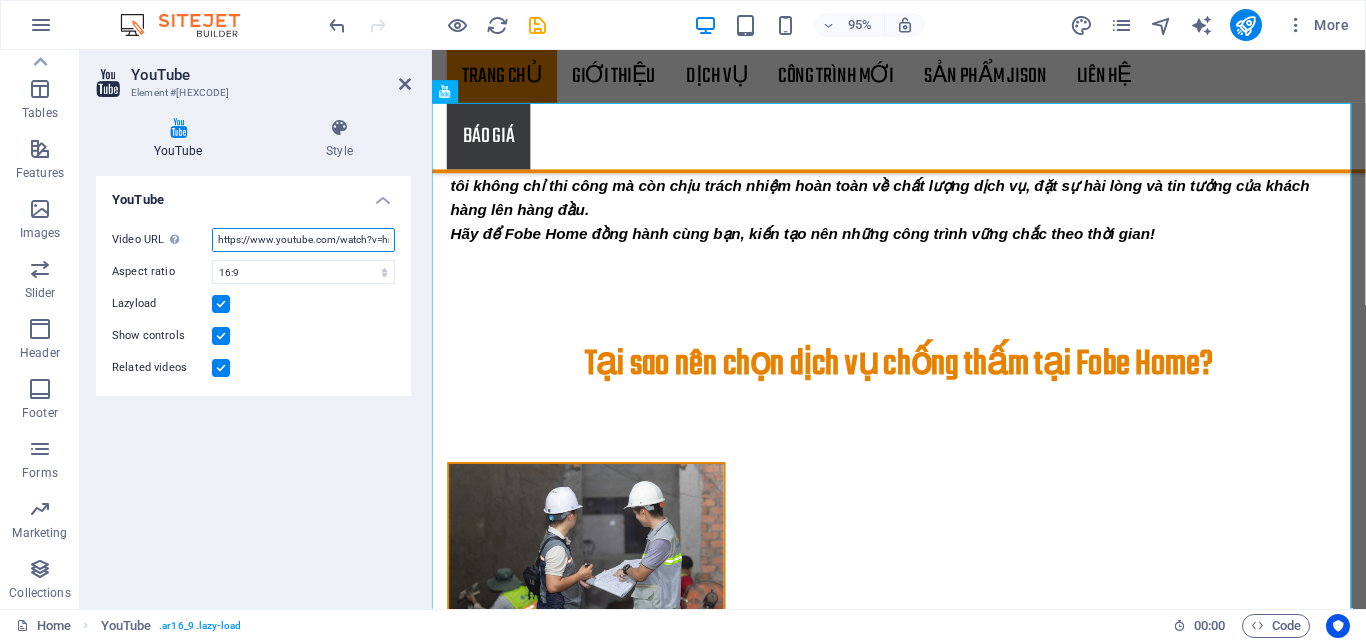 click on "https://www.youtube.com/watch?v=hnoviHgPHkY" at bounding box center [303, 240] 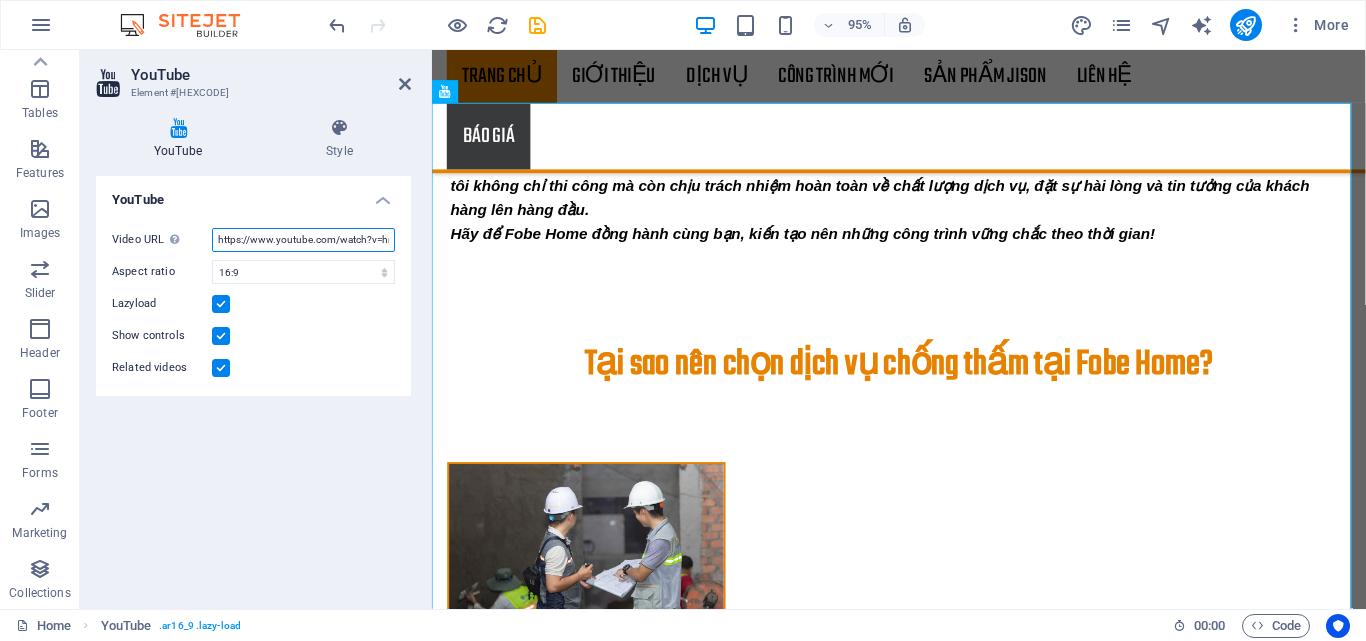 click on "https://www.youtube.com/watch?v=hnoviHgPHkY" at bounding box center (303, 240) 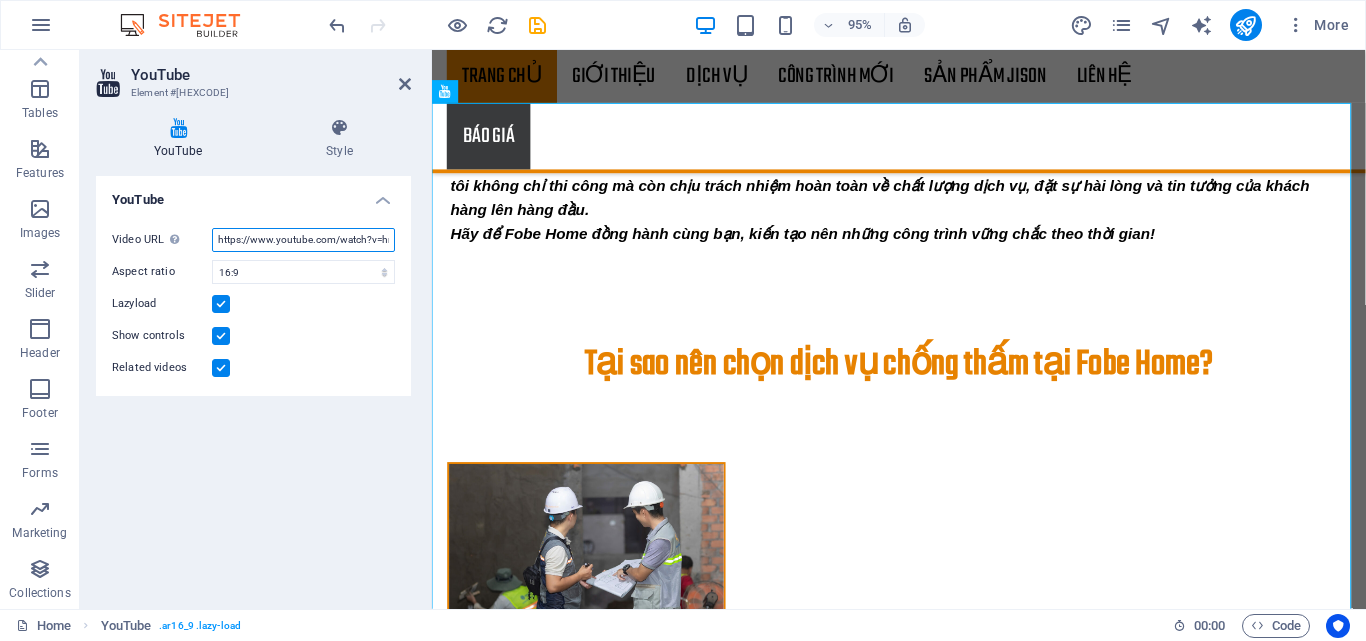 paste on "youtu.be/[ID]?si=[ID]" 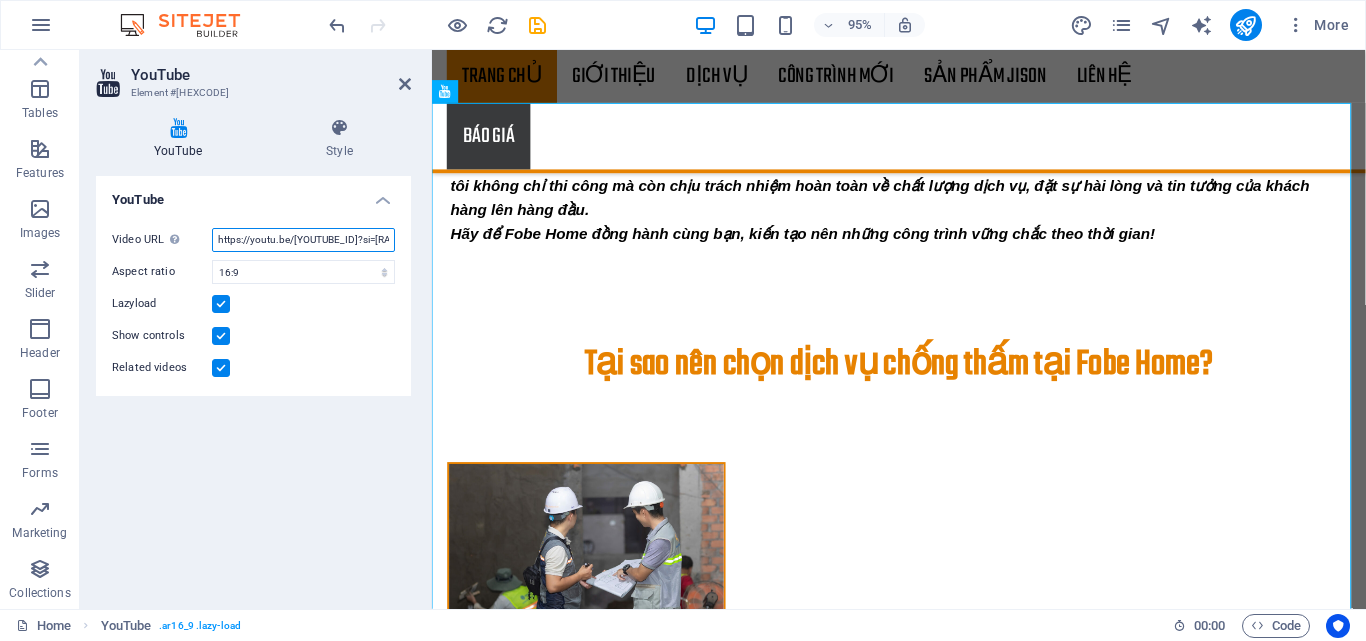 scroll, scrollTop: 0, scrollLeft: 74, axis: horizontal 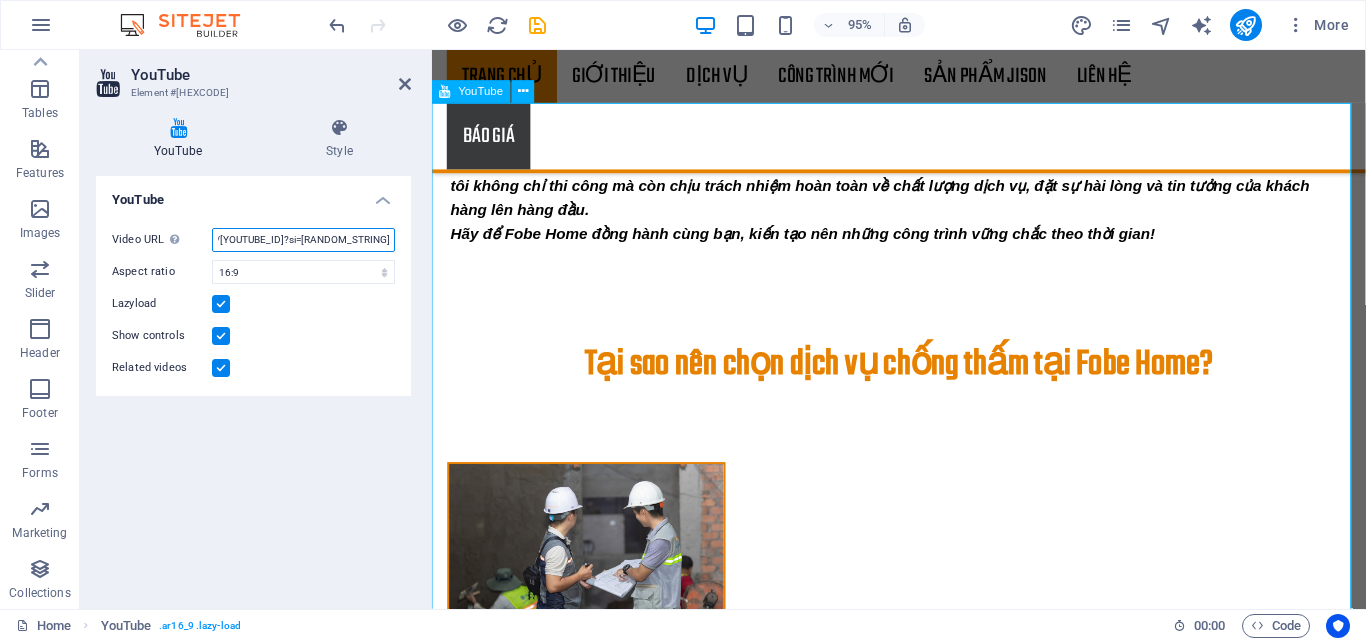 type on "https://youtu.be/[YOUTUBE_ID]?si=[RANDOM_STRING]" 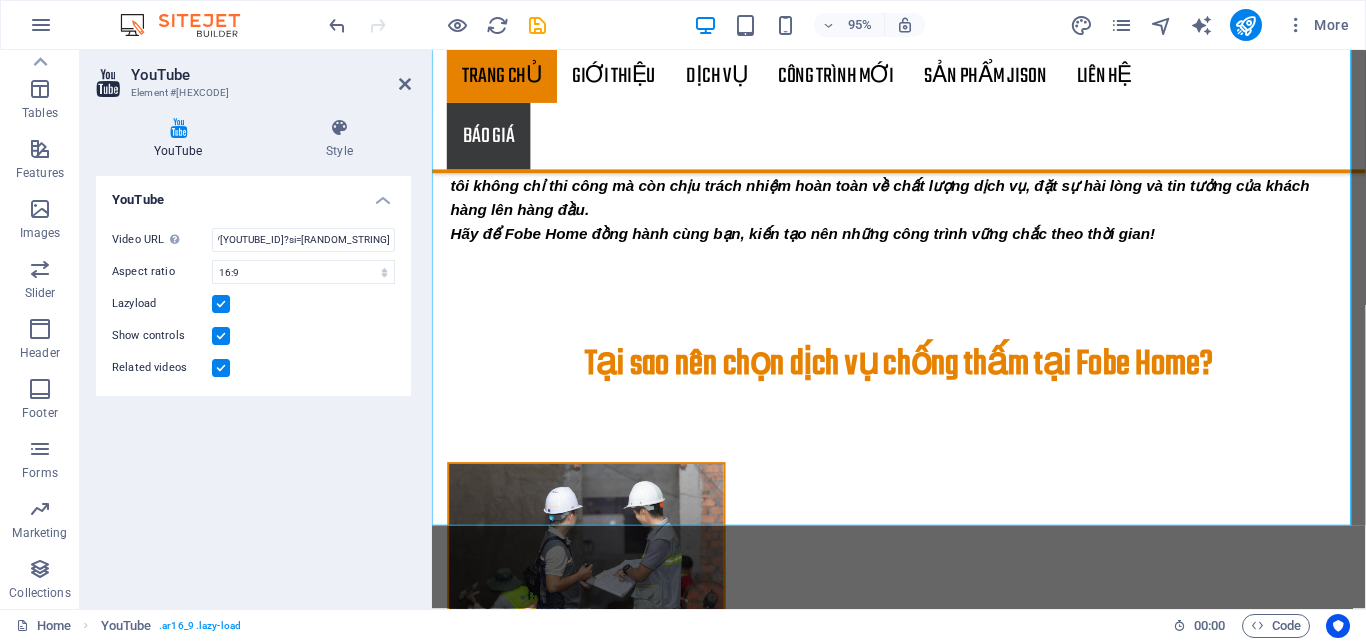 scroll, scrollTop: 0, scrollLeft: 0, axis: both 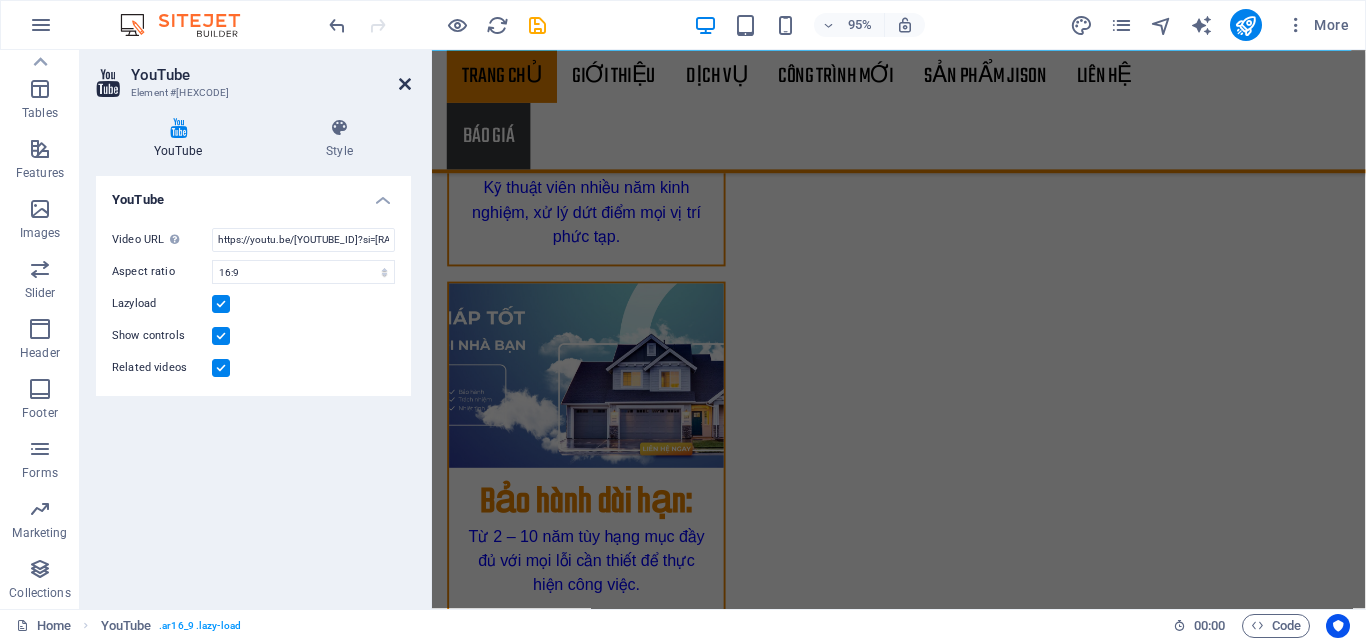 drag, startPoint x: 402, startPoint y: 88, endPoint x: 322, endPoint y: 39, distance: 93.813644 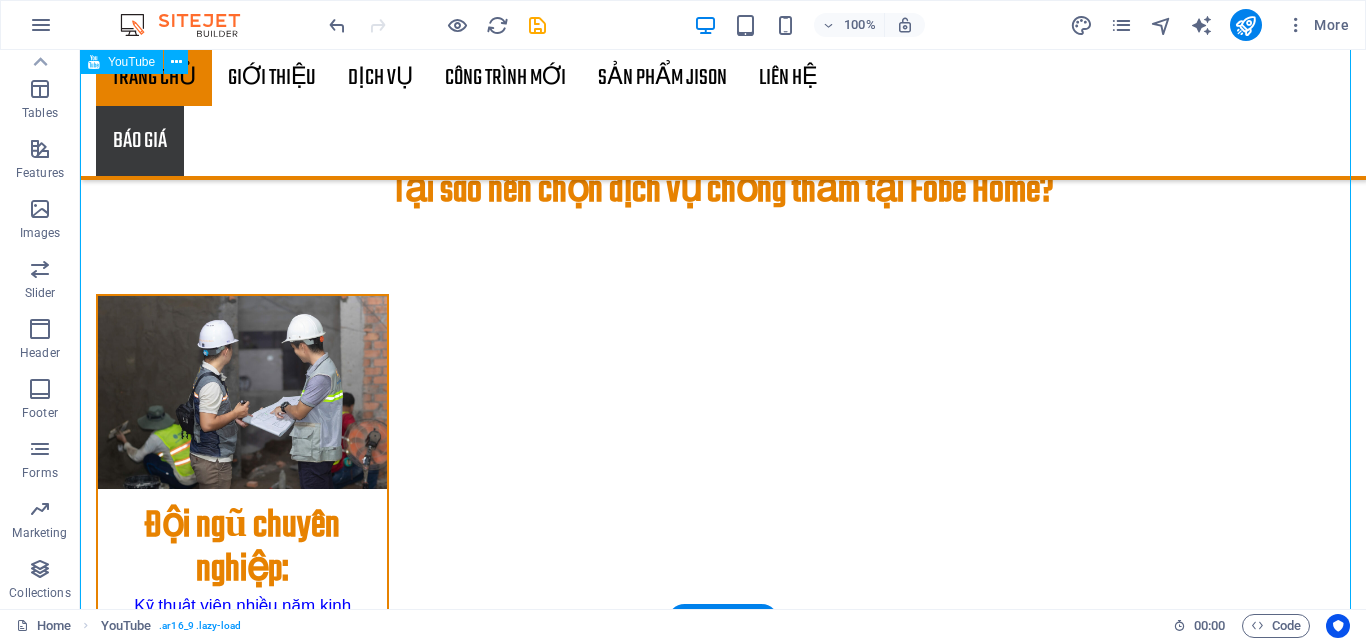 scroll, scrollTop: 2002, scrollLeft: 0, axis: vertical 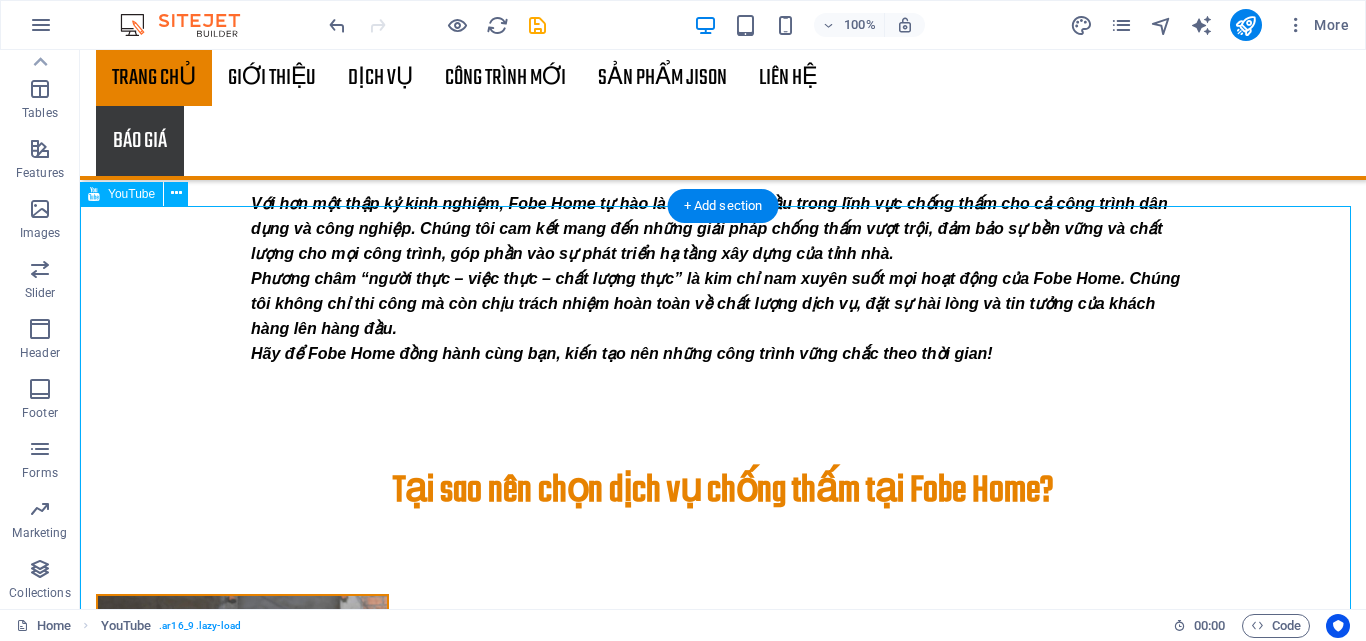 click at bounding box center (723, 2161) 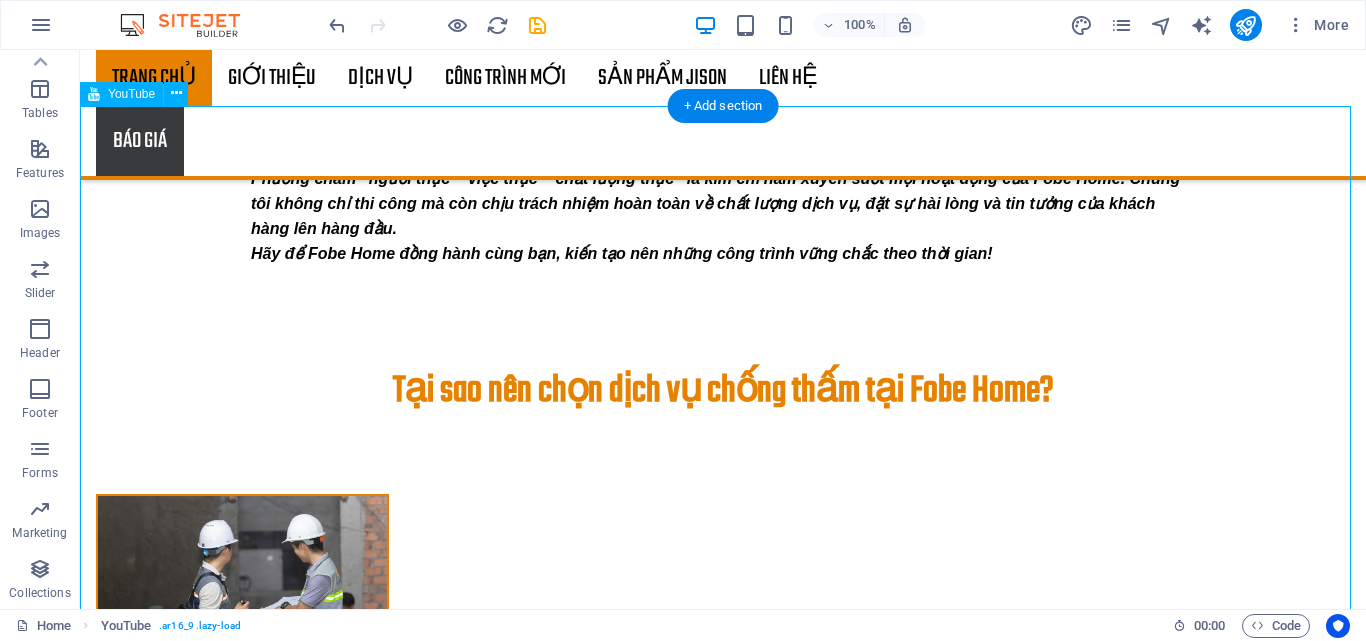 scroll, scrollTop: 2202, scrollLeft: 0, axis: vertical 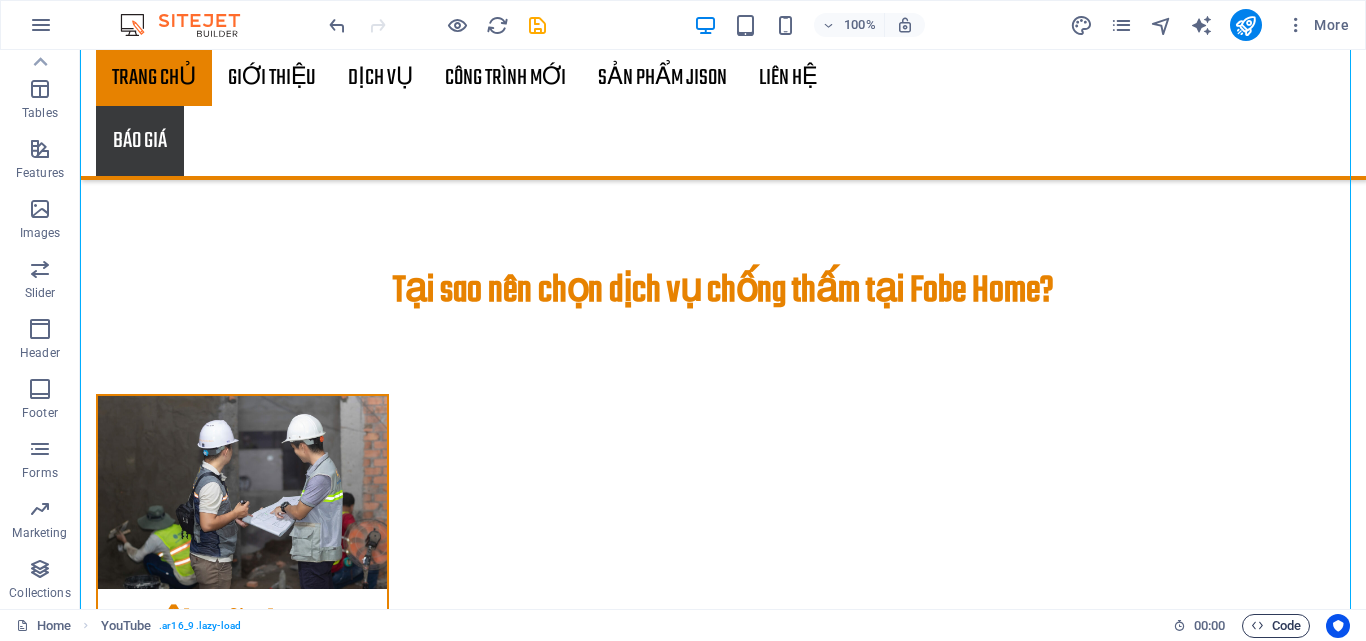 click on "Code" at bounding box center (1276, 626) 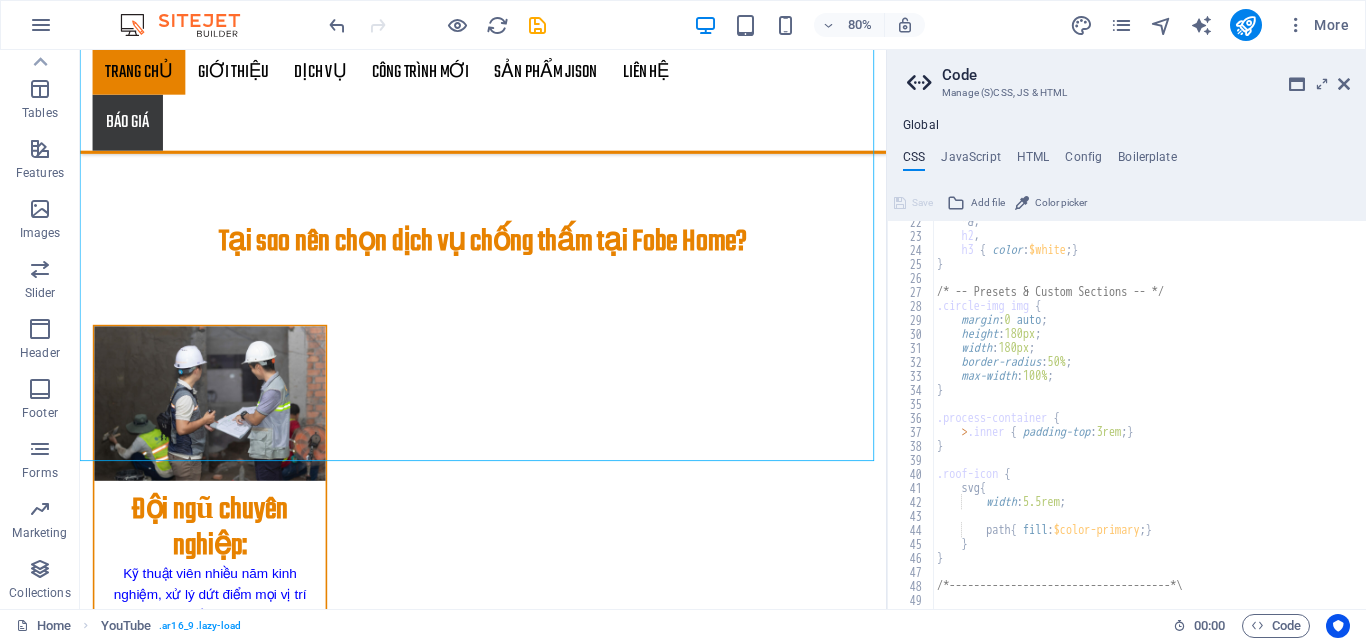 scroll, scrollTop: 240, scrollLeft: 0, axis: vertical 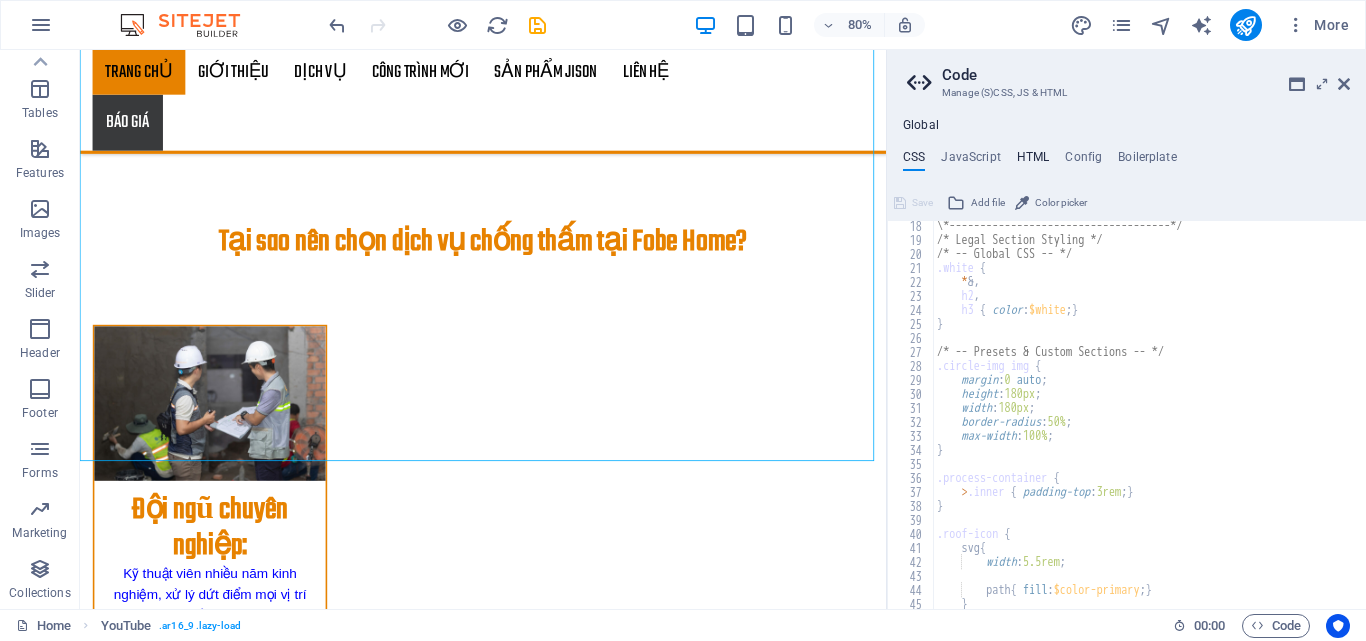 click on "HTML" at bounding box center (1033, 161) 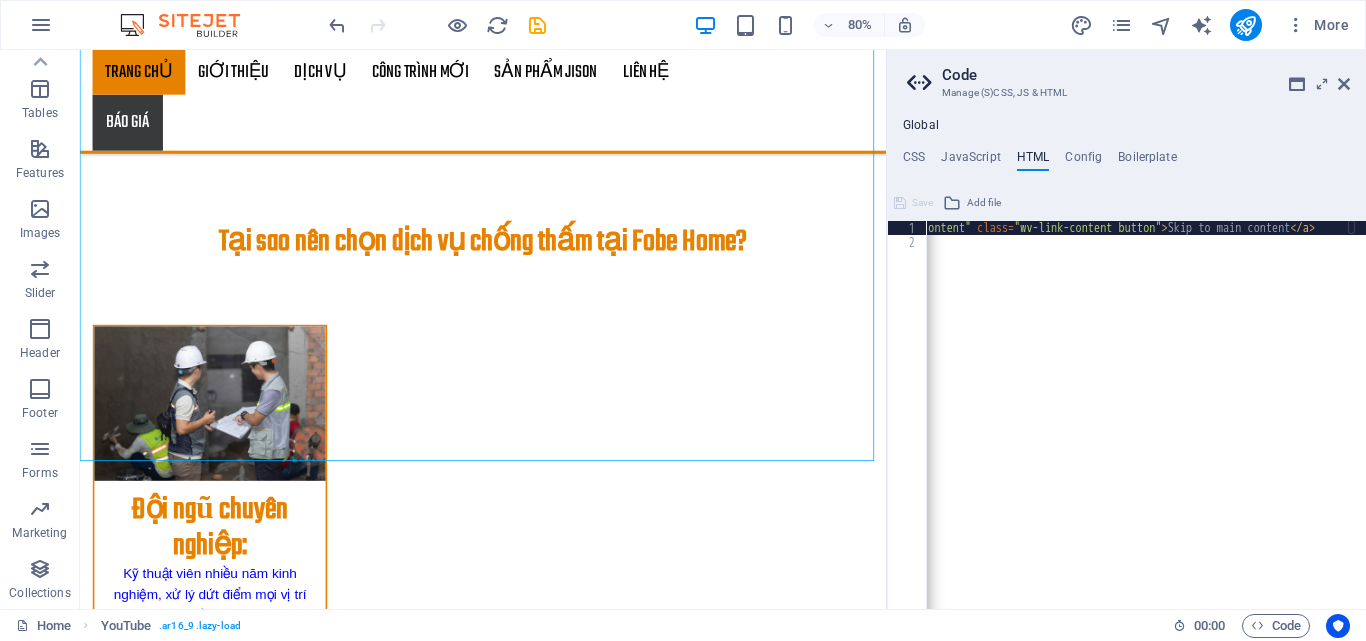 scroll, scrollTop: 0, scrollLeft: 101, axis: horizontal 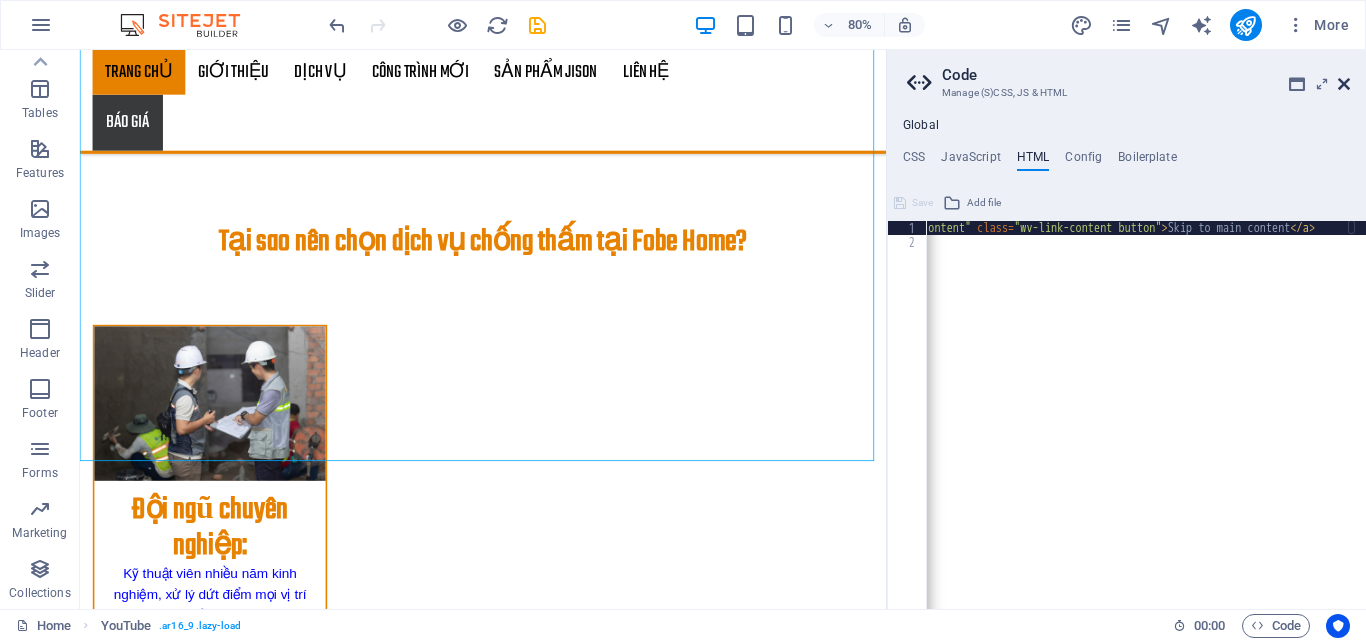 click at bounding box center (1344, 84) 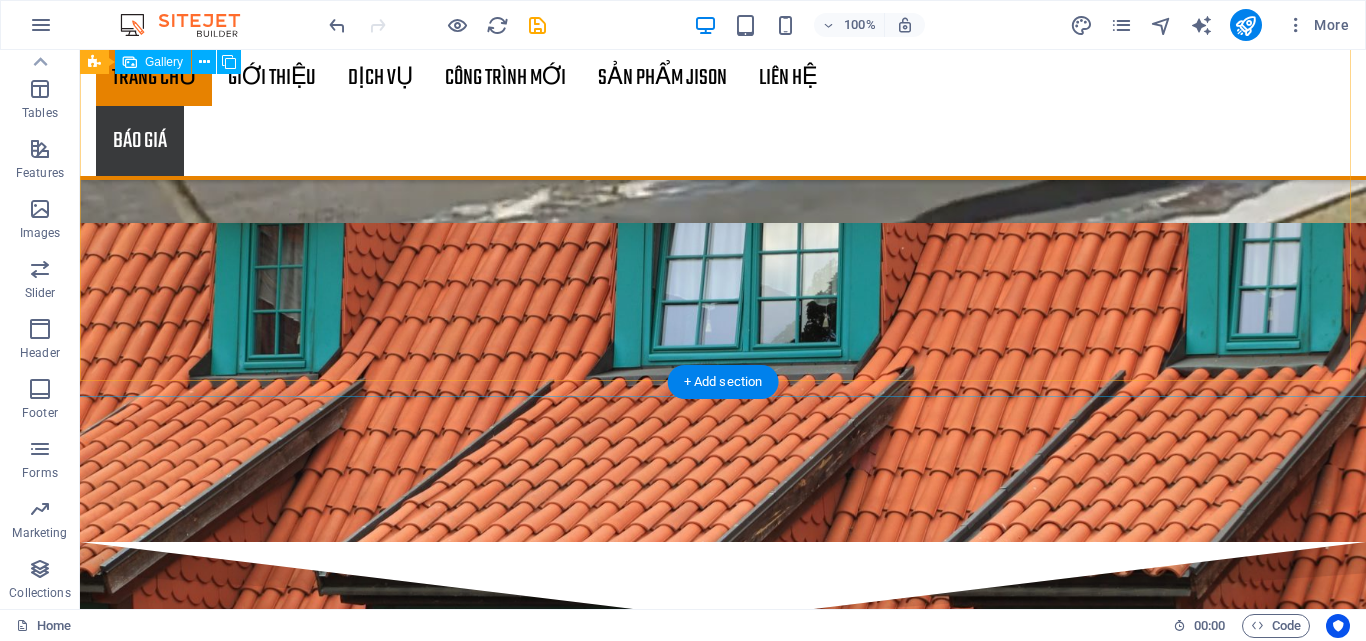 scroll, scrollTop: 4402, scrollLeft: 0, axis: vertical 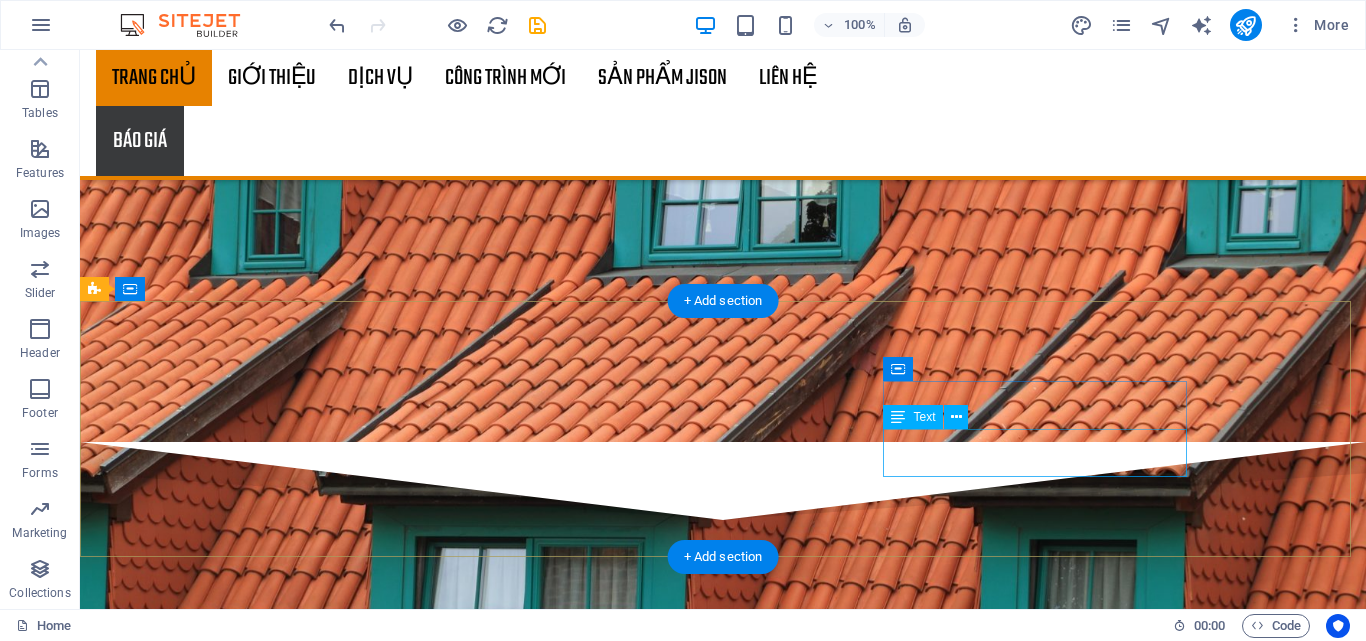 click on "[EMAIL] Legal Notice  |  Privacy Policy" at bounding box center (248, 5571) 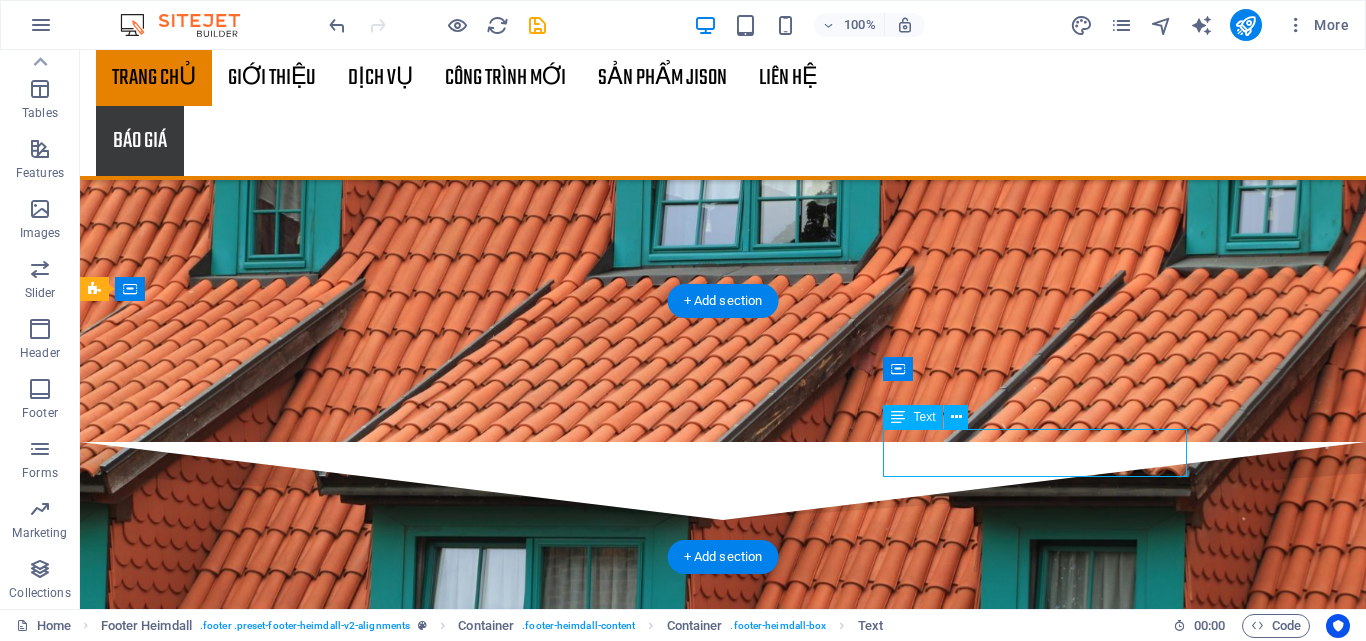 click on "[EMAIL] Legal Notice  |  Privacy Policy" at bounding box center [248, 5571] 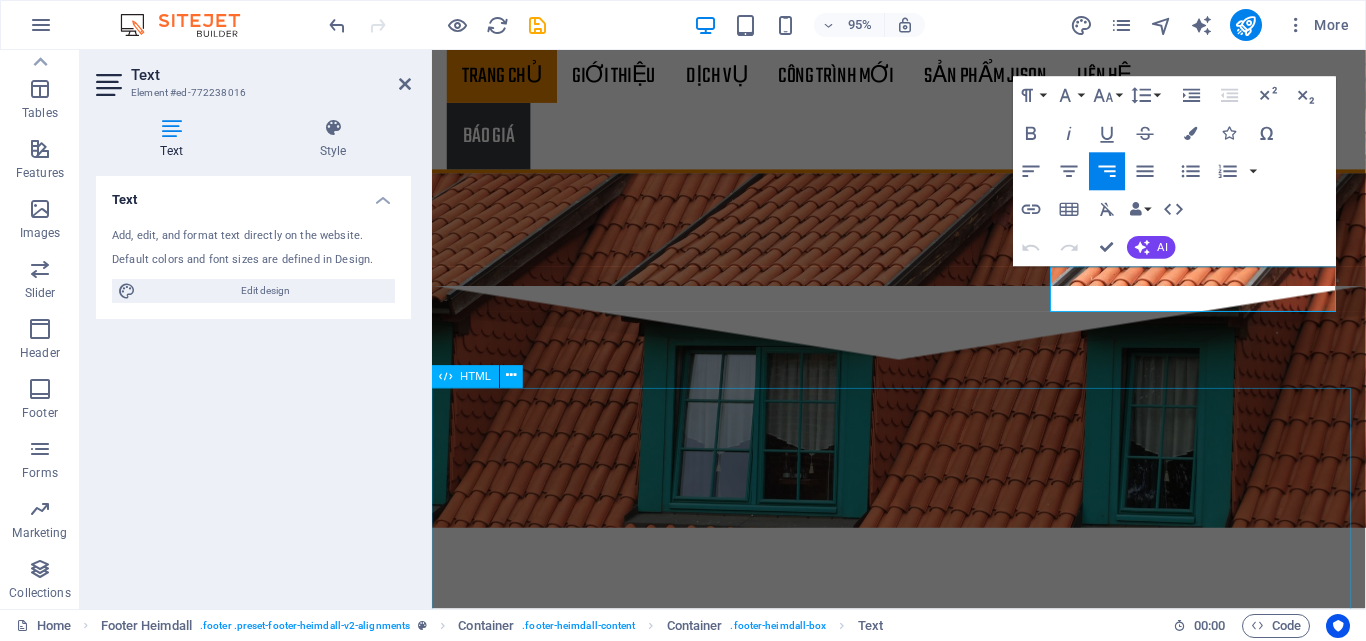 scroll, scrollTop: 4276, scrollLeft: 0, axis: vertical 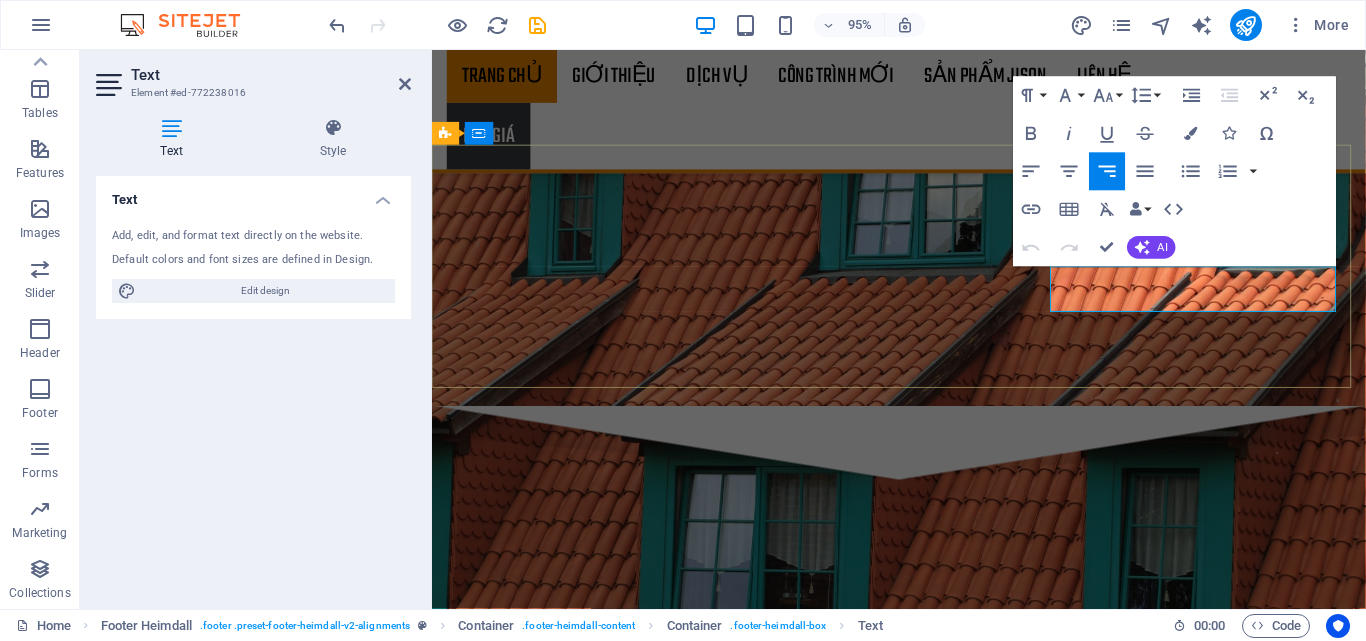 click on "Legal Notice" at bounding box center [605, 5187] 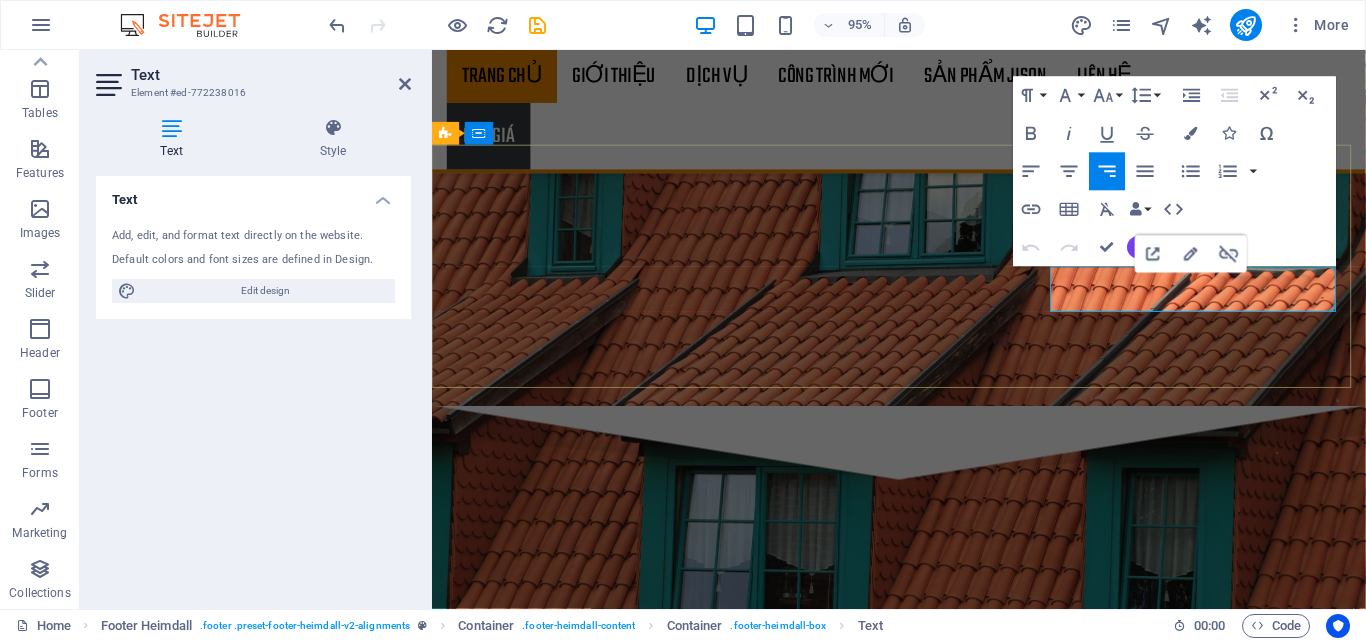 click on "Privacy Policy" at bounding box center (705, 5187) 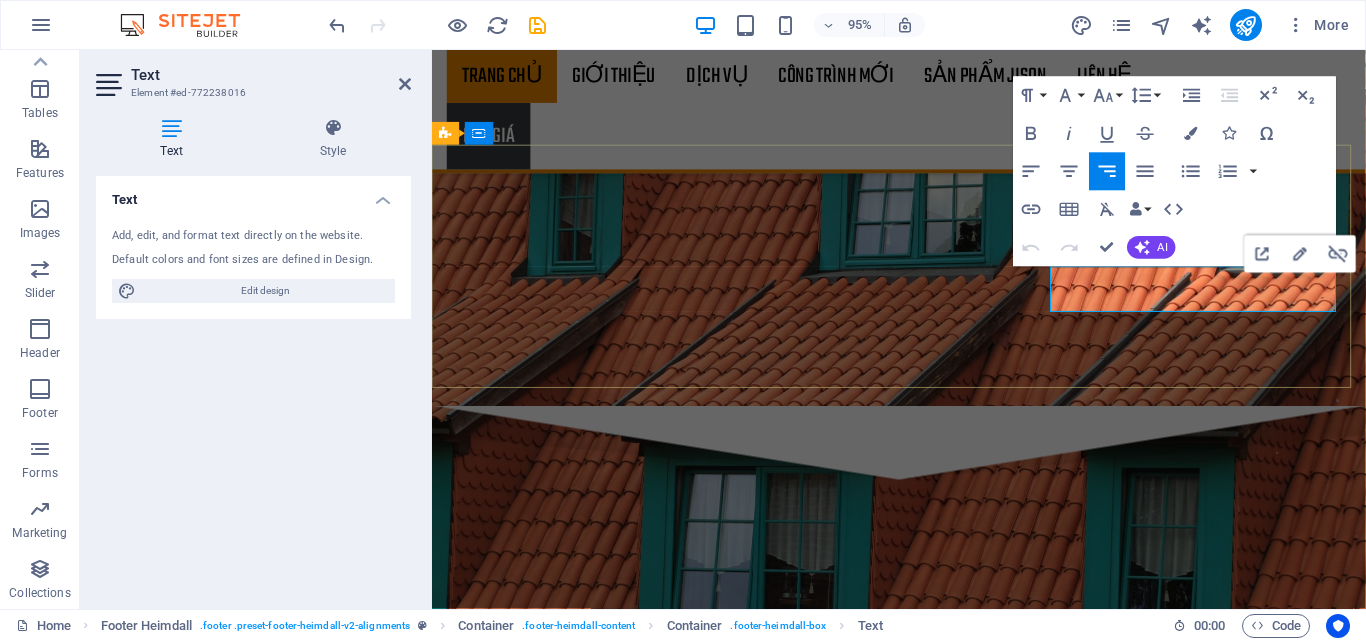 drag, startPoint x: 1182, startPoint y: 315, endPoint x: 1382, endPoint y: 309, distance: 200.08998 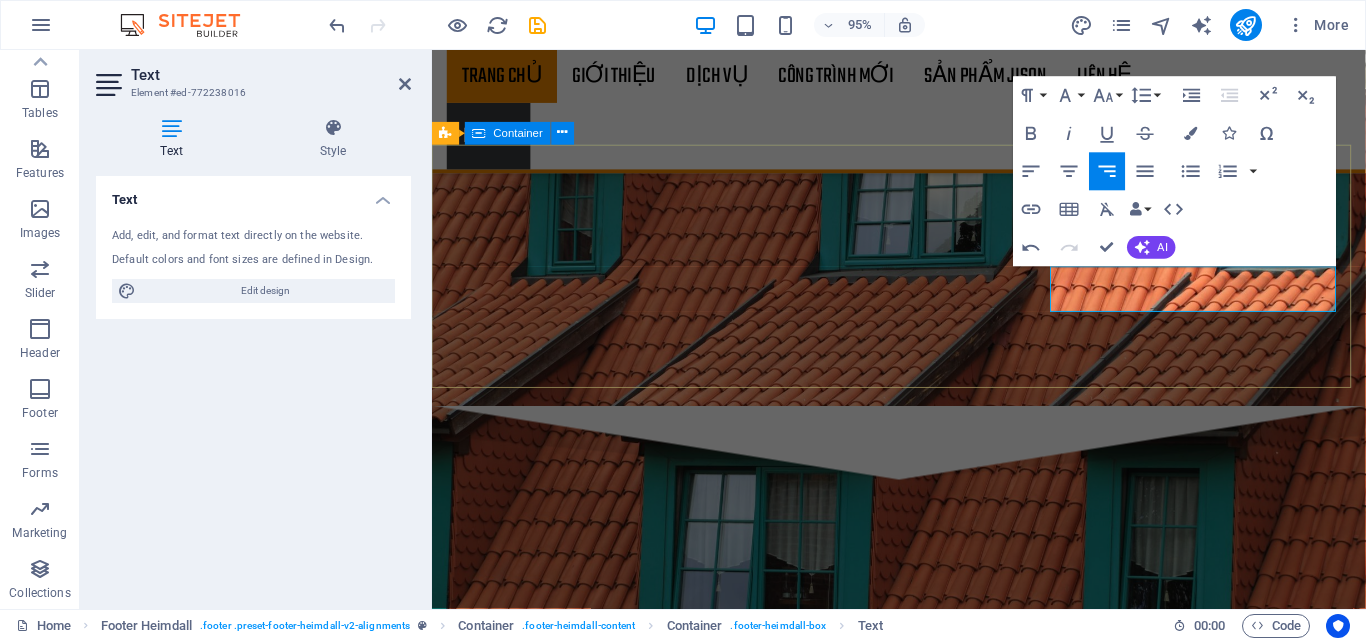 click on "Address [NUMBER] đường 16 tháng 4 Đông Hải   Khánh Hòa Phone Phone:  [PHONE] Mobile:  [PHONE] Contact [EMAIL]" at bounding box center [923, 4987] 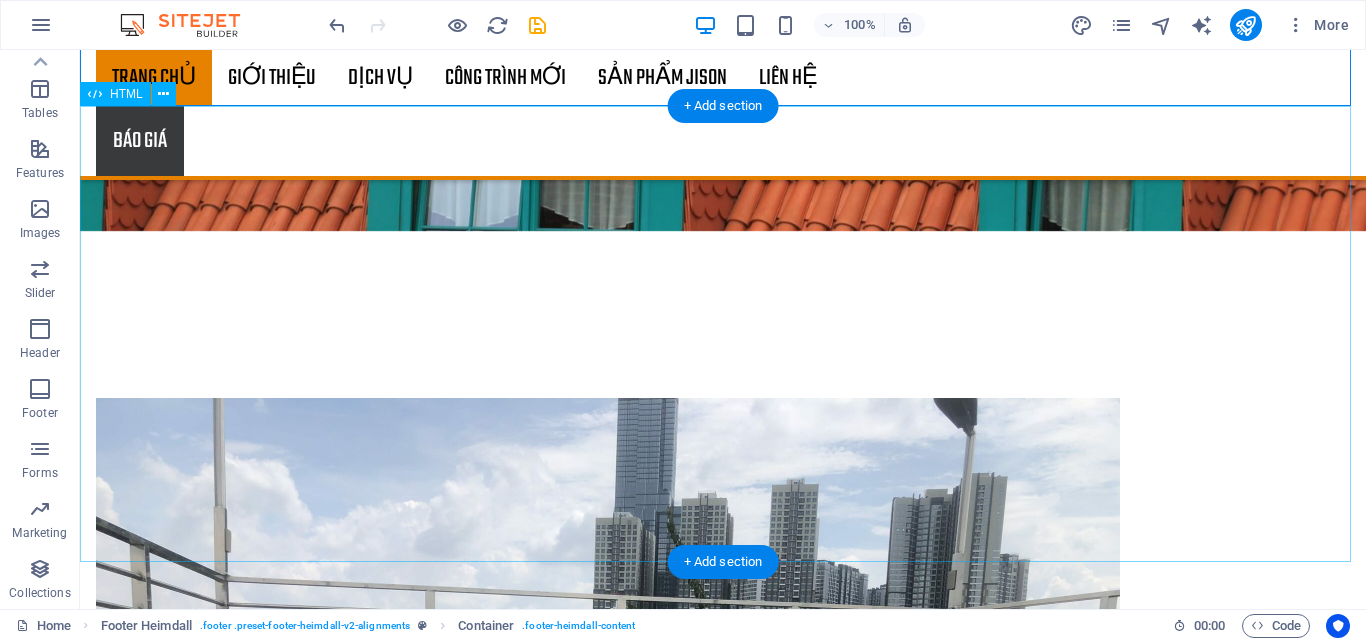 scroll, scrollTop: 4953, scrollLeft: 0, axis: vertical 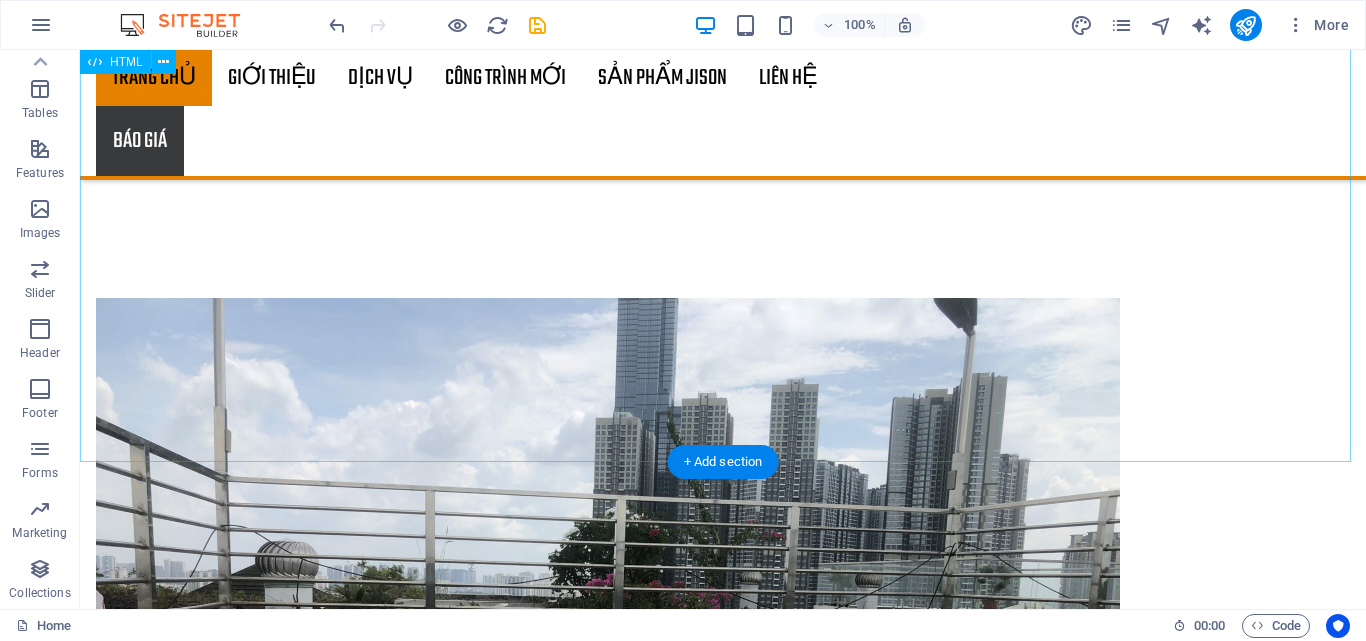 click at bounding box center [723, 5352] 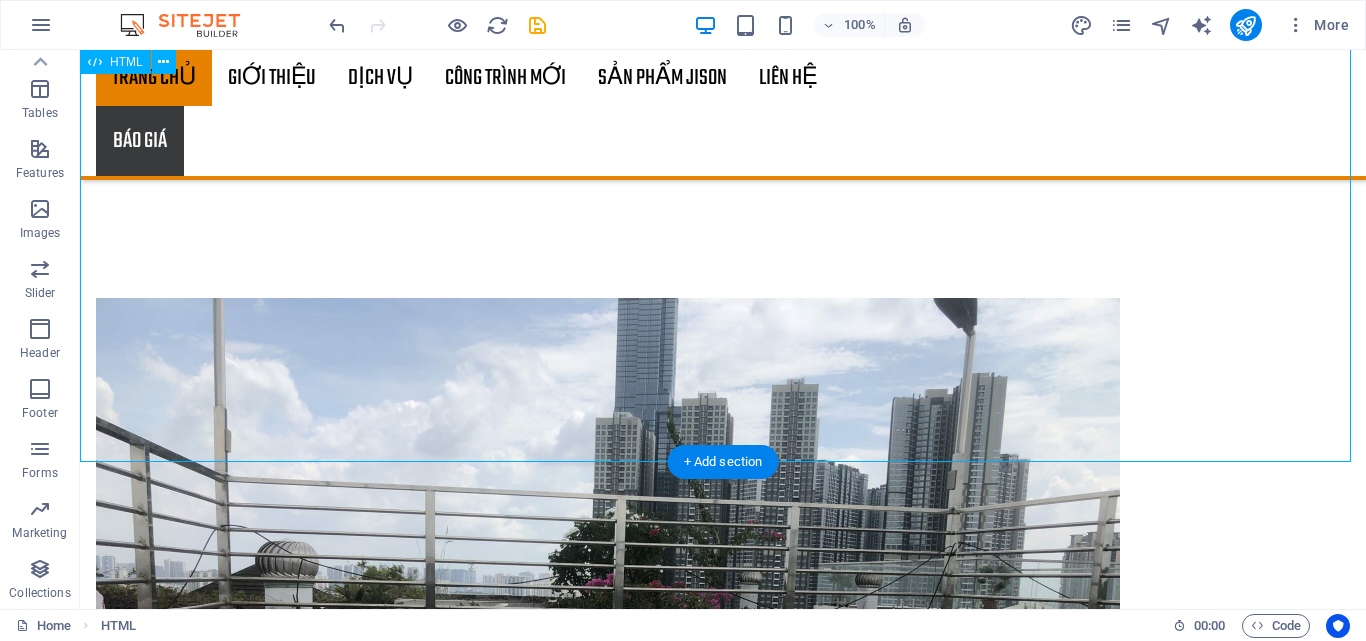 scroll, scrollTop: 4753, scrollLeft: 0, axis: vertical 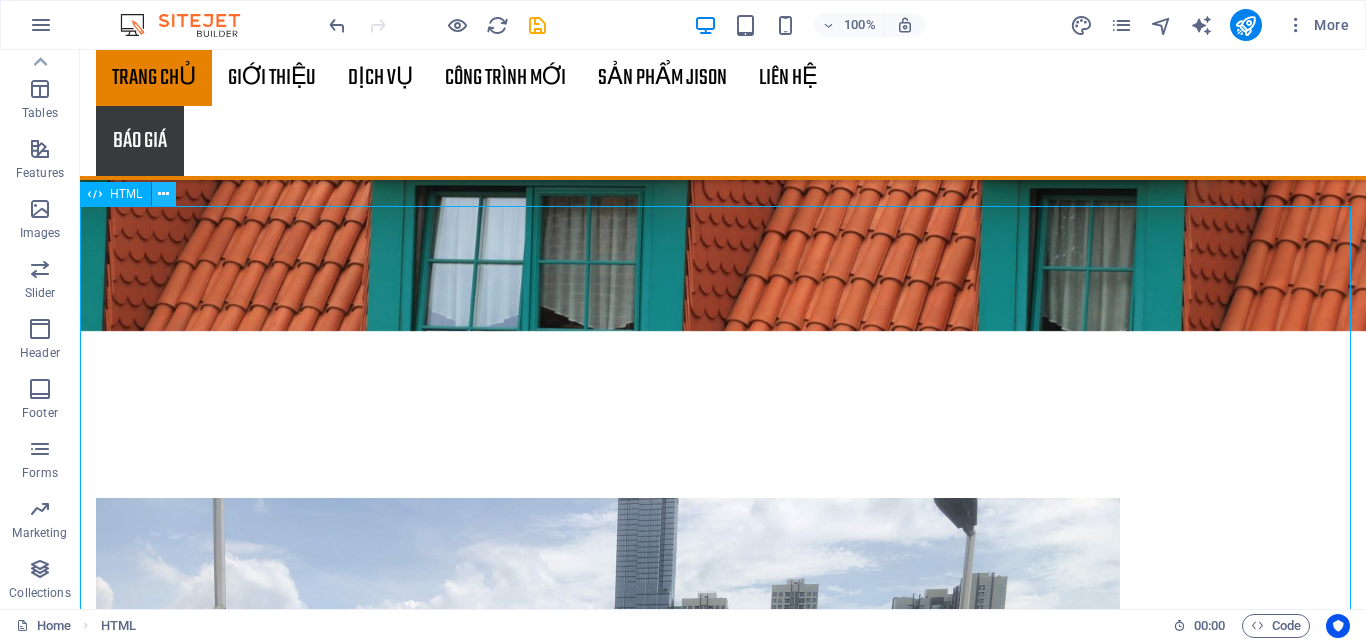click at bounding box center [163, 194] 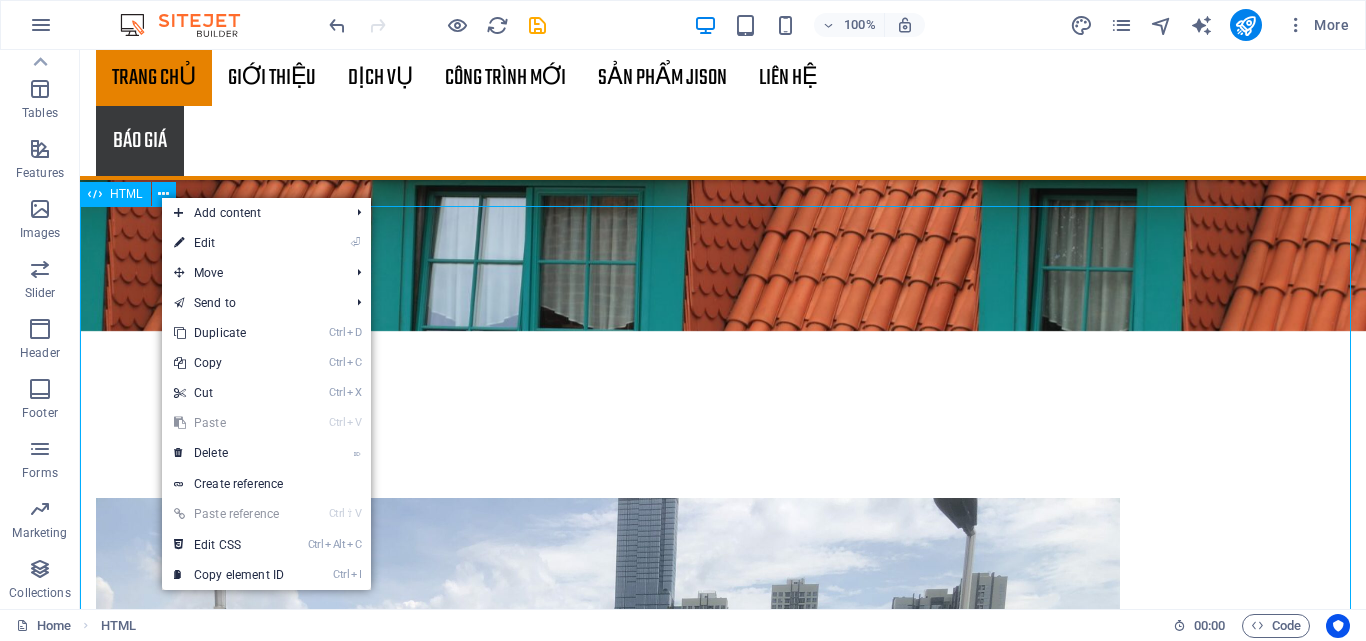 click on "HTML" at bounding box center (126, 194) 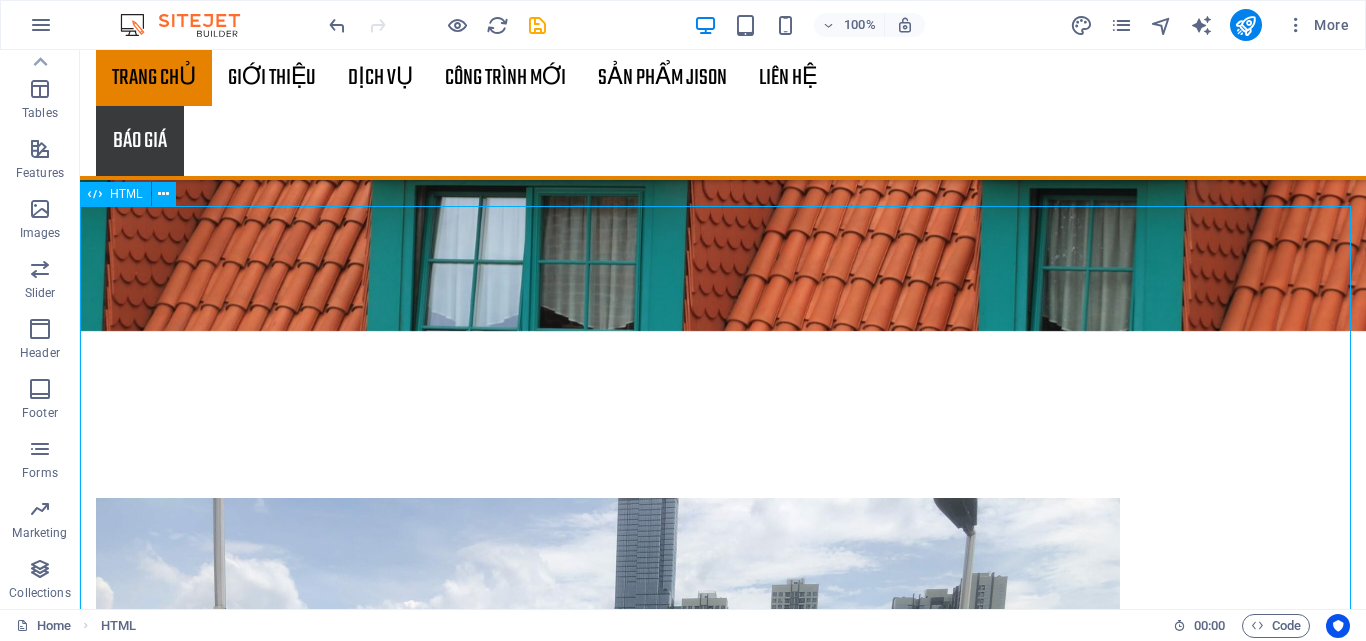 click on "HTML" at bounding box center [126, 194] 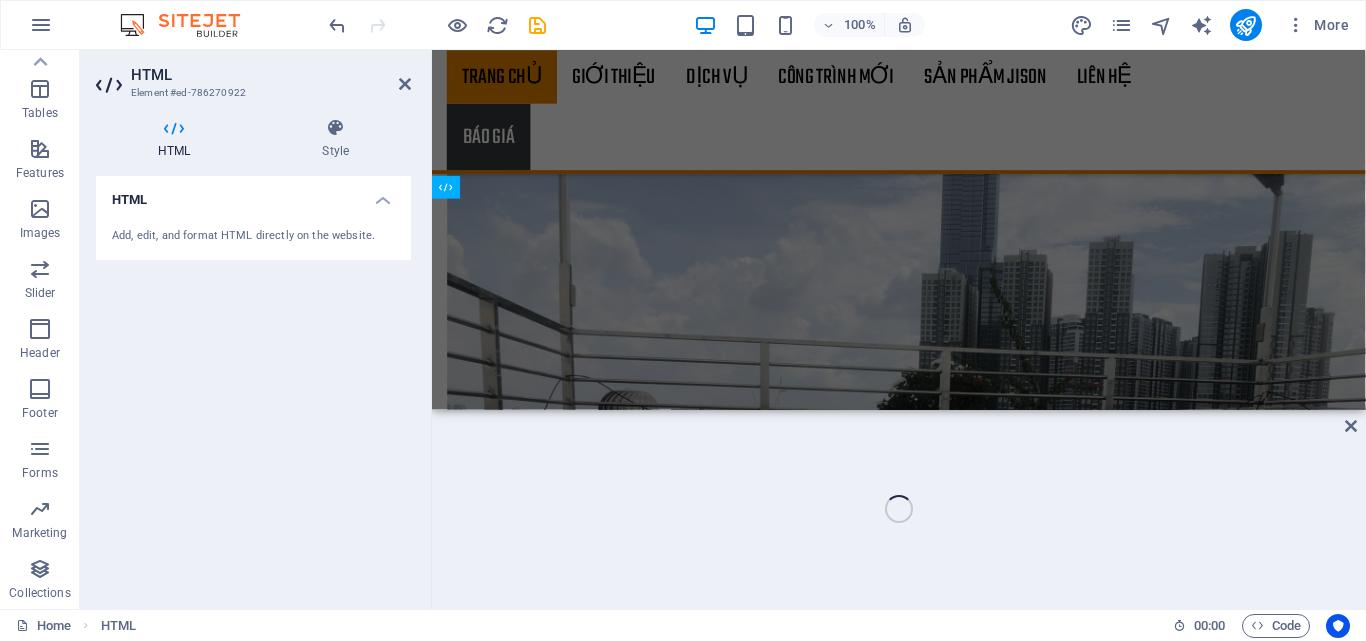 scroll, scrollTop: 4476, scrollLeft: 0, axis: vertical 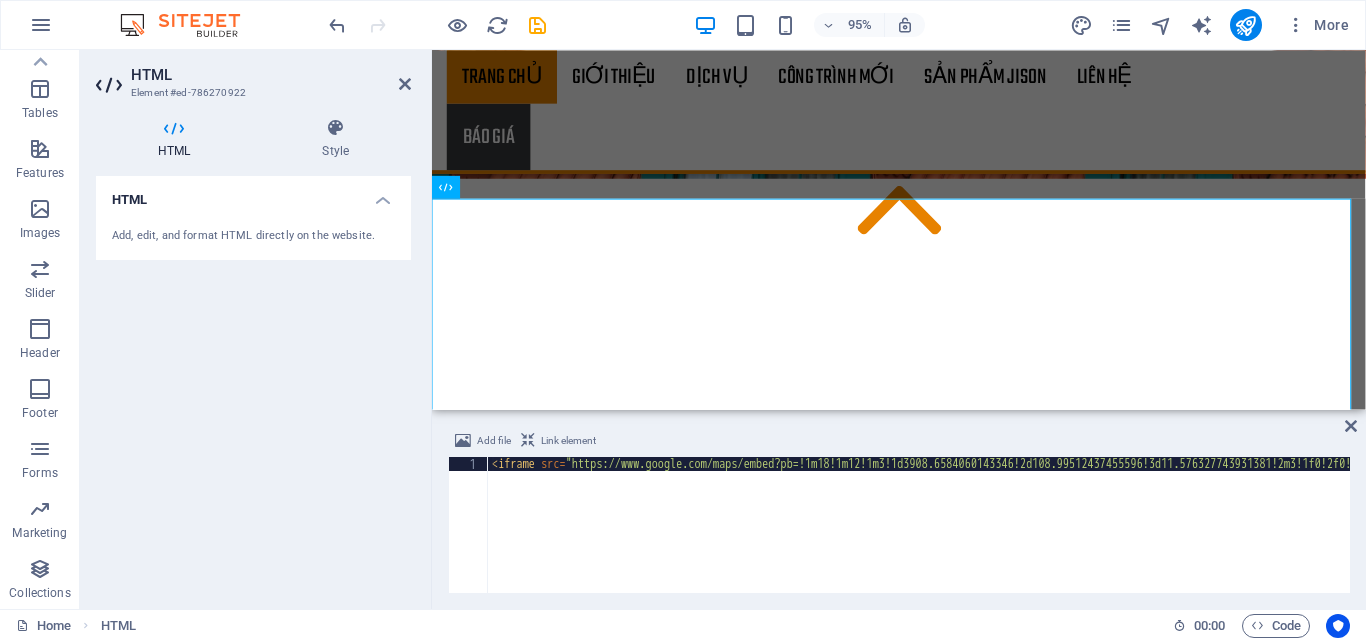 click on "Add, edit, and format HTML directly on the website." at bounding box center [253, 236] 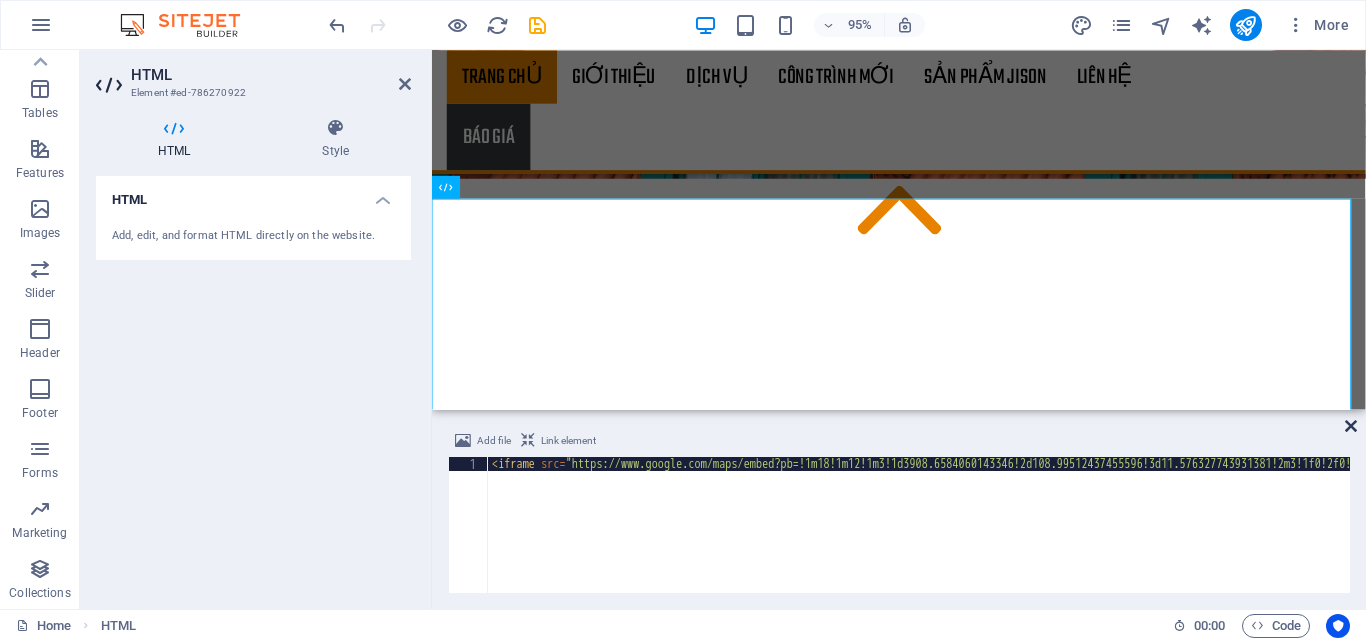 click at bounding box center [1351, 426] 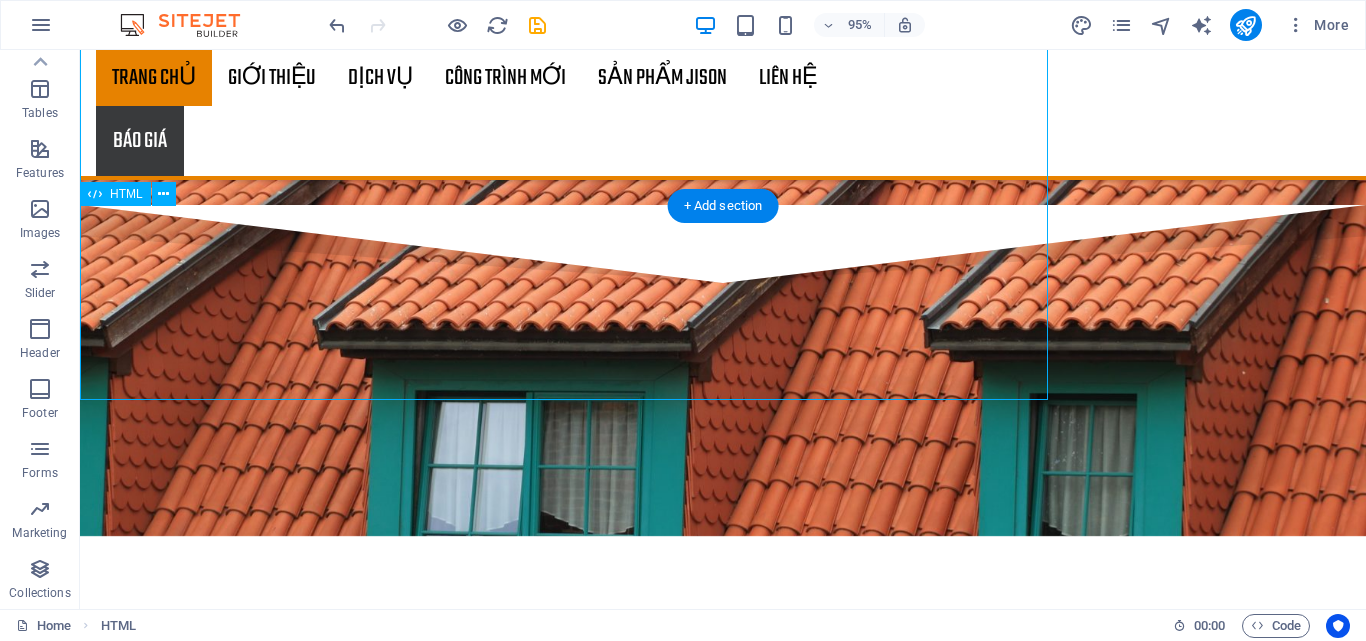 scroll, scrollTop: 4753, scrollLeft: 0, axis: vertical 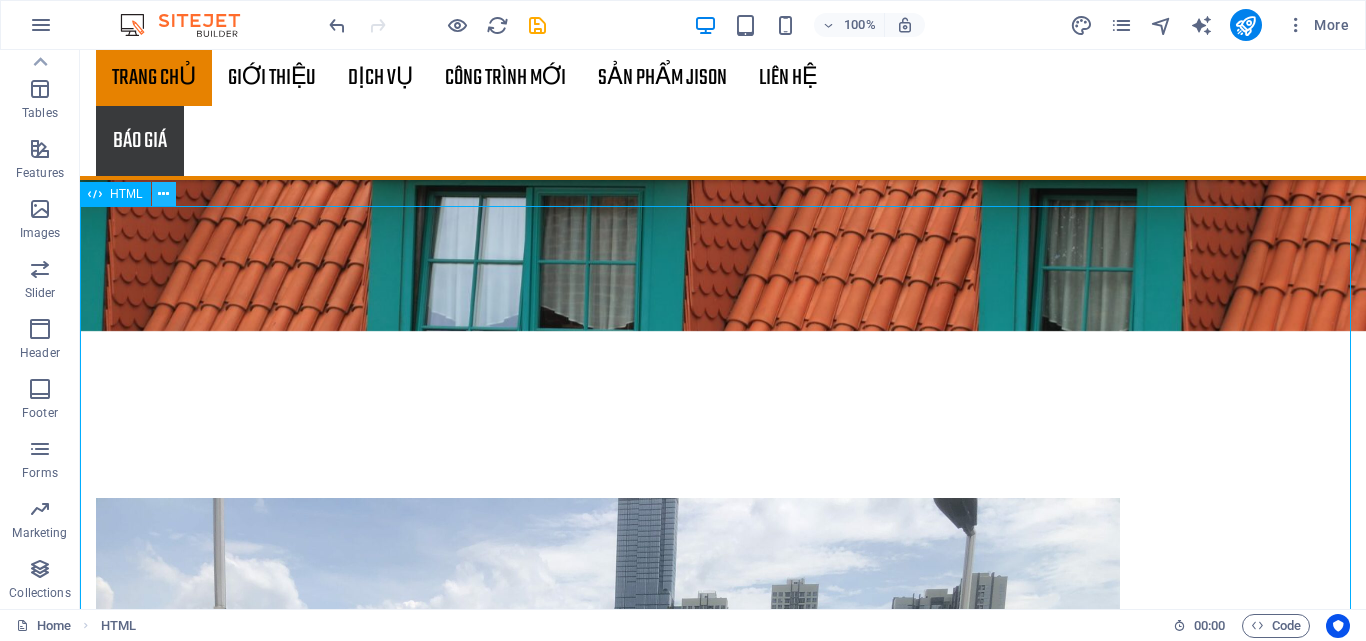 click at bounding box center (163, 194) 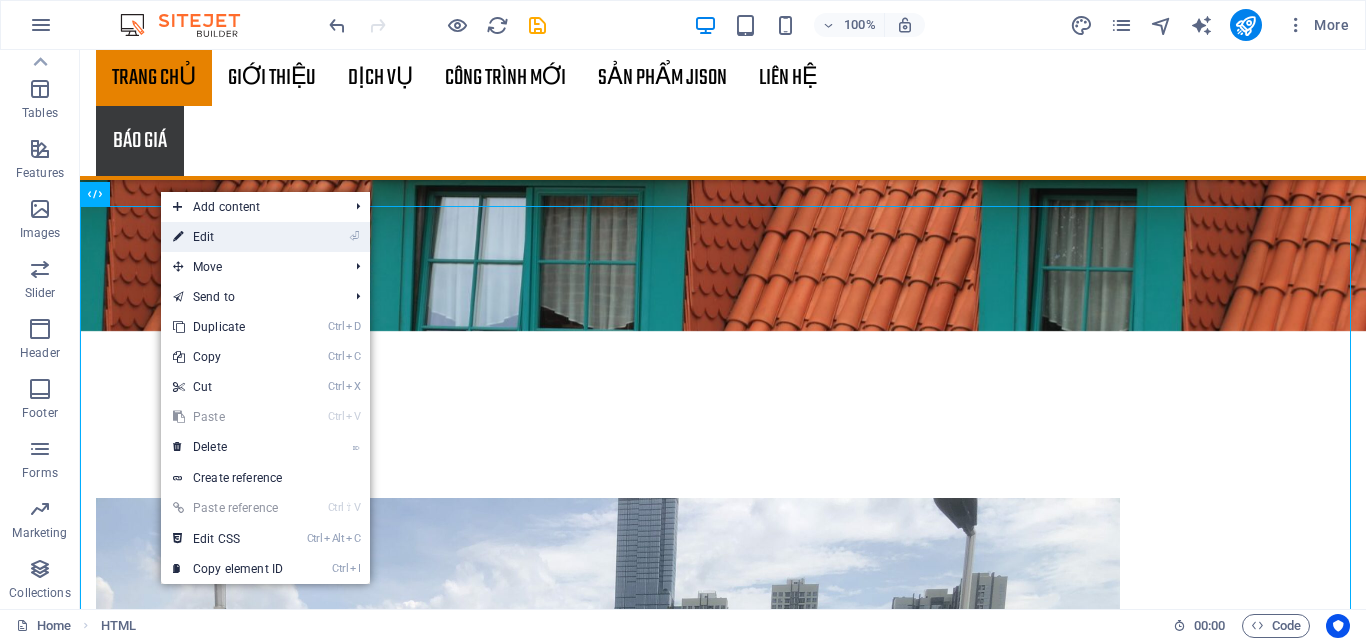 click on "⏎  Edit" at bounding box center (228, 237) 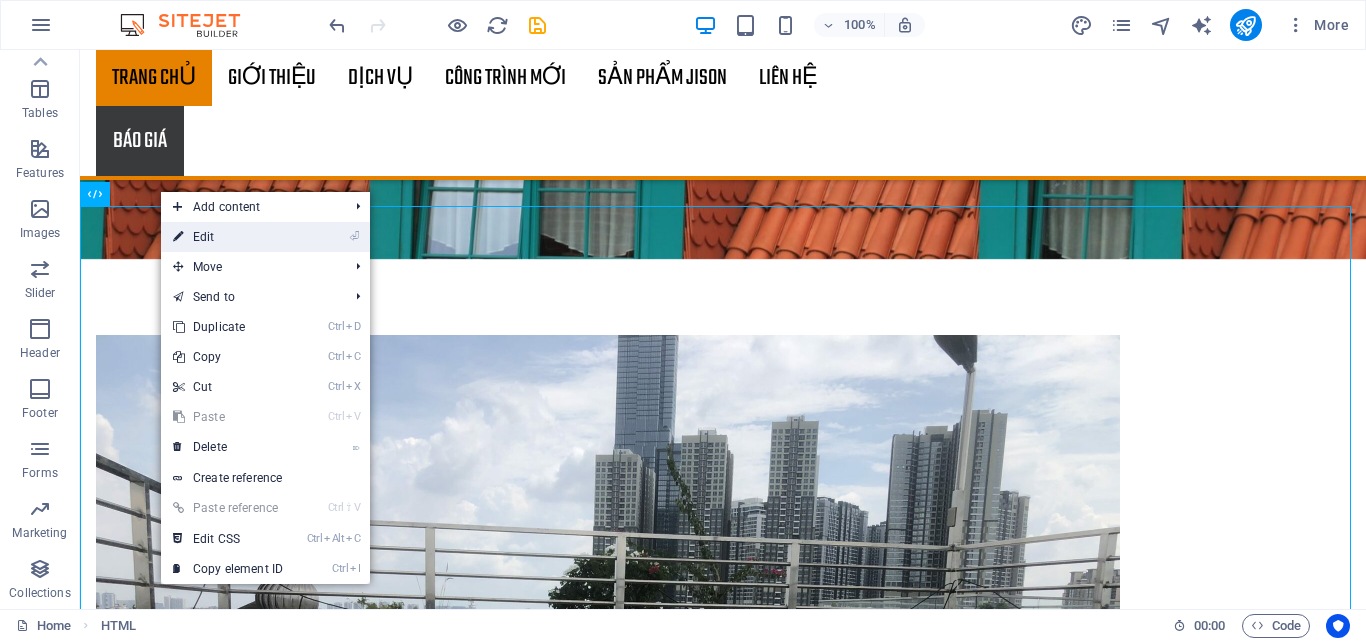 scroll, scrollTop: 4476, scrollLeft: 0, axis: vertical 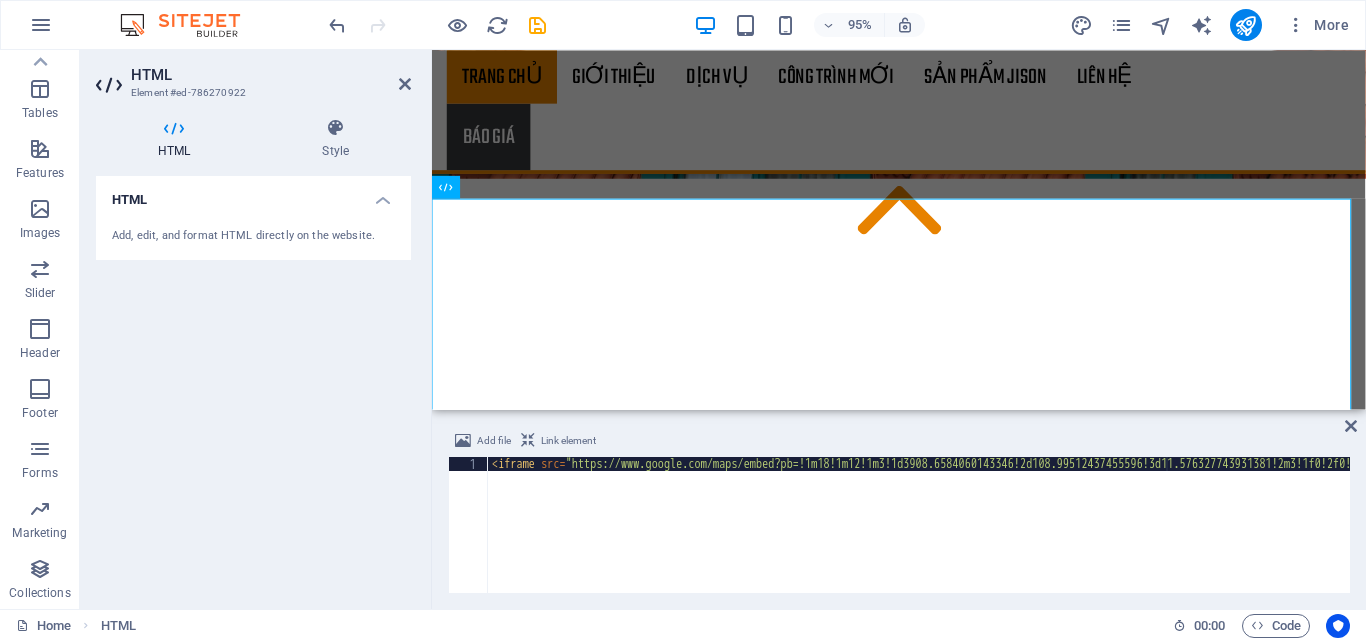 click on "< iframe   src = "https://www.google.com/maps/embed?pb=!1m18!1m12!1m3!1d3908.6584060143346!2d108.99512437455596!3d11.576327743931381!2m3!1f0!2f0!3f0!3m2!1i1024!2i768!4f13.1!3m3!1m2!1s0x3170d1002f1b52d1%3A0x12d0328295e7b894!2sJison%20CN%20Ninh%20Thu%E1%BA%ADn!5e0!3m2!1svi!2s!4v1752331932587!5m2!1svi!2s"   width = "1200"   height = "450"   style = "border:0;"   allowfullscreen = ""   loading = "lazy"   referrerpolicy = "no-referrer-when-downgrade" > </ iframe >" at bounding box center [1940, 537] 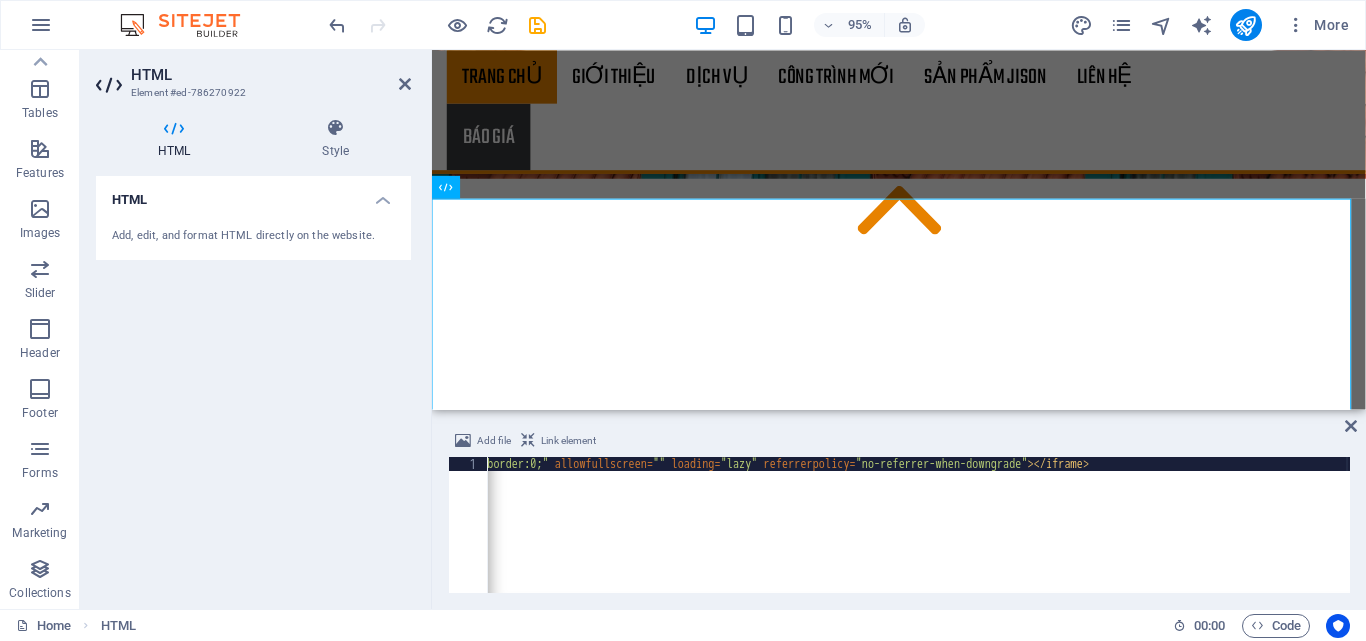 click on "< iframe   src = "https://www.google.com/maps/embed?pb=!1m18!1m12!1m3!1d3908.6584060143346!2d108.99512437455596!3d11.576327743931381!2m3!1f0!2f0!3f0!3m2!1i1024!2i768!4f13.1!3m3!1m2!1s0x3170d1002f1b52d1%3A0x12d0328295e7b894!2sJison%20CN%20Ninh%20Thu%E1%BA%ADn!5e0!3m2!1svi!2s!4v1752331932587!5m2!1svi!2s"   width = "1200"   height = "450"   style = "border:0;"   allowfullscreen = ""   loading = "lazy"   referrerpolicy = "no-referrer-when-downgrade" > </ iframe >" at bounding box center (-103, 537) 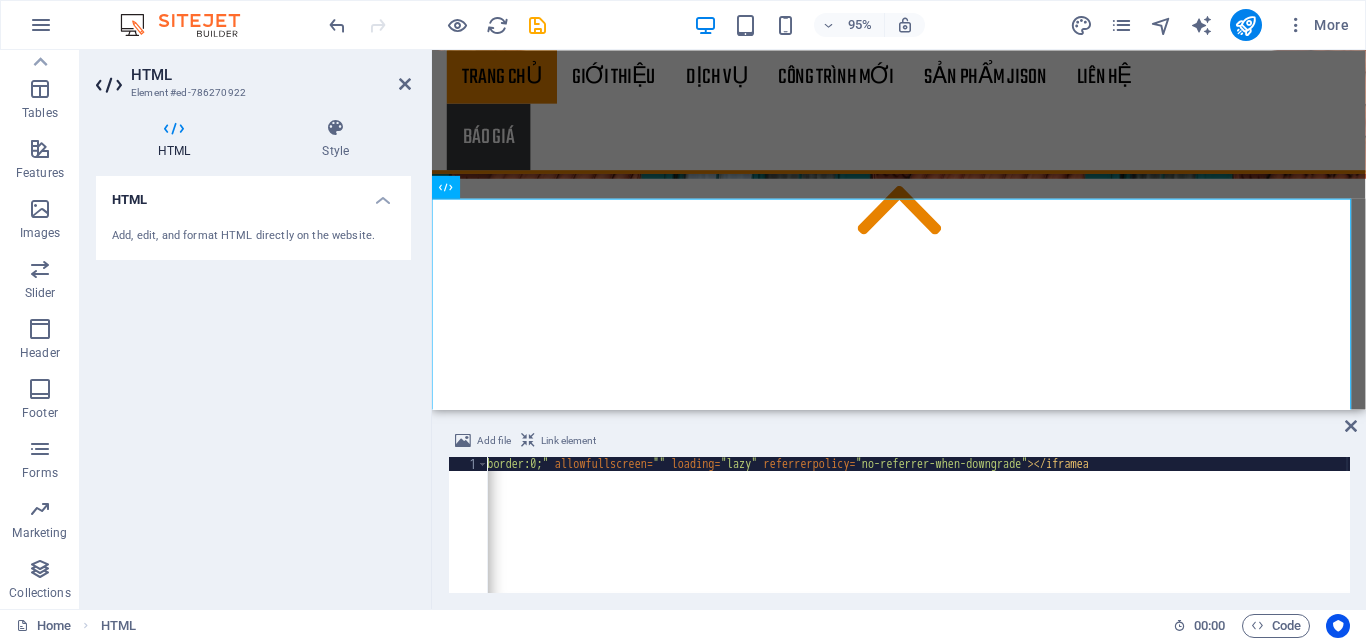 scroll, scrollTop: 0, scrollLeft: 2050, axis: horizontal 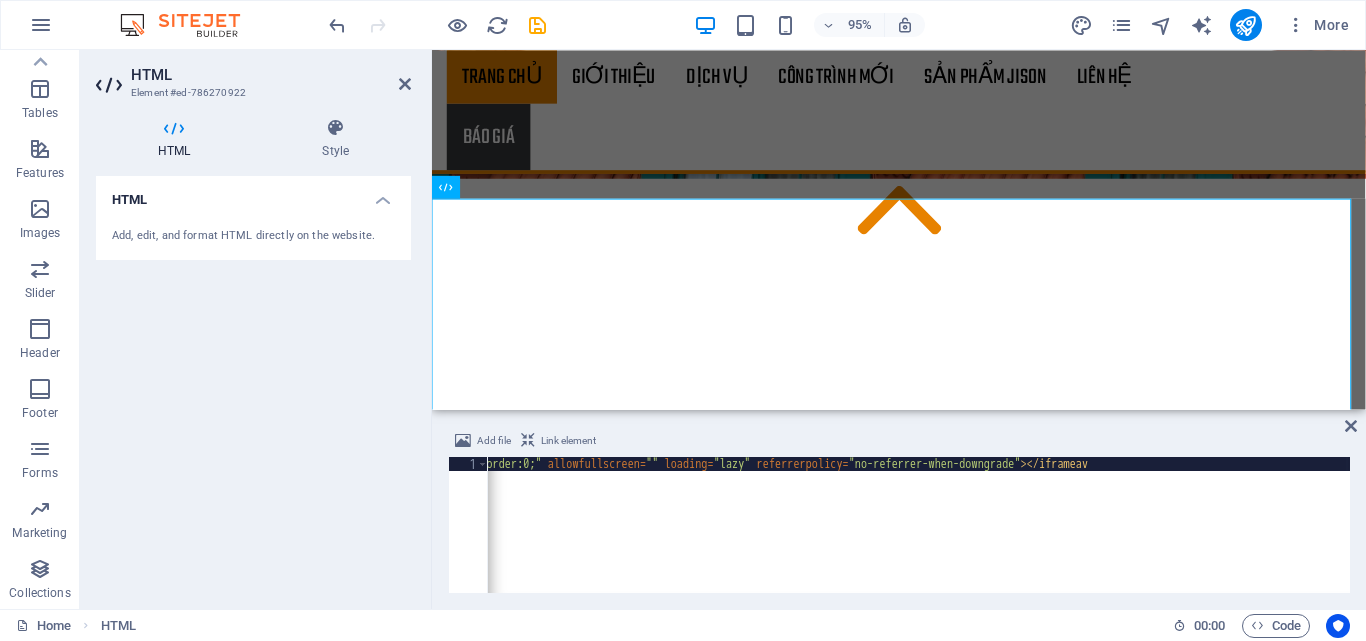 click on "HTML Add, edit, and format HTML directly on the website." at bounding box center [253, 384] 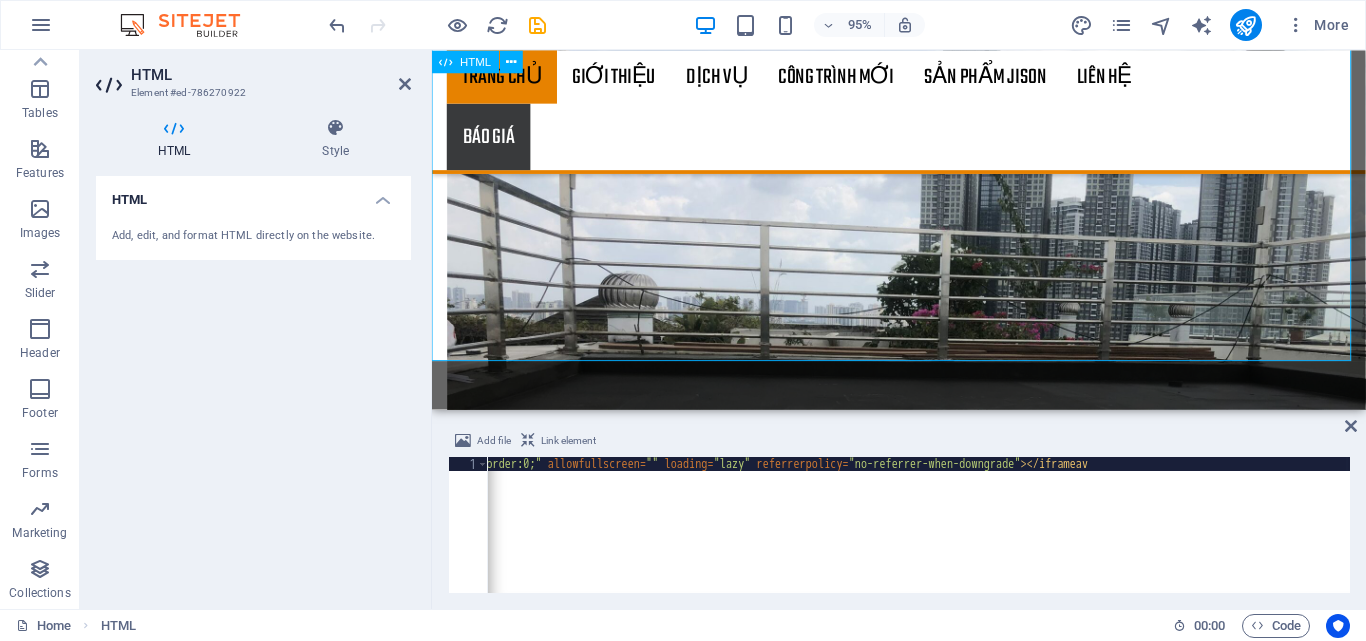 scroll, scrollTop: 4676, scrollLeft: 0, axis: vertical 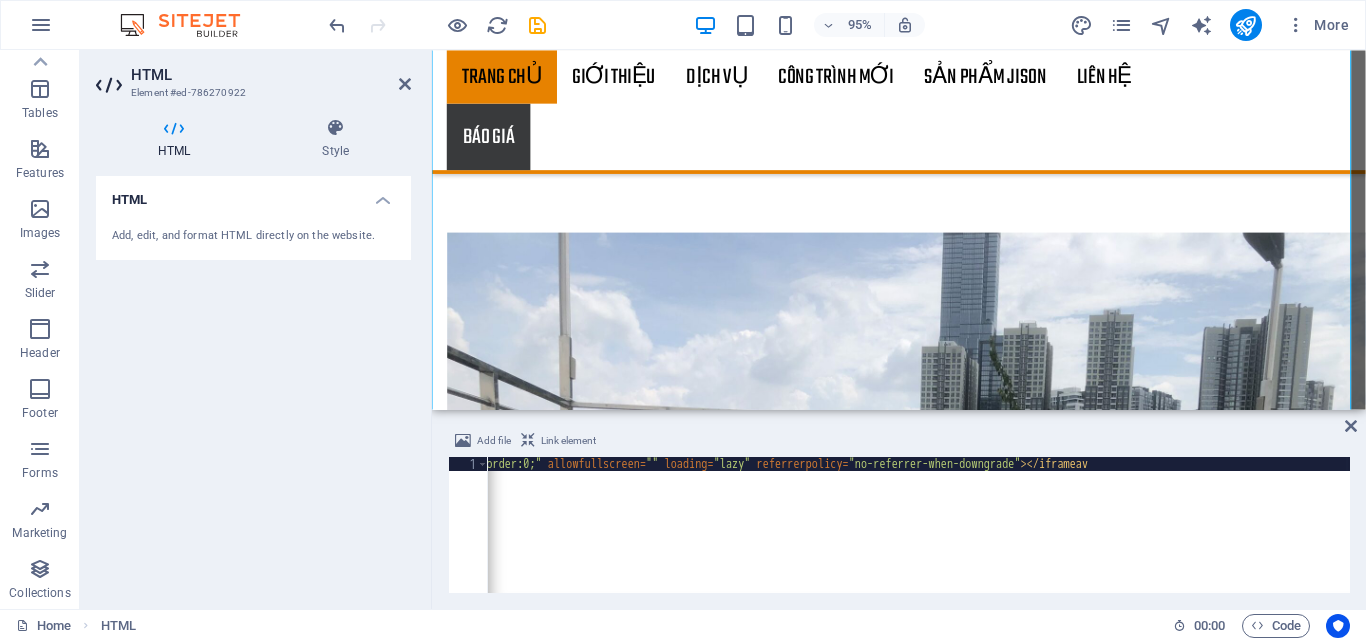 click on "Add, edit, and format HTML directly on the website." at bounding box center [253, 236] 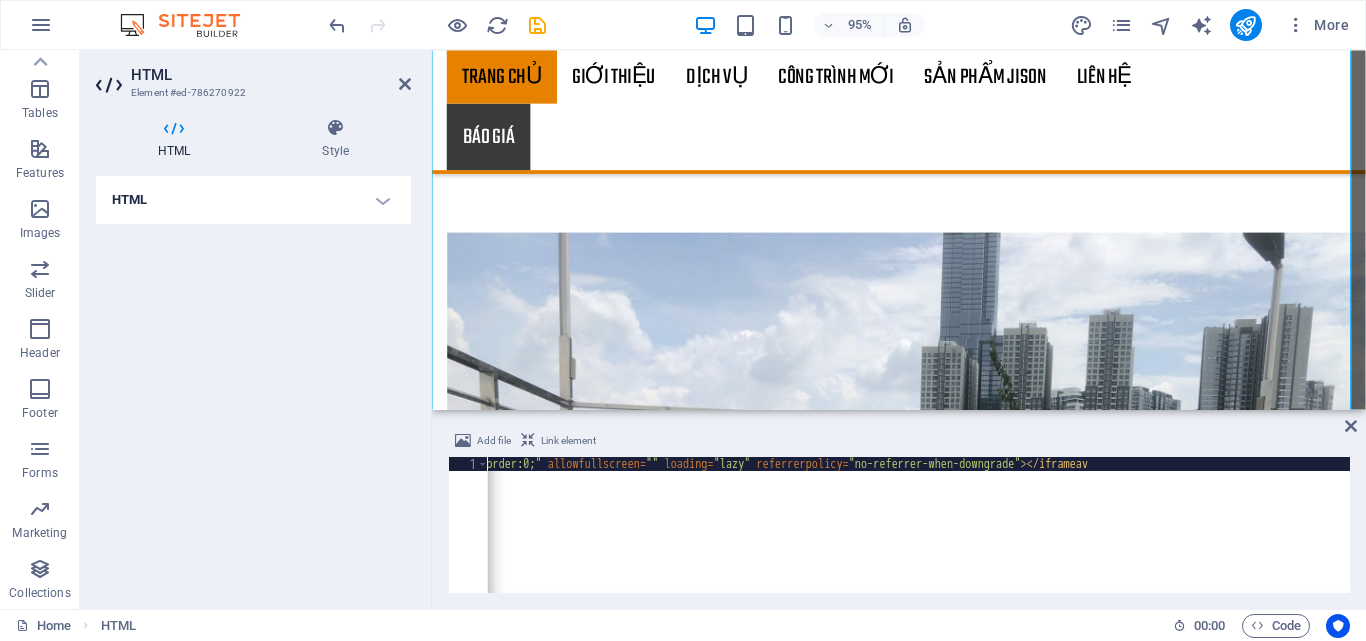 click on "HTML" at bounding box center [253, 200] 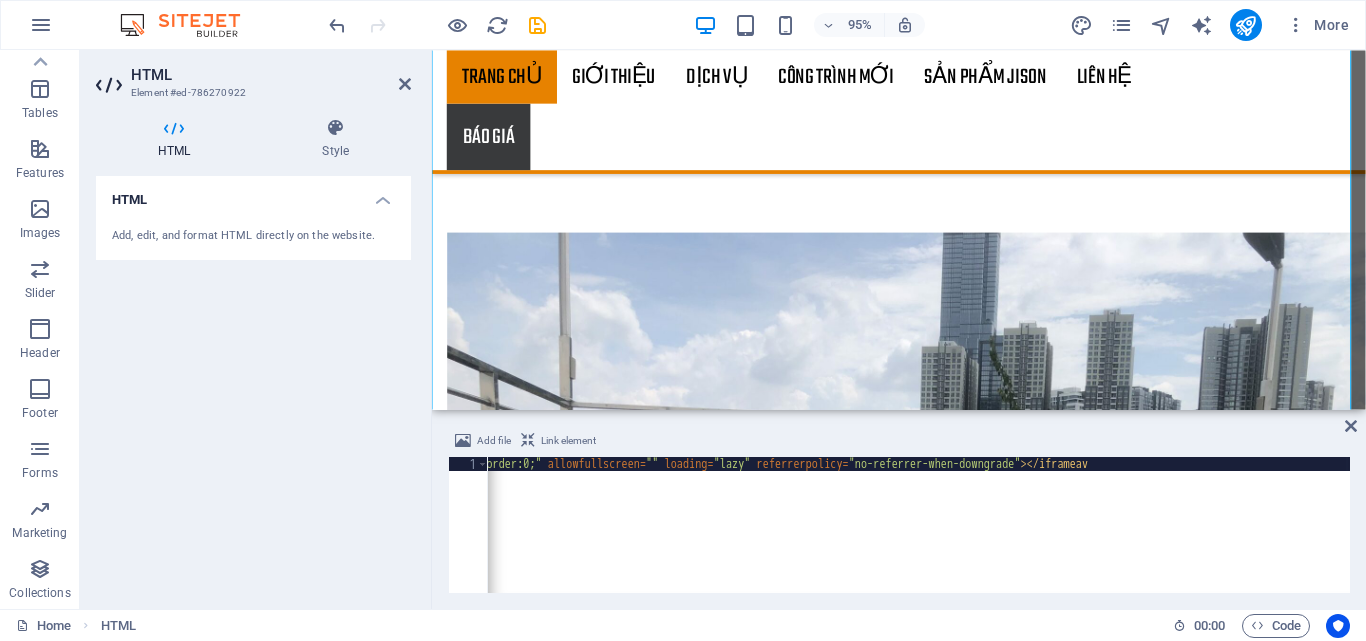 click on "Add, edit, and format HTML directly on the website." at bounding box center (253, 236) 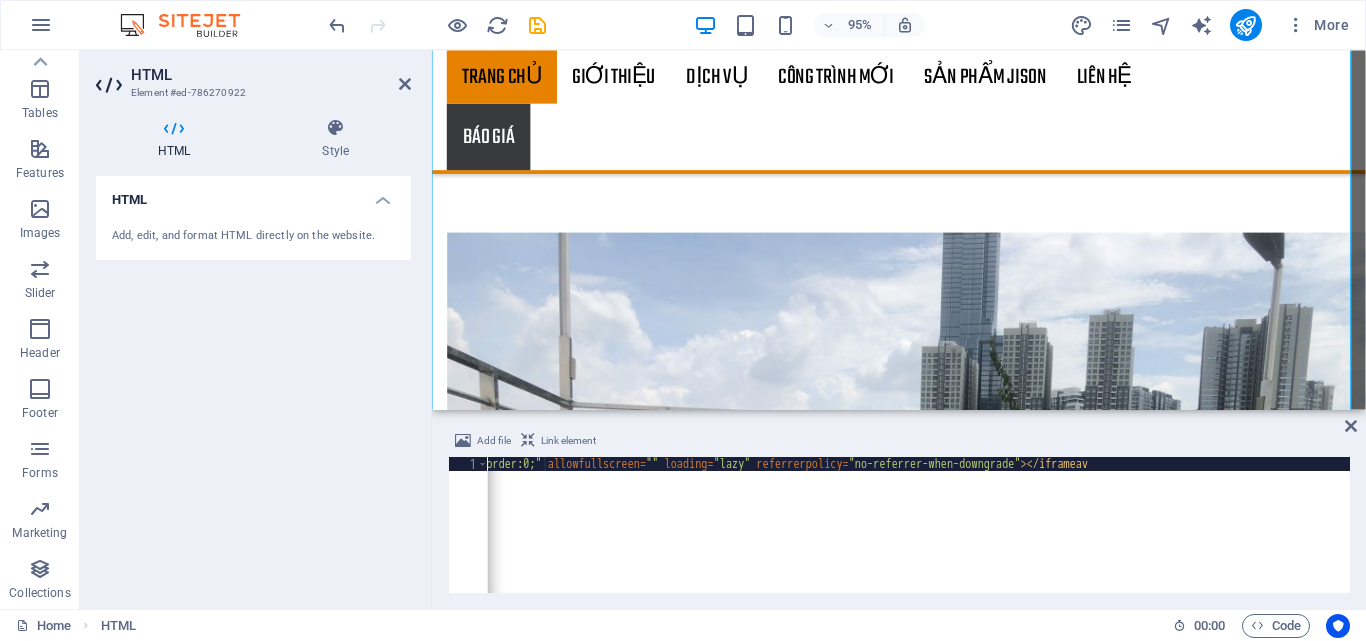 click on "< iframe   src = "https://www.google.com/maps/embed?pb=!1m18!1m12!1m3!1d3908.6584060143346!2d108.99512437455596!3d11.576327743931381!2m3!1f0!2f0!3f0!3m2!1i1024!2i768!4f13.1!3m3!1m2!1s0x3170d1002f1b52d1%3A0x12d0328295e7b894!2sJison%20CN%20Ninh%20Thu%E1%BA%ADn!5e0!3m2!1svi!2s!4v1752331932587!5m2!1svi!2s"   width = "1200"   height = "450"   style = "border:0;"   allowfullscreen = ""   loading = "lazy"   referrerpolicy = "no-referrer-when-downgrade" > </ iframeav" at bounding box center (-106, 537) 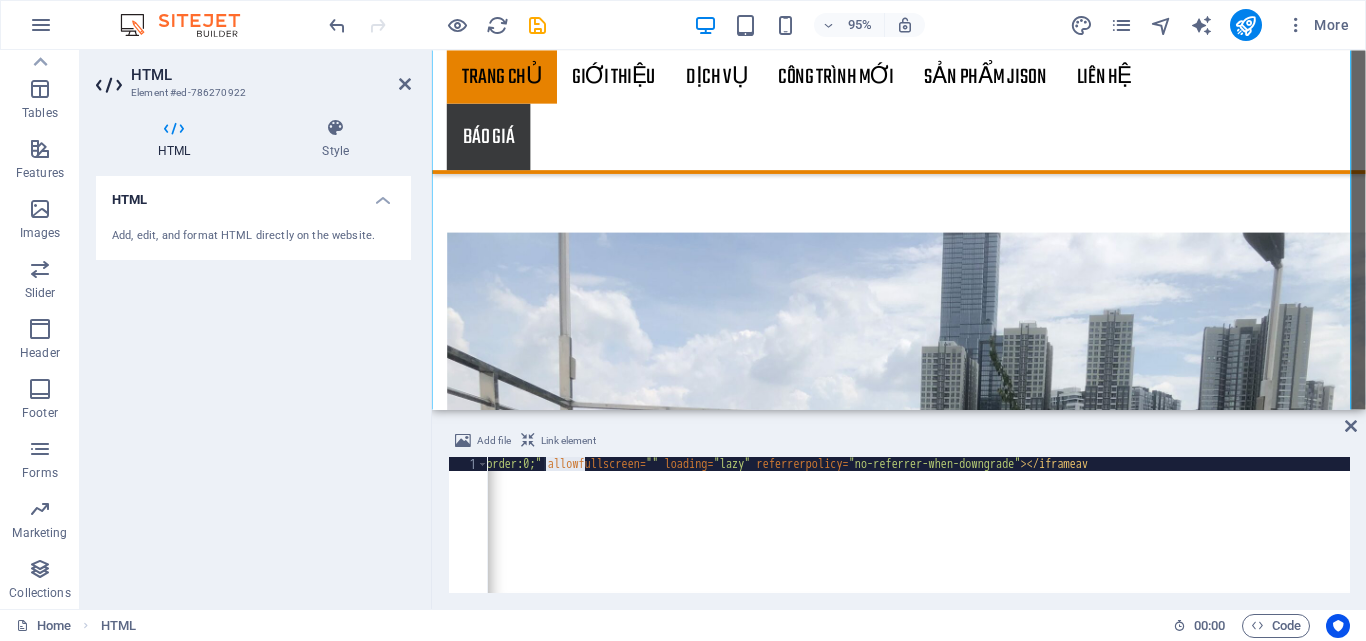 click on "< iframe   src = "https://www.google.com/maps/embed?pb=!1m18!1m12!1m3!1d3908.6584060143346!2d108.99512437455596!3d11.576327743931381!2m3!1f0!2f0!3f0!3m2!1i1024!2i768!4f13.1!3m3!1m2!1s0x3170d1002f1b52d1%3A0x12d0328295e7b894!2sJison%20CN%20Ninh%20Thu%E1%BA%ADn!5e0!3m2!1svi!2s!4v1752331932587!5m2!1svi!2s"   width = "1200"   height = "450"   style = "border:0;"   allowfullscreen = ""   loading = "lazy"   referrerpolicy = "no-referrer-when-downgrade" > </ iframeav" at bounding box center (-106, 537) 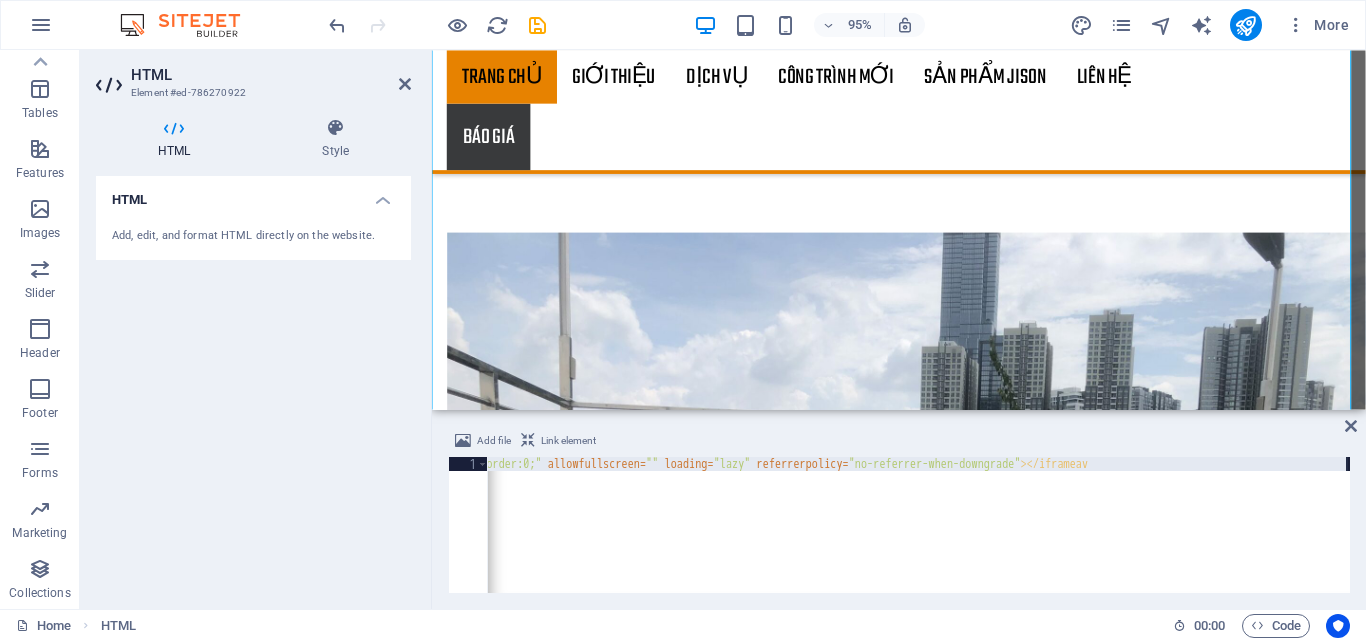 type on "v" 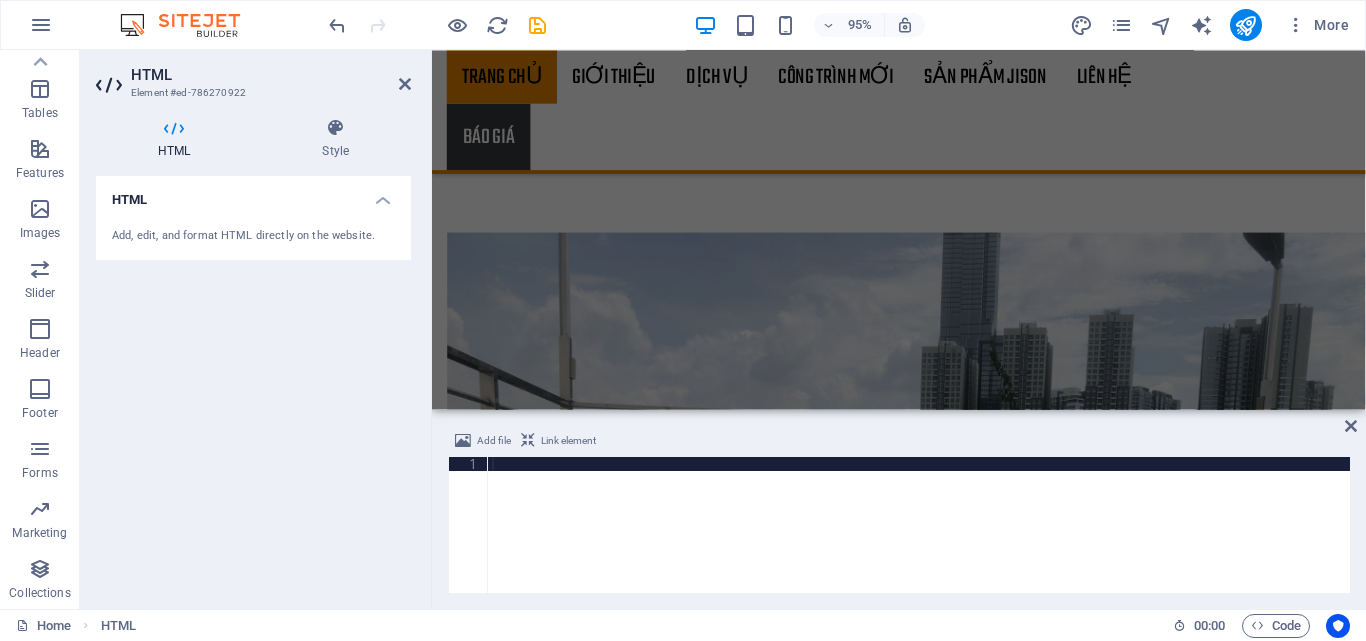 type on "v" 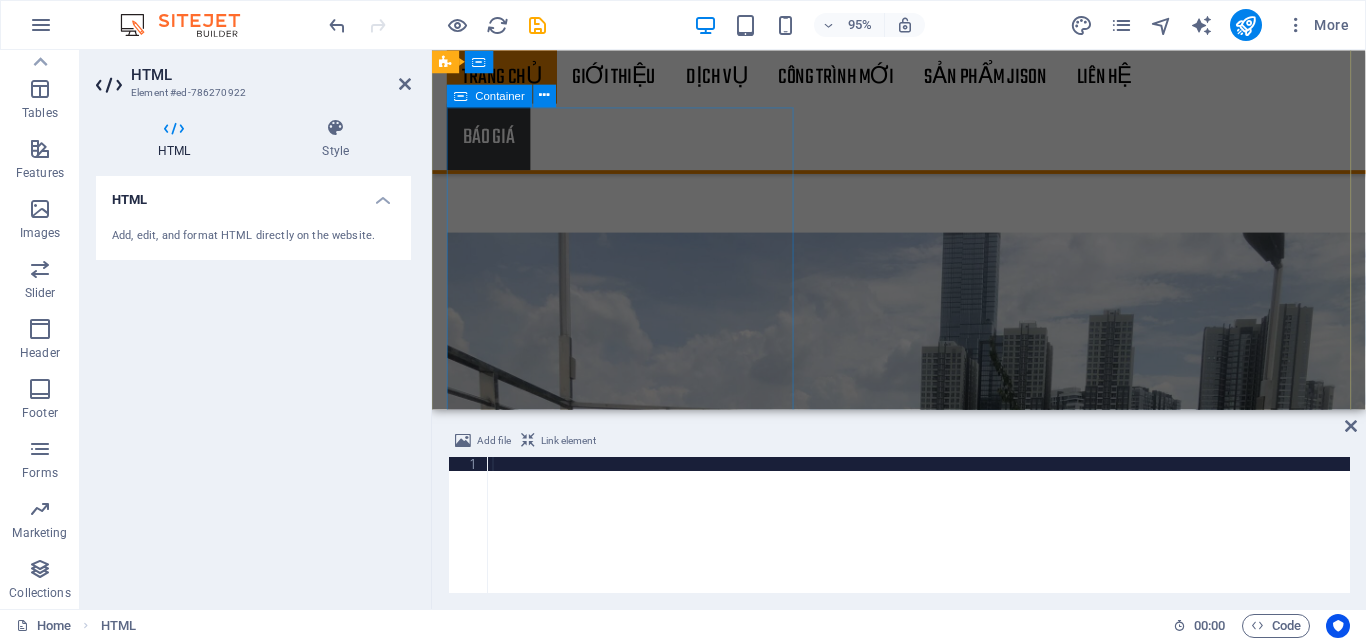 type on "v" 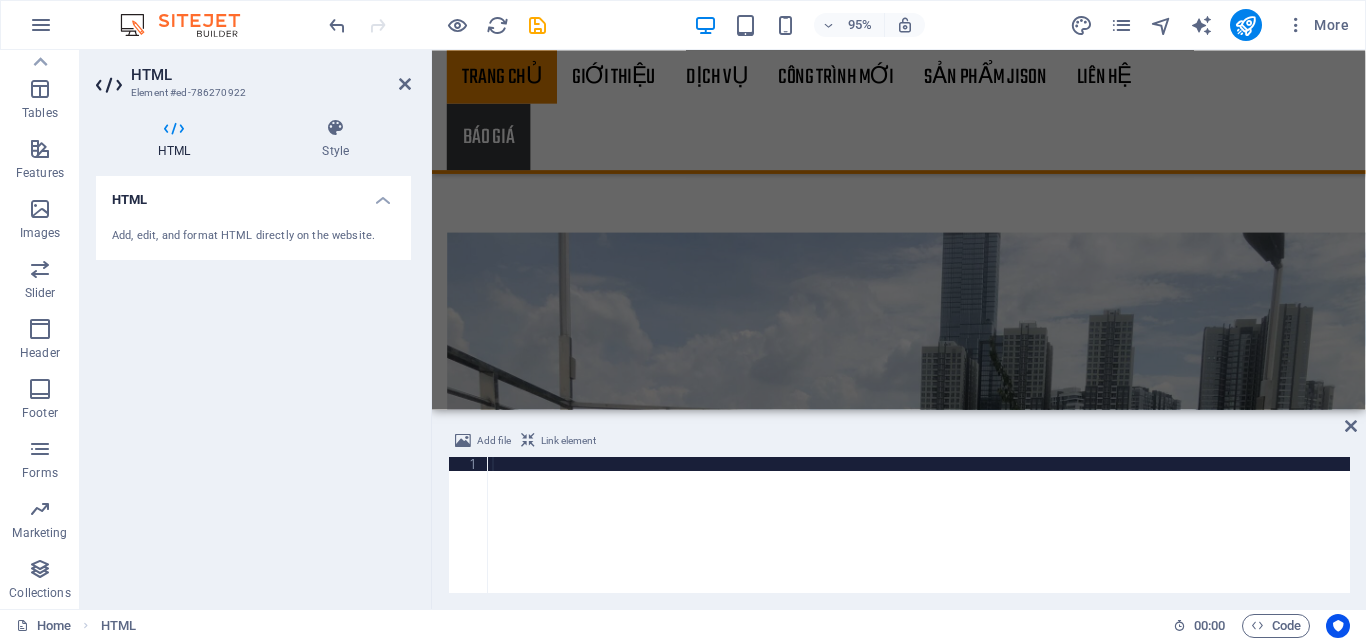 paste 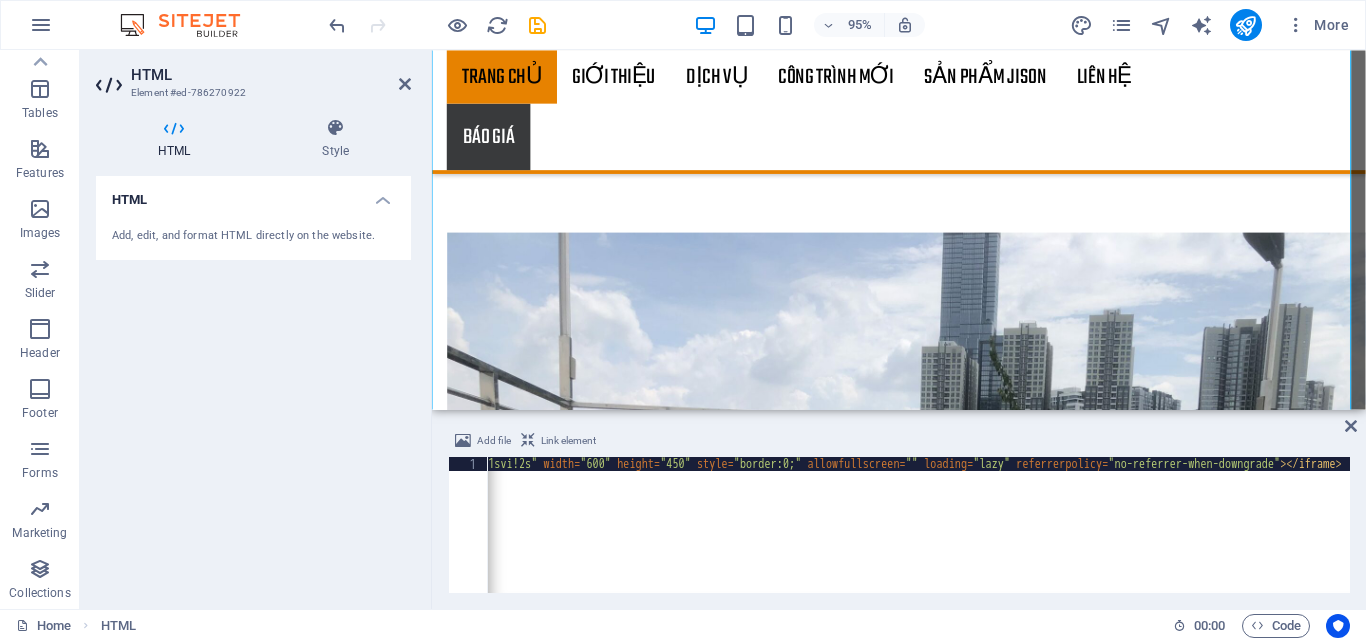 scroll, scrollTop: 0, scrollLeft: 1637, axis: horizontal 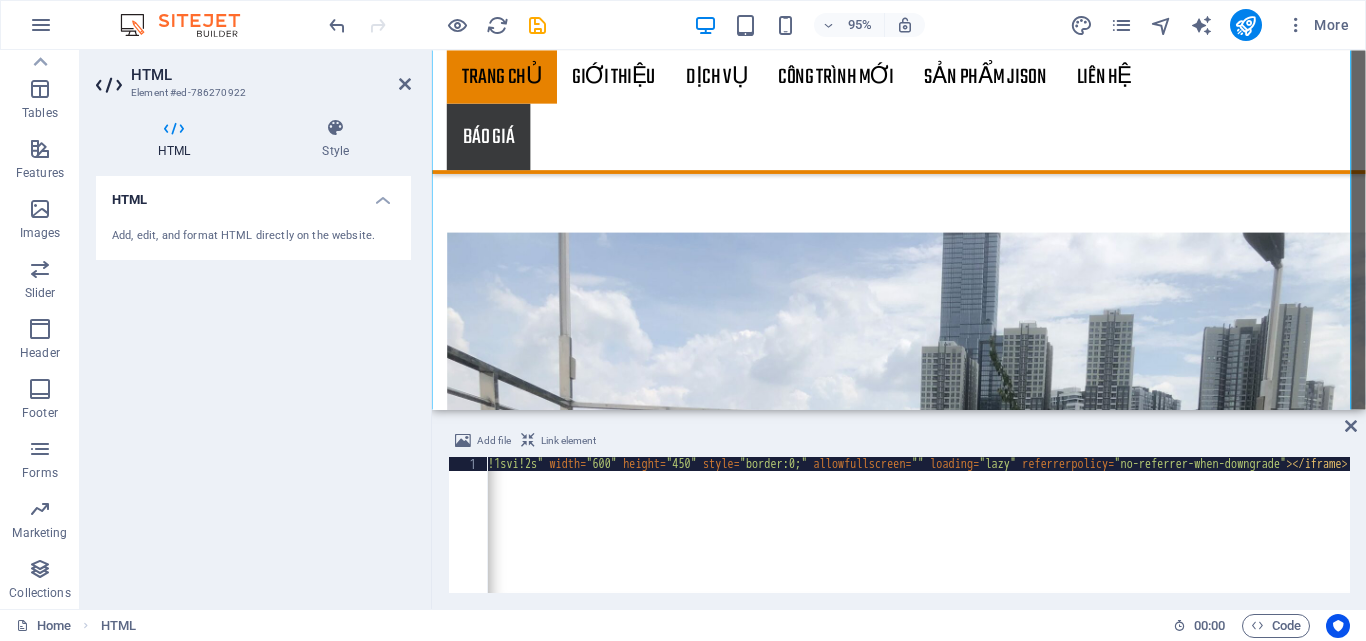 click on "< iframe   src = "https://www.google.com/maps/embed?pb=!1m18!1m12!1m3!1d3908.832358684987!2d109.01055009999999!3d11.563872799999999!2m3!1f0!2f0!3f0!3m2!1i1024!2i768!4f13.1!3m3!1m2!1s0x3170cf0f74d04085%3A0xd18e76e73631c902!2sFobe%20Home!5e0!3m2!1svi!2s!4v1754062818036!5m2!1svi!2s"   width = "600"   height = "450"   style = "border:0;"   allowfullscreen = ""   loading = "lazy"   referrerpolicy = "no-referrer-when-downgrade" > </ iframe >" at bounding box center [223, 537] 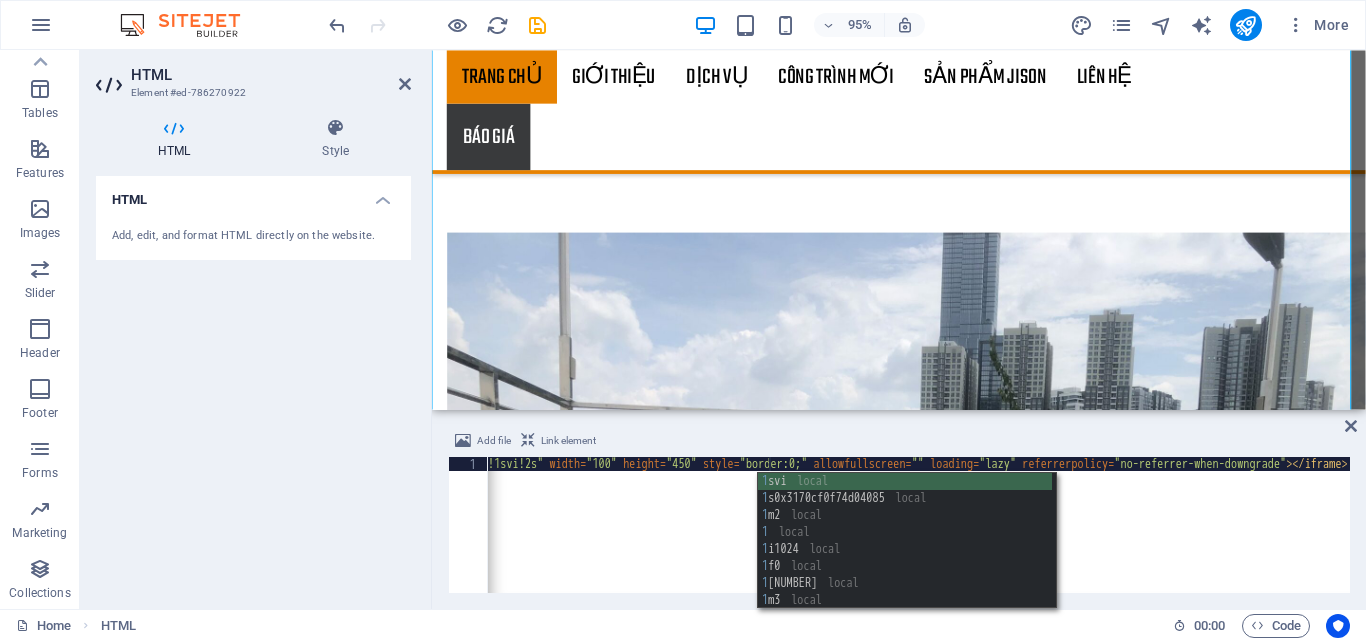 scroll, scrollTop: 0, scrollLeft: 156, axis: horizontal 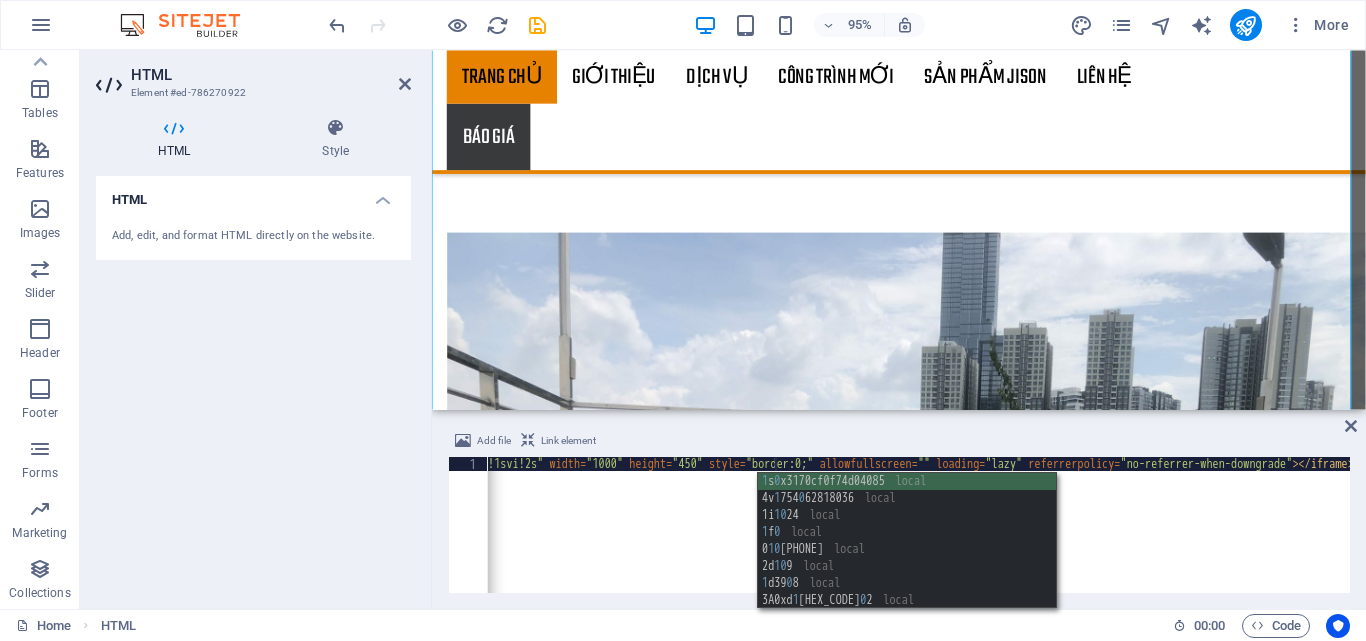 type on "<iframe src="https://www.google.com/maps/embed?pb=!1m18!1m12!1m3!1d3908.832358684987!2d109.01055009999999!3d11.563872799999999!2m3!1f0!2f0!3f0!3m2!1i1024!2i768!4f13.1!3m3!1m2!1s0x3170cf0f74d04085%3A0xd18e76e73631c902!2sFobe%20Home!5e0!3m2!1svi!2s!4v1754062818036!5m2!1svi!2s" width="1000" height="450" style="border:0;" allowfullscreen="" loading="lazy" referrerpolicy="no-referrer-when-downgrade"></if" 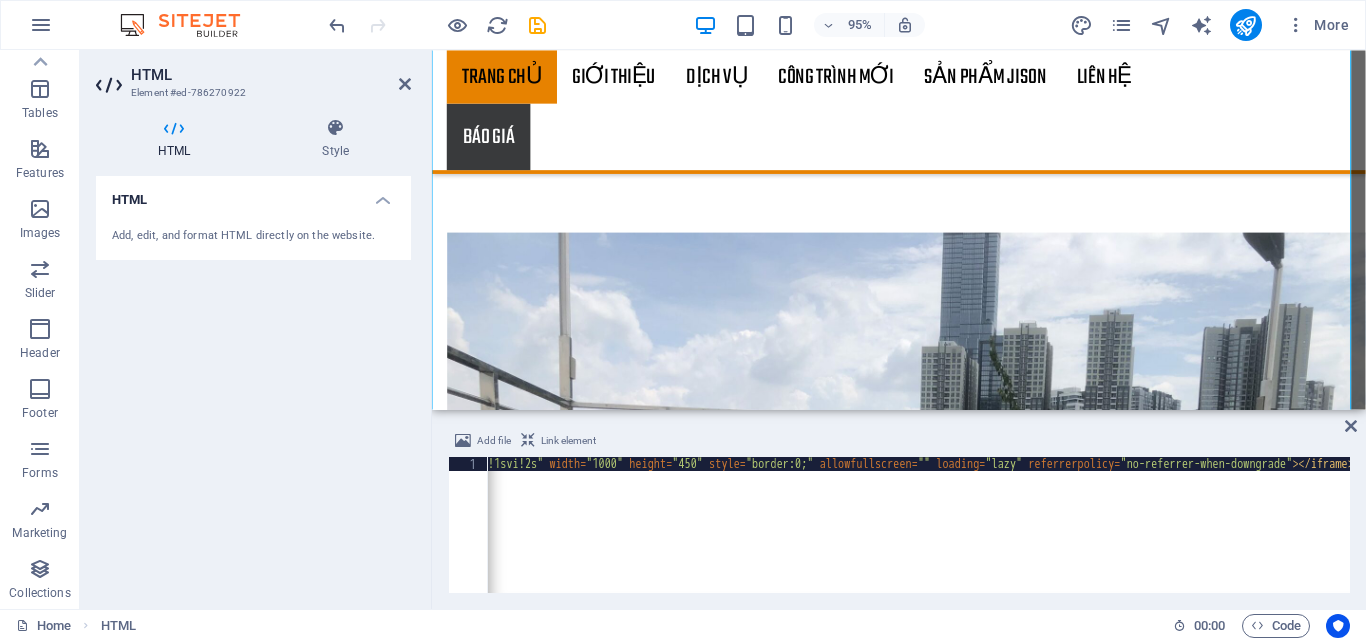 click on "HTML Element #ed-786270922 HTML Style HTML Add, edit, and format HTML directly on the website. Preset Element Layout How this element expands within the layout (Flexbox). Size Default auto px % 1/1 1/2 1/3 1/4 1/5 1/6 1/7 1/8 1/9 1/10 Grow Shrink Order Container layout Visible Visible Opacity 100 % Overflow Spacing Margin Default auto px % rem vw vh Custom Custom auto px % rem vw vh auto px % rem vw vh auto px % rem vw vh auto px % rem vw vh Padding Default px rem % vh vw Custom Custom px rem % vh vw px rem % vh vw px rem % vh vw px rem % vh vw Border Style              - Width 1 auto px rem % vh vw Custom Custom 1 auto px rem % vh vw 1 auto px rem % vh vw 1 auto px rem % vh vw 1 auto px rem % vh vw  - Color Round corners Default px rem % vh vw Custom Custom px rem % vh vw px rem % vh vw px rem % vh vw px rem % vh vw Shadow Default None Outside Inside Color X offset 0 px rem vh vw Y offset 0 px rem vh vw Blur 0 px rem % vh vw Spread 0 px rem vh vw Text Shadow Default None Outside Color X offset 0 px" at bounding box center (256, 329) 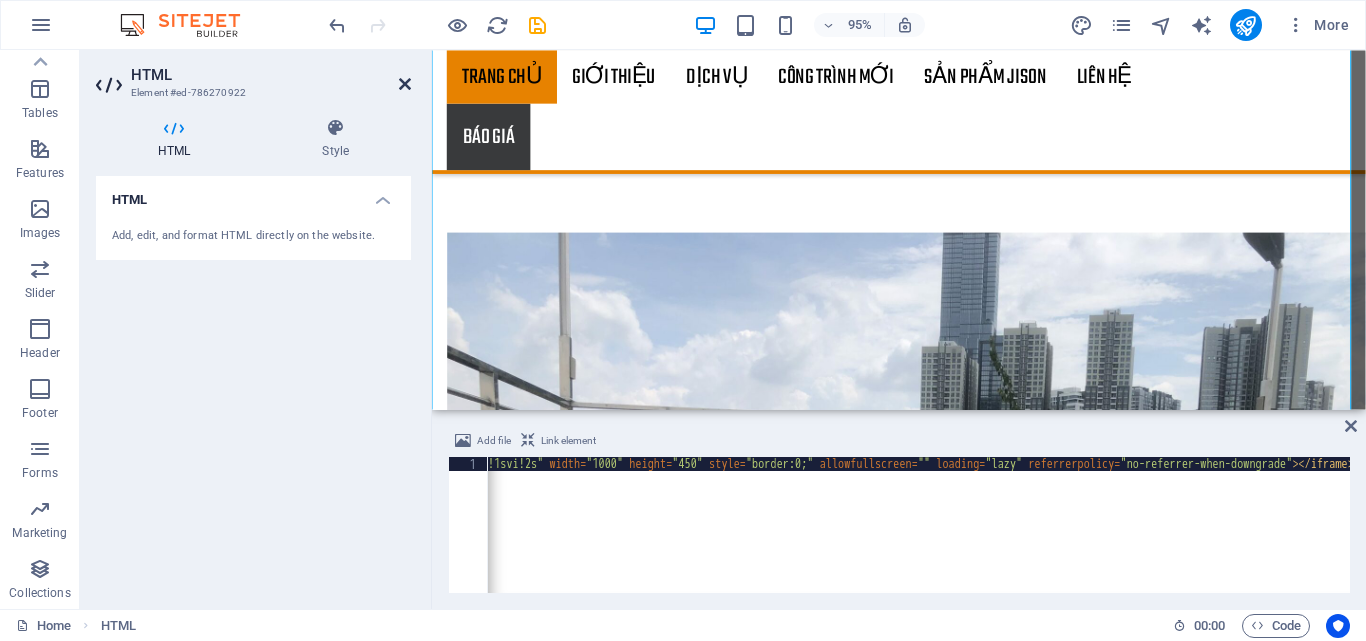 click at bounding box center (405, 84) 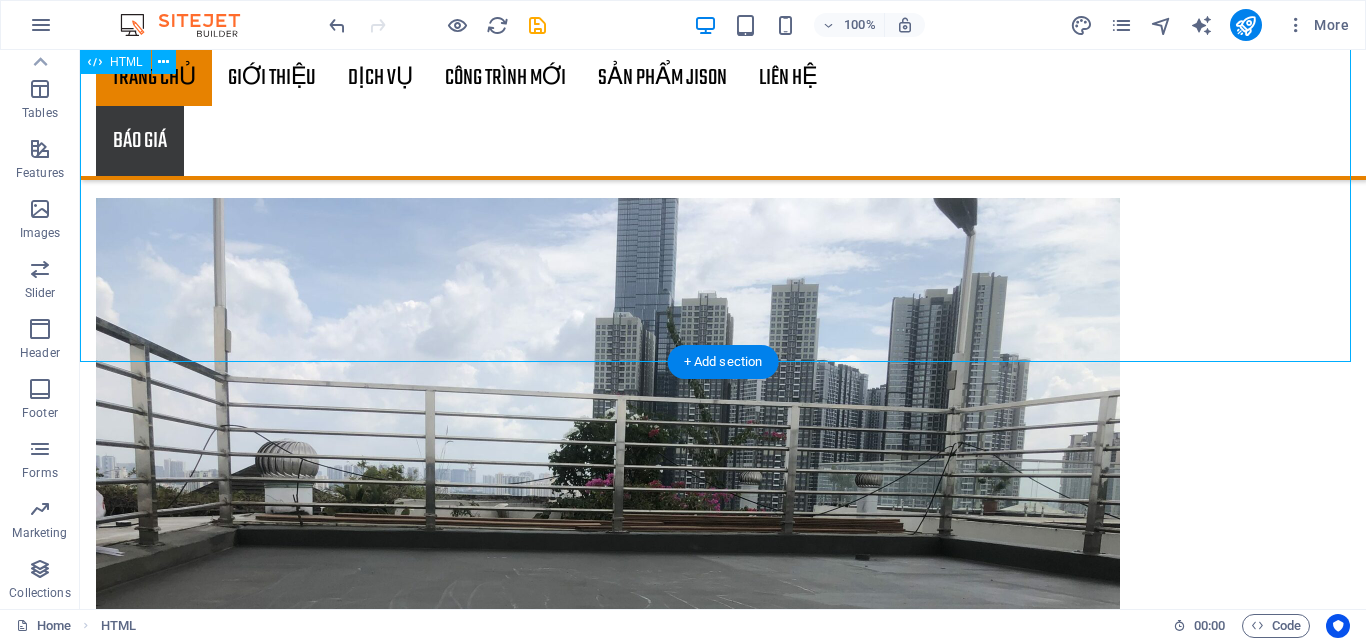scroll, scrollTop: 4953, scrollLeft: 0, axis: vertical 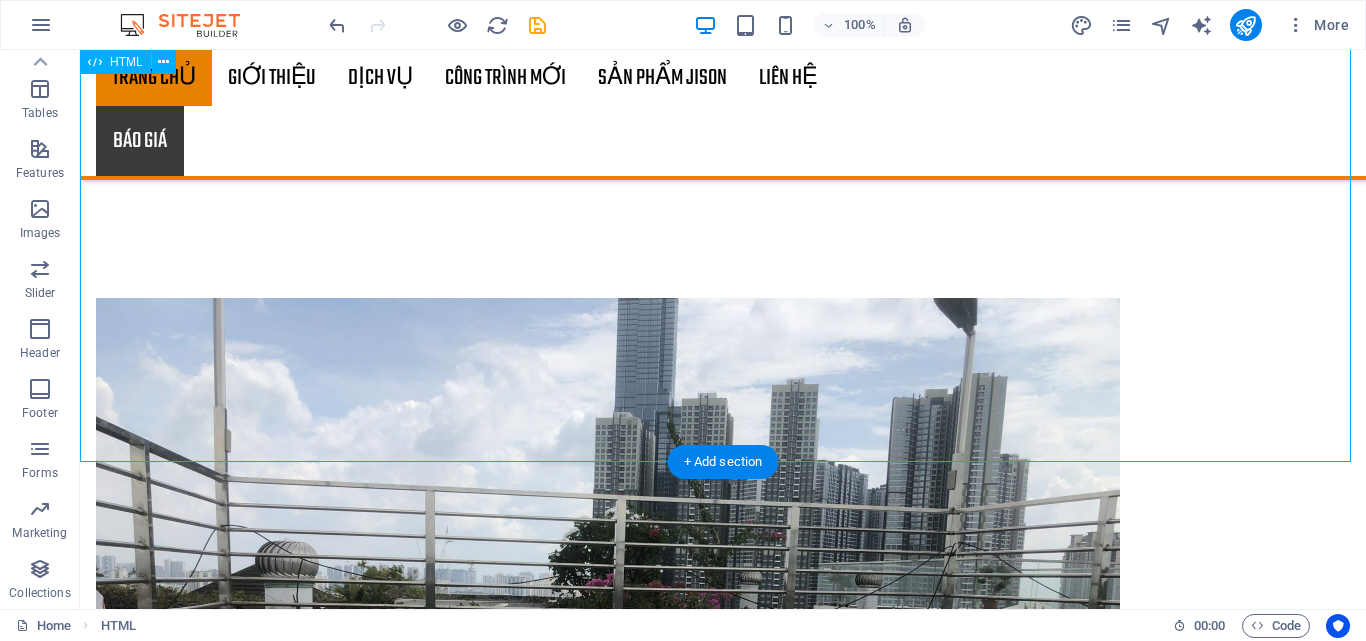 click at bounding box center (723, 5352) 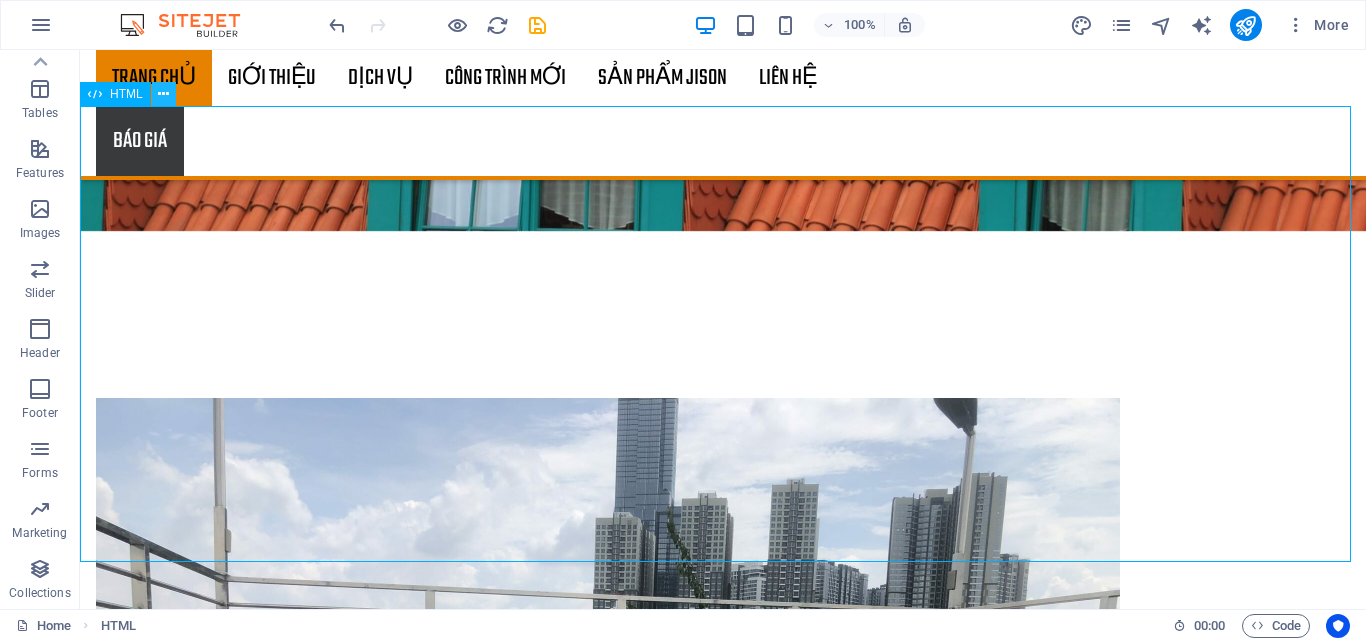 click at bounding box center [163, 94] 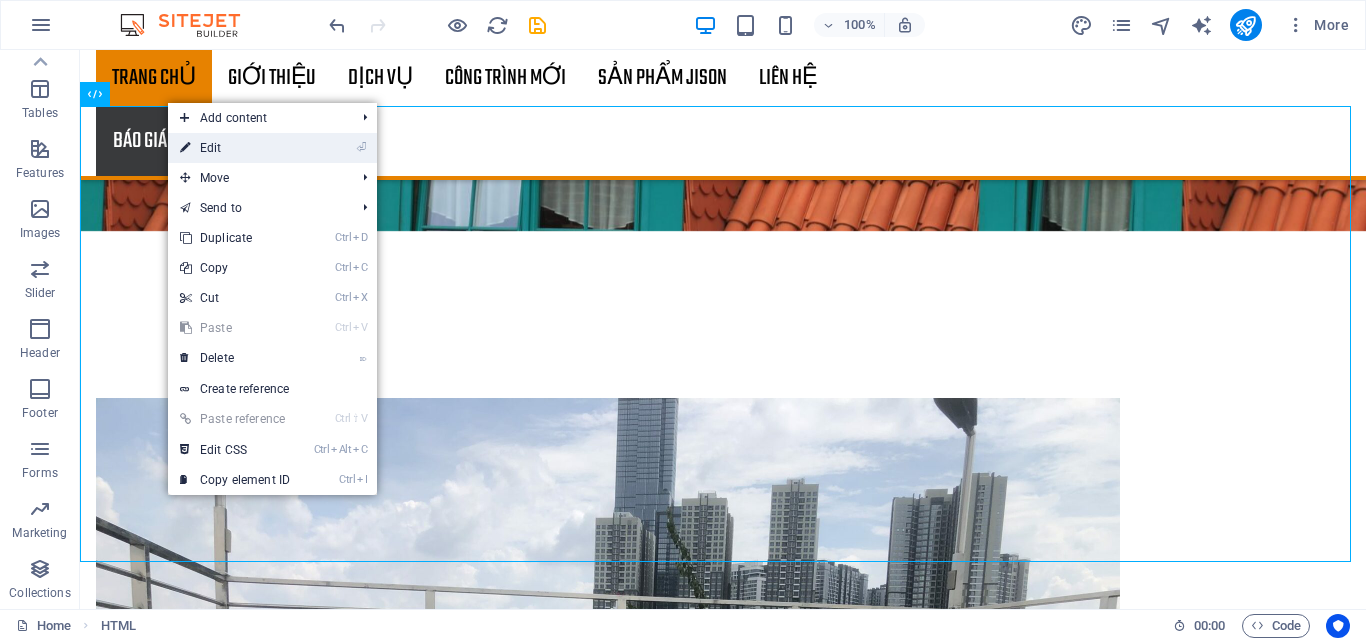 click on "⏎  Edit" at bounding box center (235, 148) 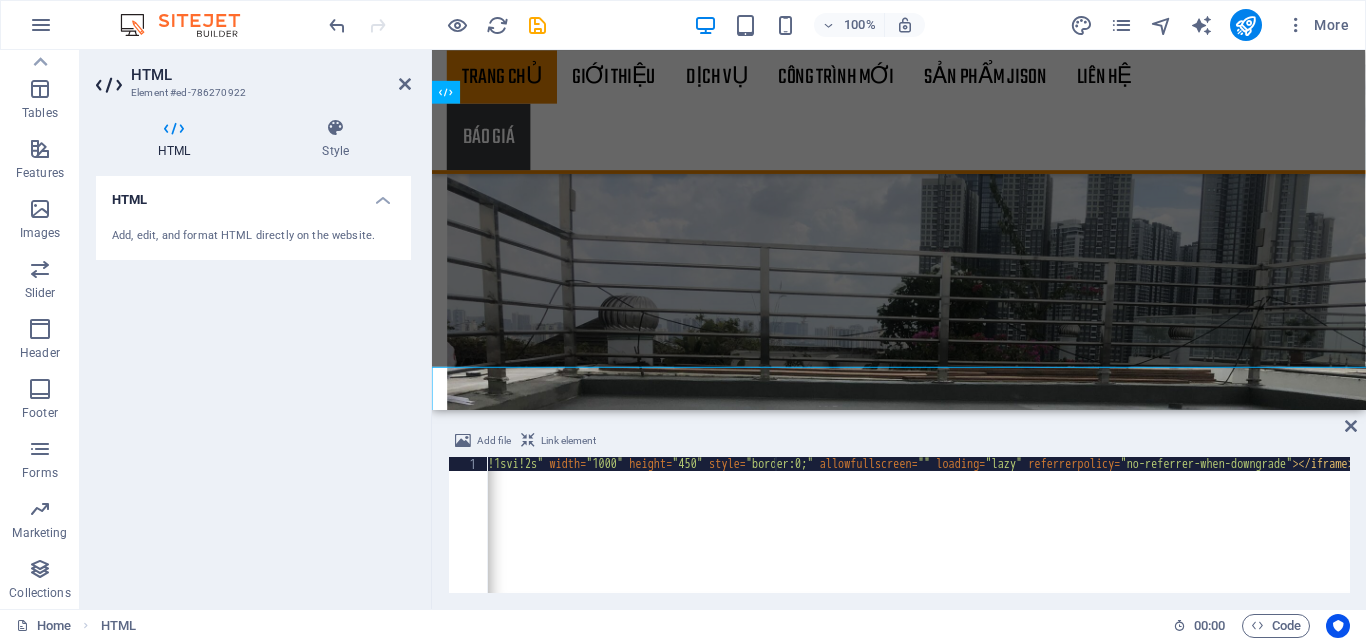 scroll, scrollTop: 4576, scrollLeft: 0, axis: vertical 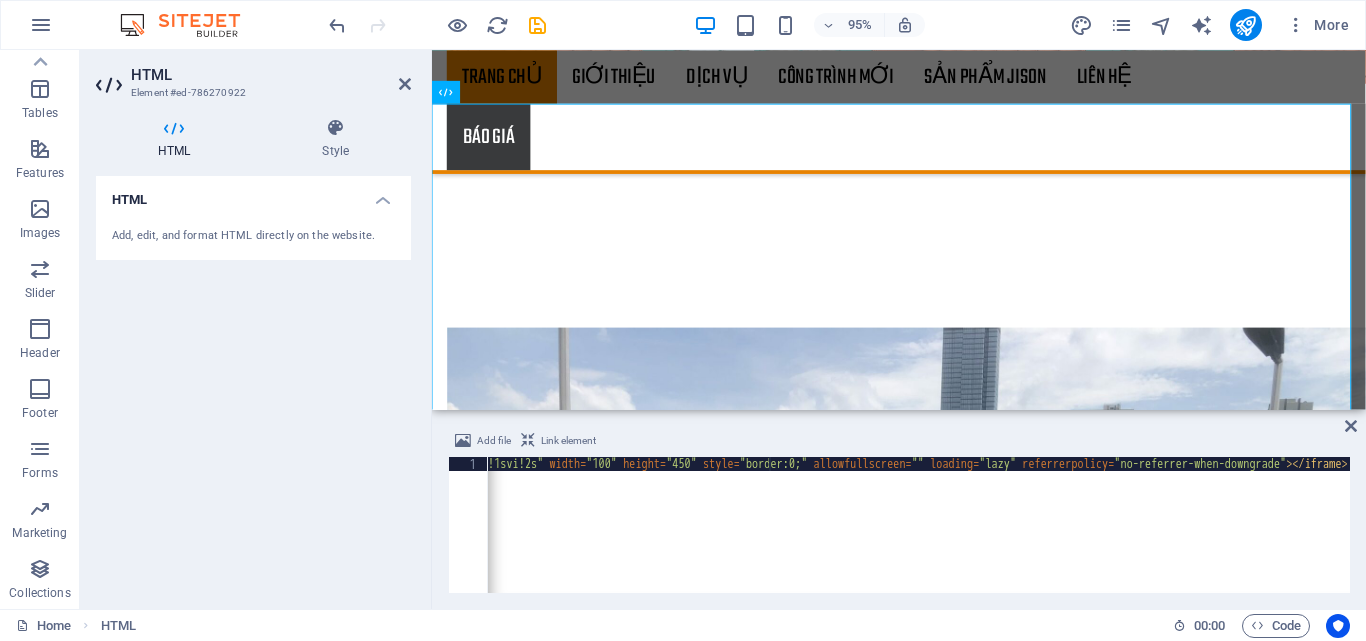 type on "<iframe src="https://www.google.com/maps/embed?pb=!1m18!1m12!1m3!1d3908.832358684987!2d109.01055009999999!3d11.563872799999999!2m3!1f0!2f0!3f0!3m2!1i1024!2i768!4f13.1!3m3!1m2!1s0x3170cf0f74d04085%3A0xd18e76e73631c902!2sFobe%20Home!5e0!3m2!1svi!2s!4v1754062818036!5m2!1svi!2s" width="1200" height="450" style="border:0;" allowfullscreen="" loading="lazy" referrerpolicy="no-referrer-when-downgrade"></i" 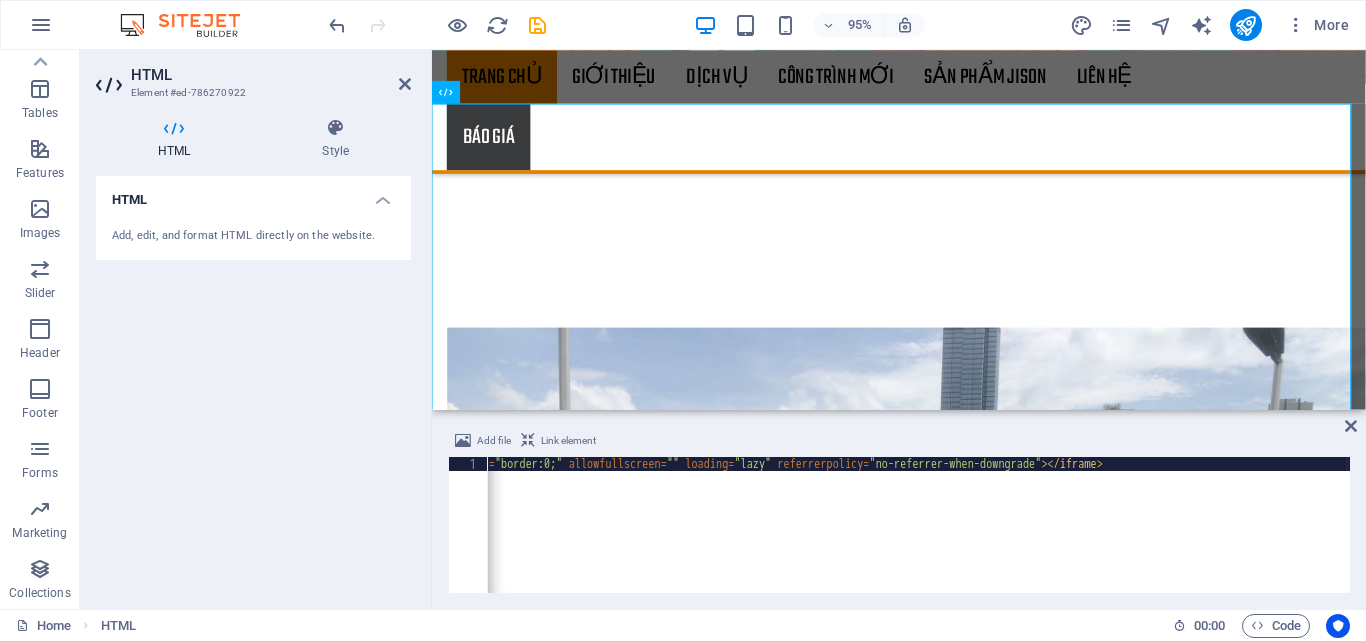 scroll, scrollTop: 0, scrollLeft: 1888, axis: horizontal 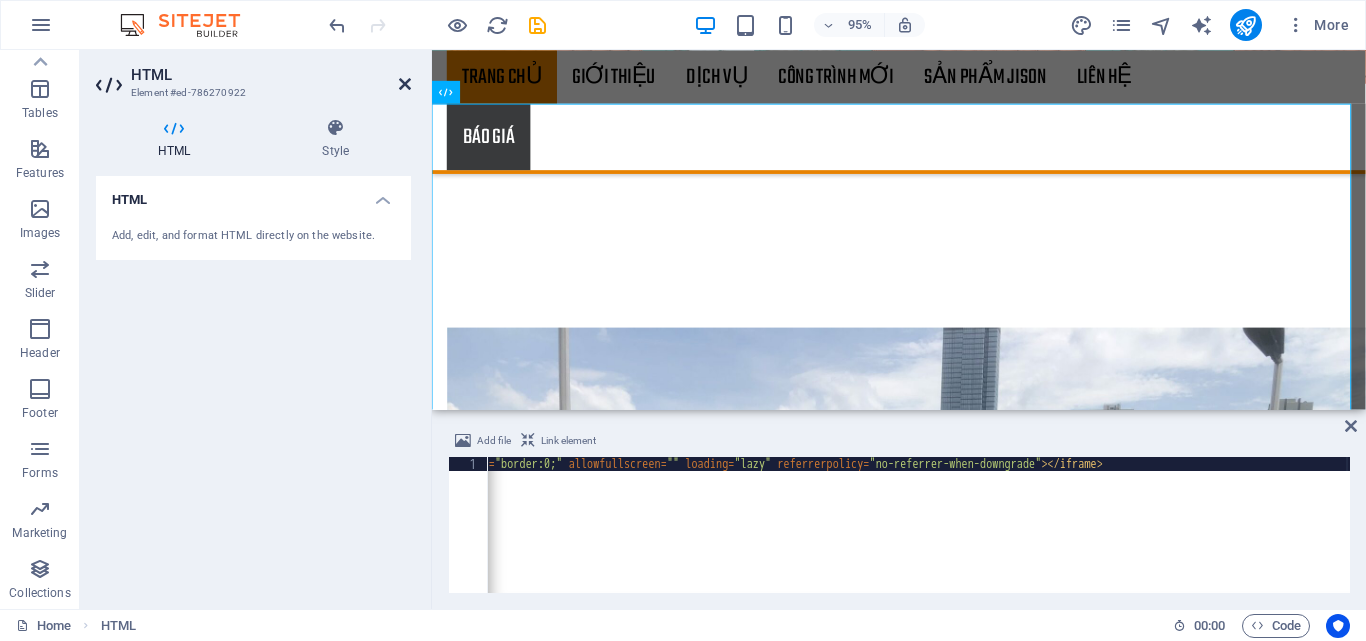 type 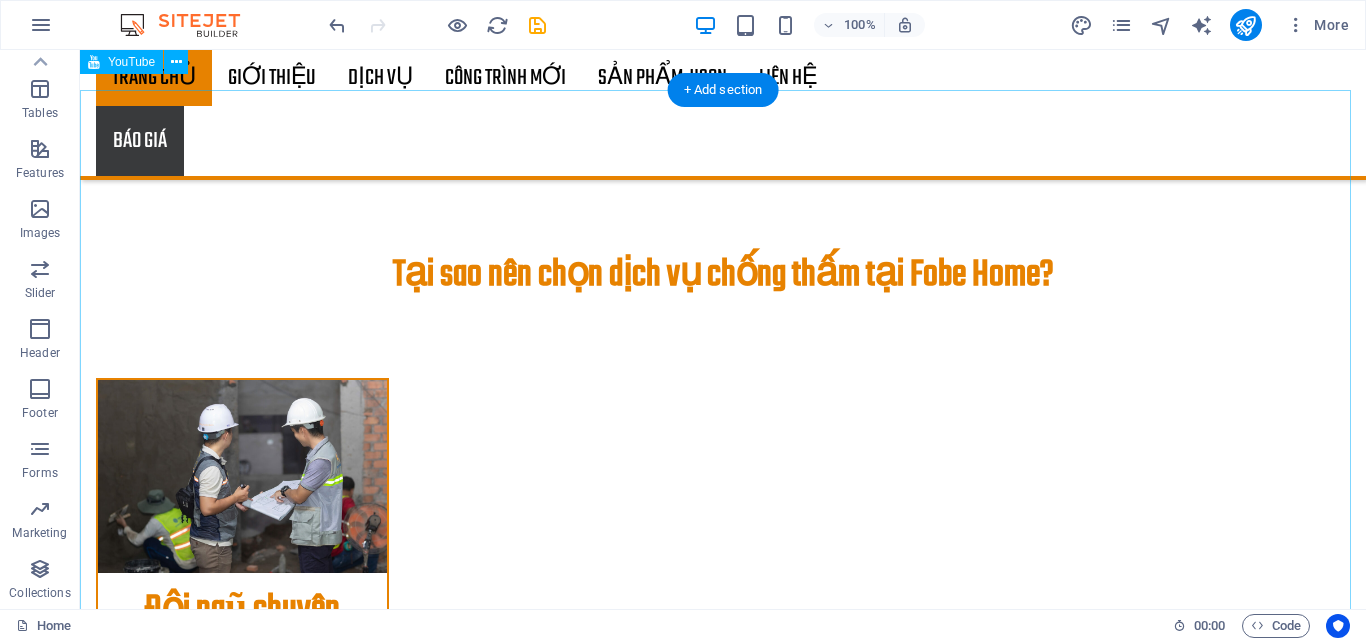 scroll, scrollTop: 1918, scrollLeft: 0, axis: vertical 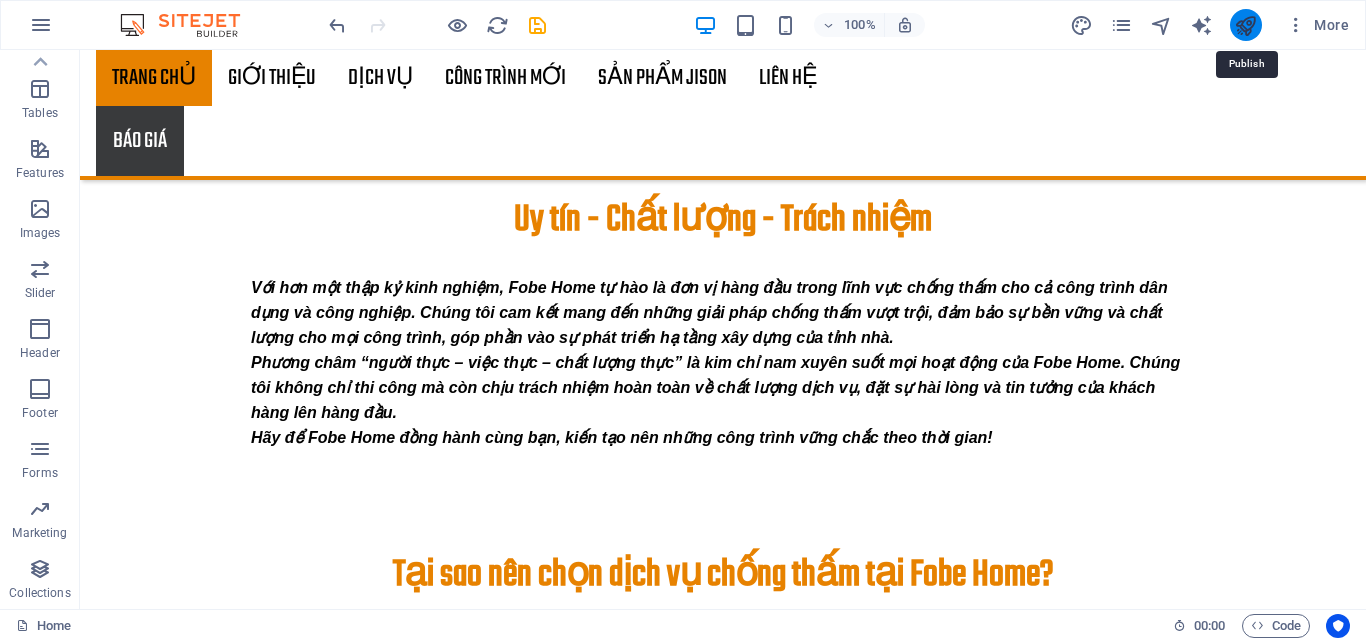 click at bounding box center (1245, 25) 